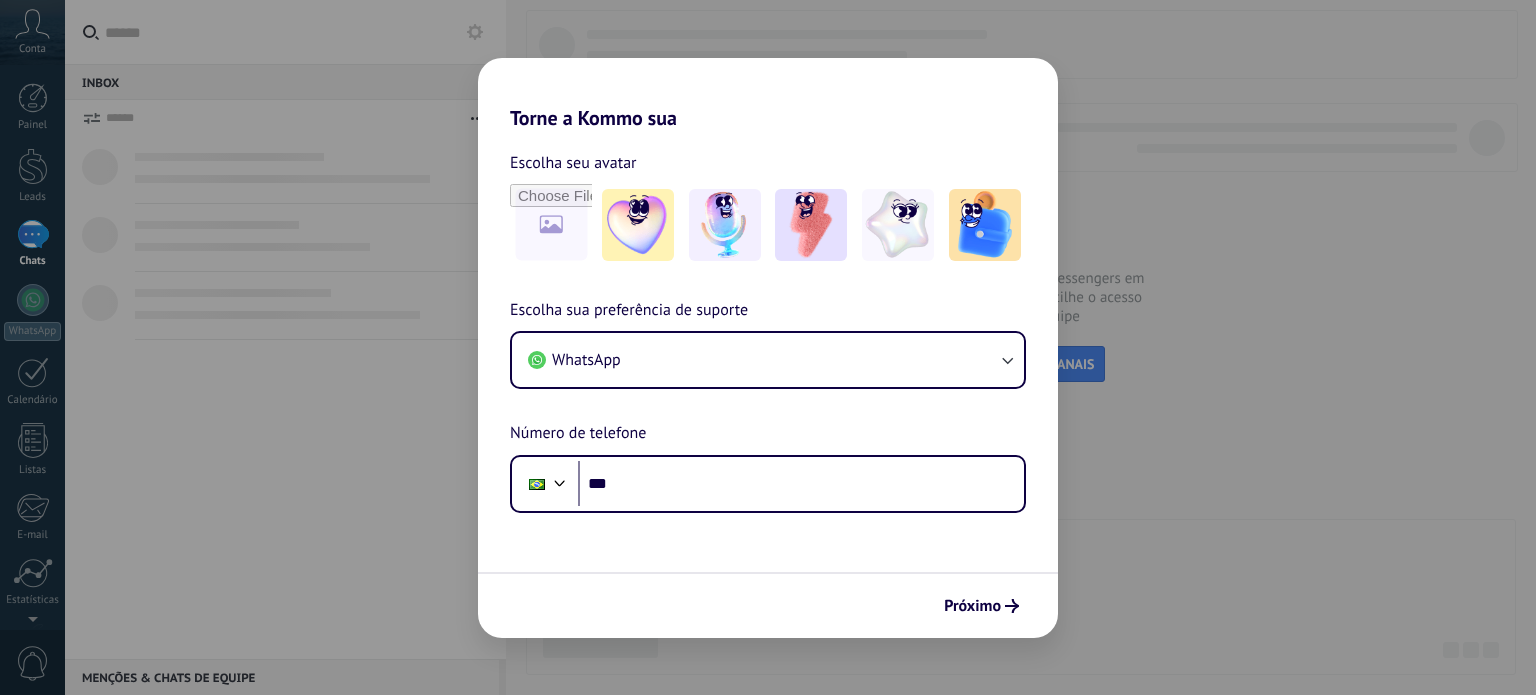 scroll, scrollTop: 0, scrollLeft: 0, axis: both 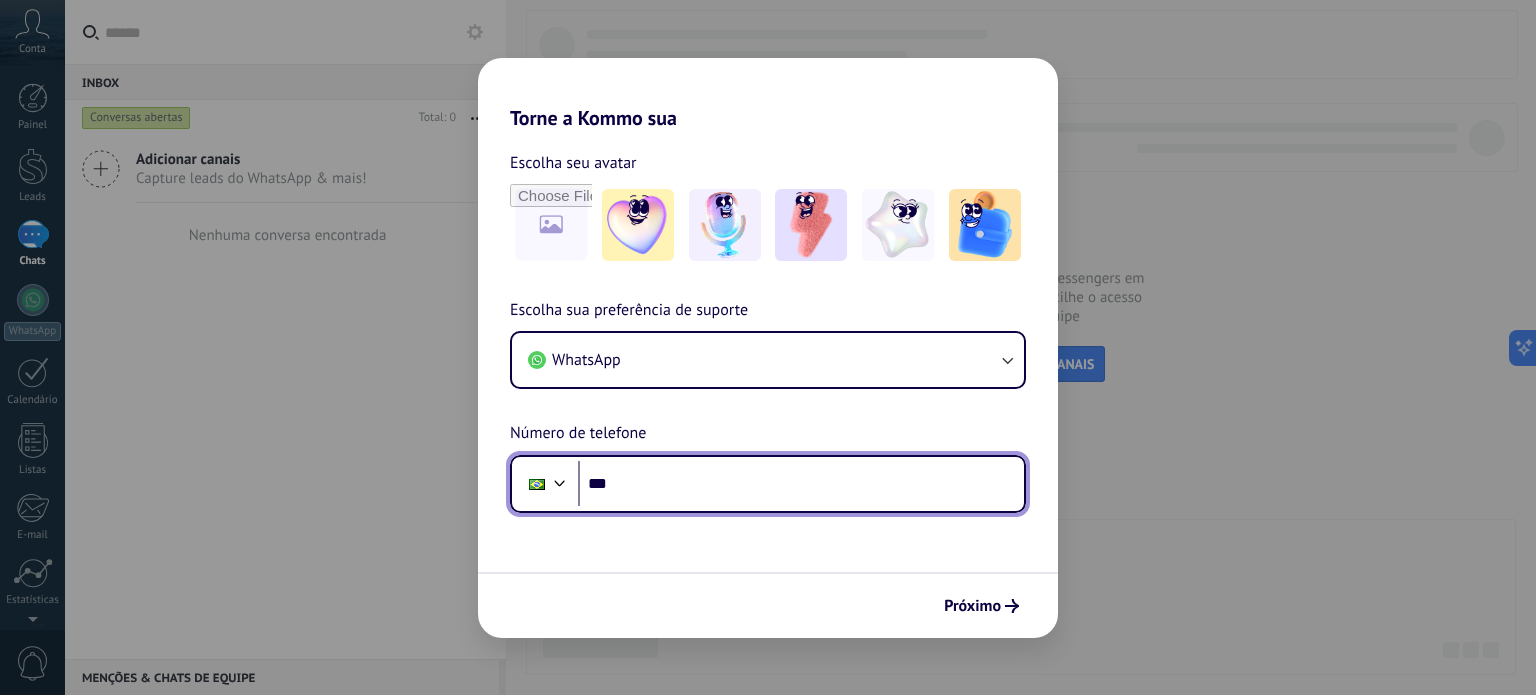 click on "***" at bounding box center [801, 484] 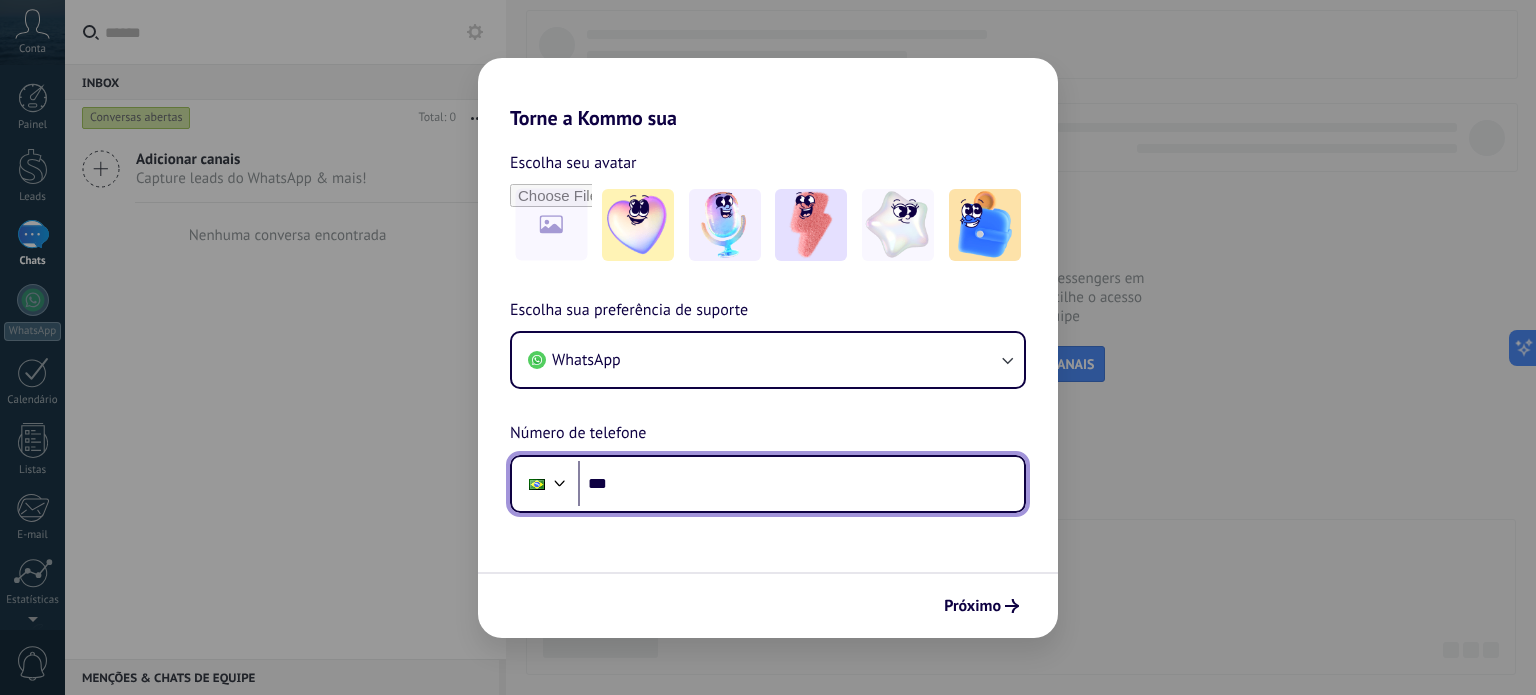 paste on "**********" 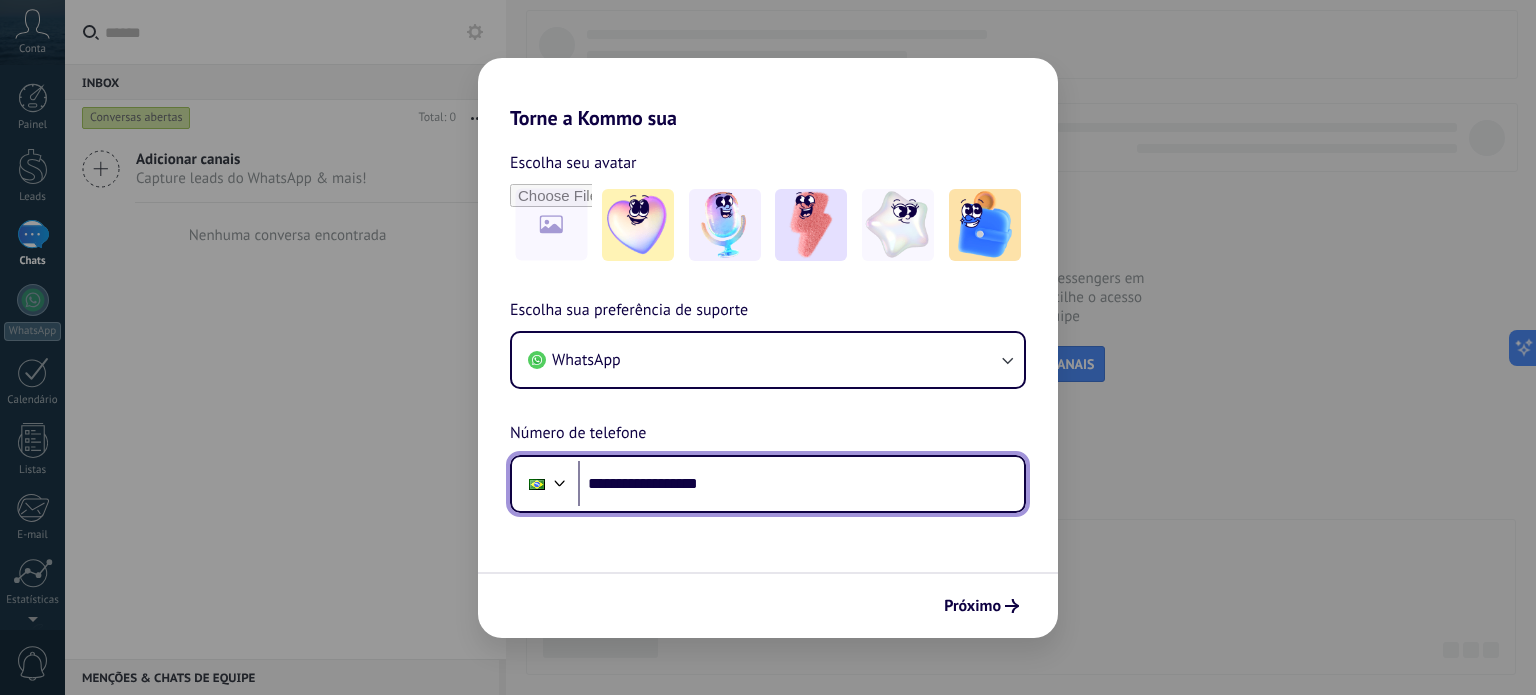 type on "**********" 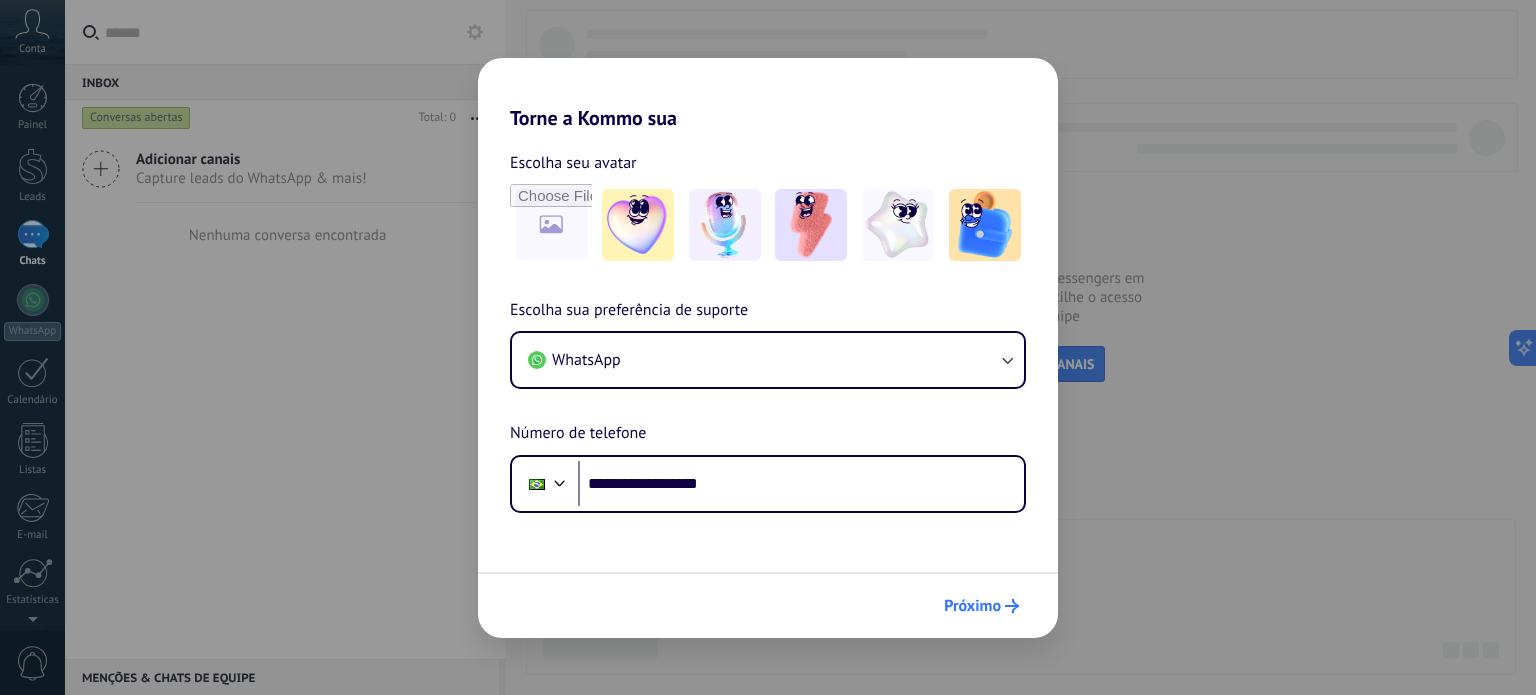 click on "Próximo" at bounding box center (972, 606) 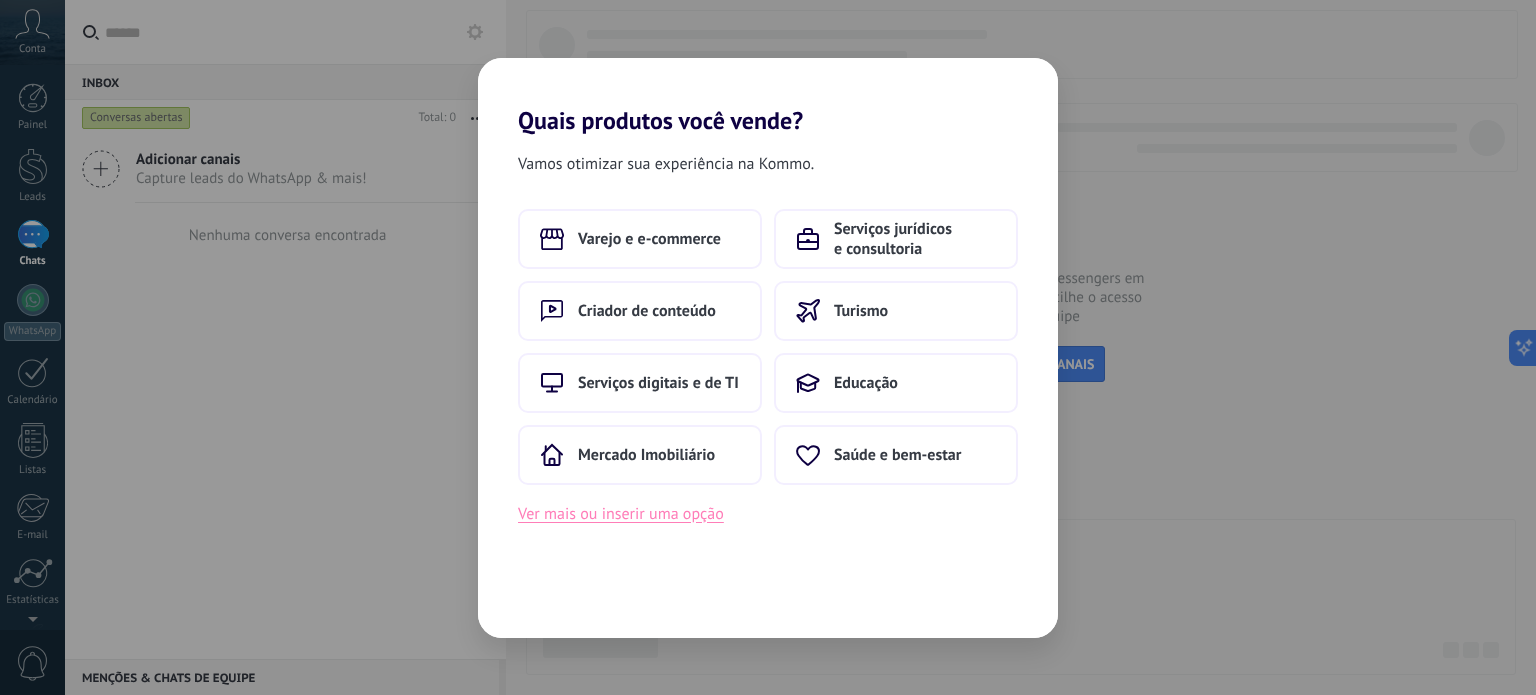 scroll, scrollTop: 0, scrollLeft: 0, axis: both 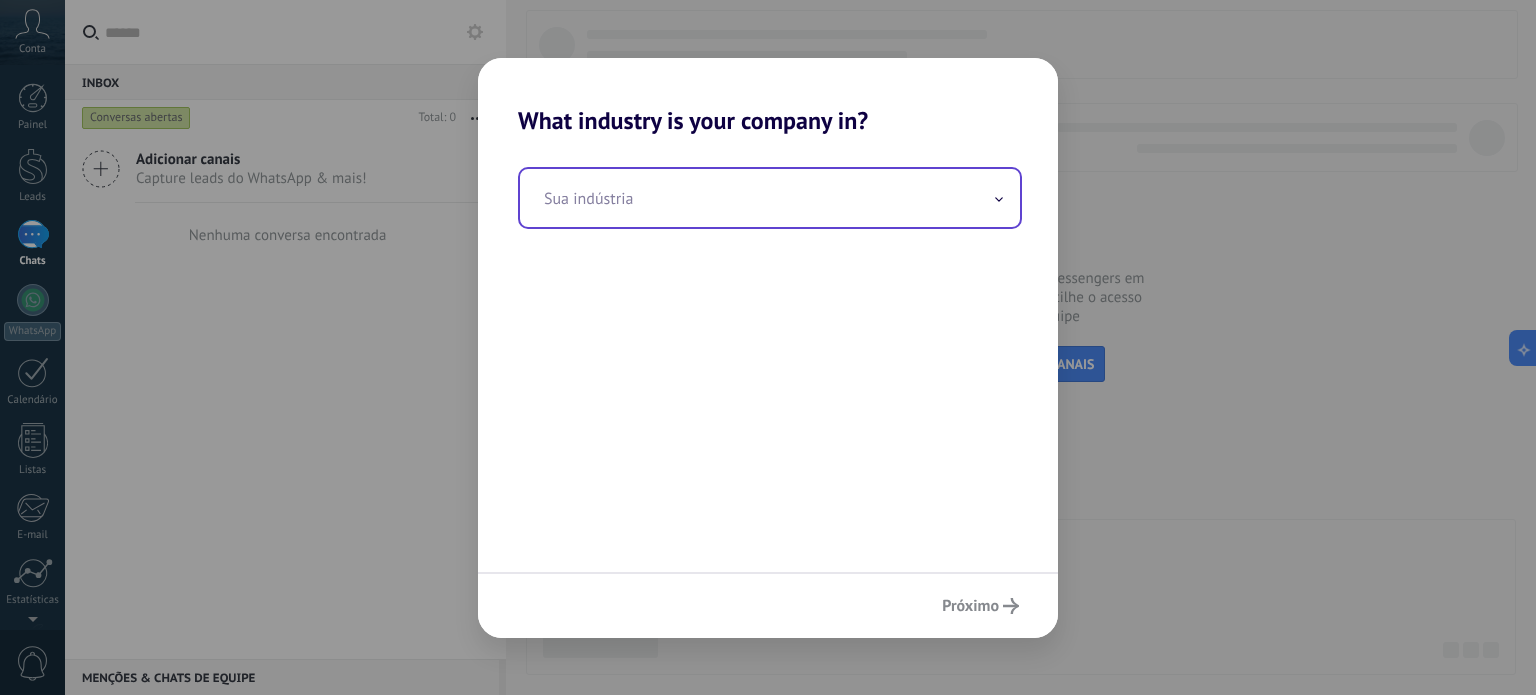 click at bounding box center [770, 198] 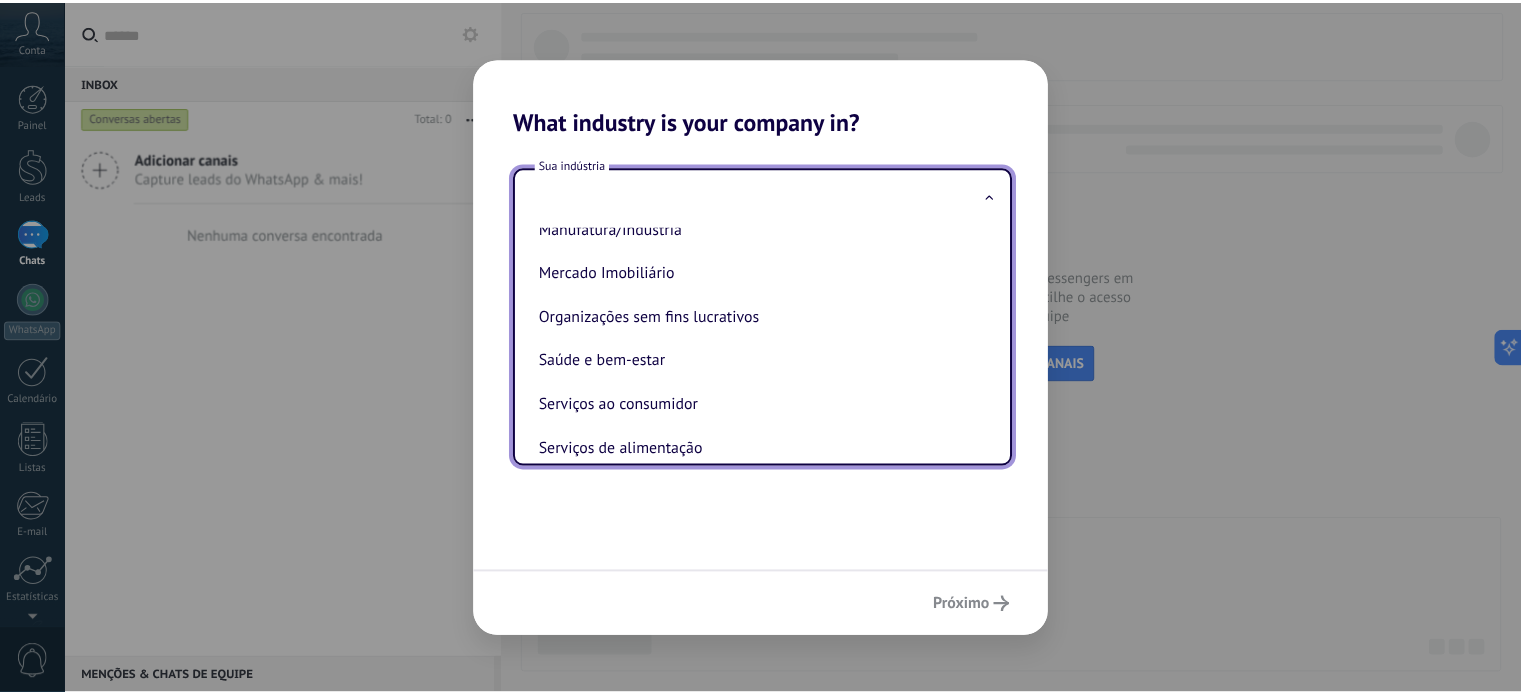 scroll, scrollTop: 243, scrollLeft: 0, axis: vertical 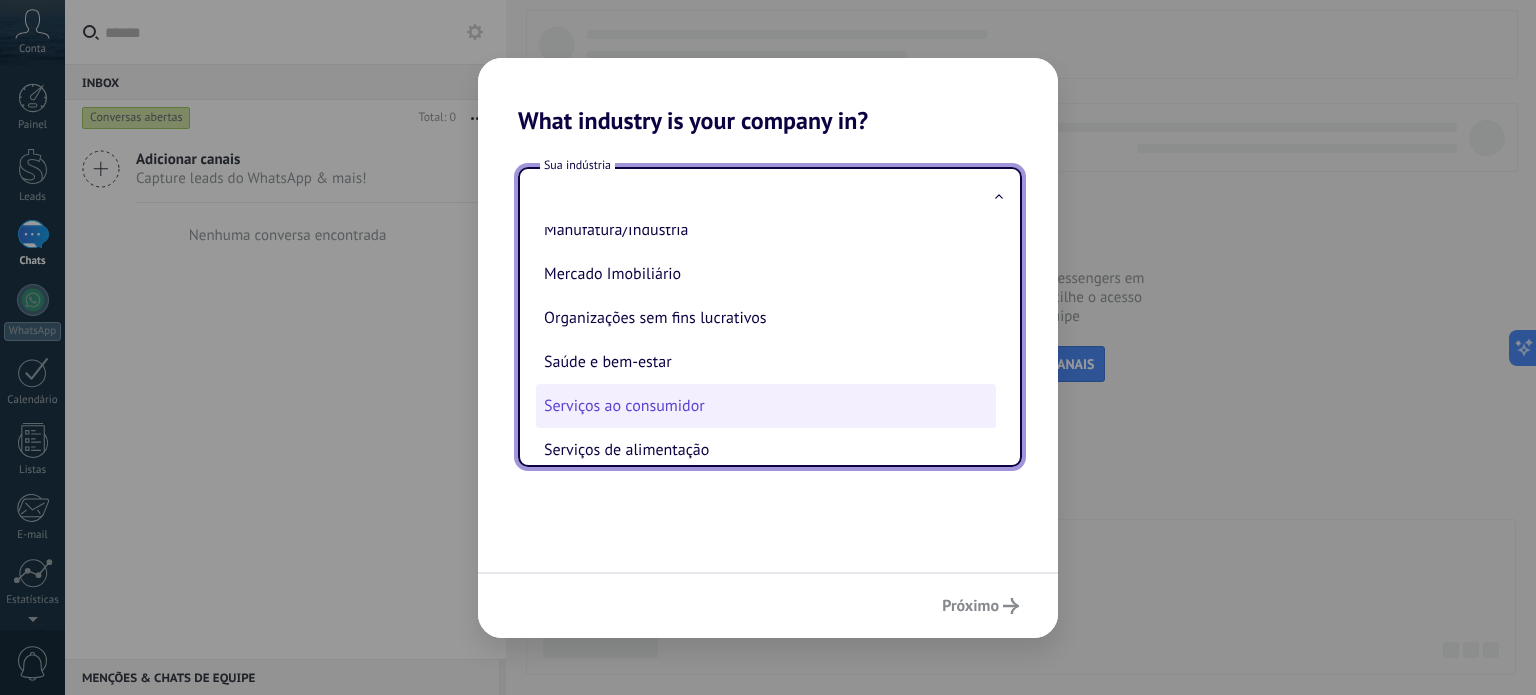 click on "Serviços ao consumidor" at bounding box center (766, 406) 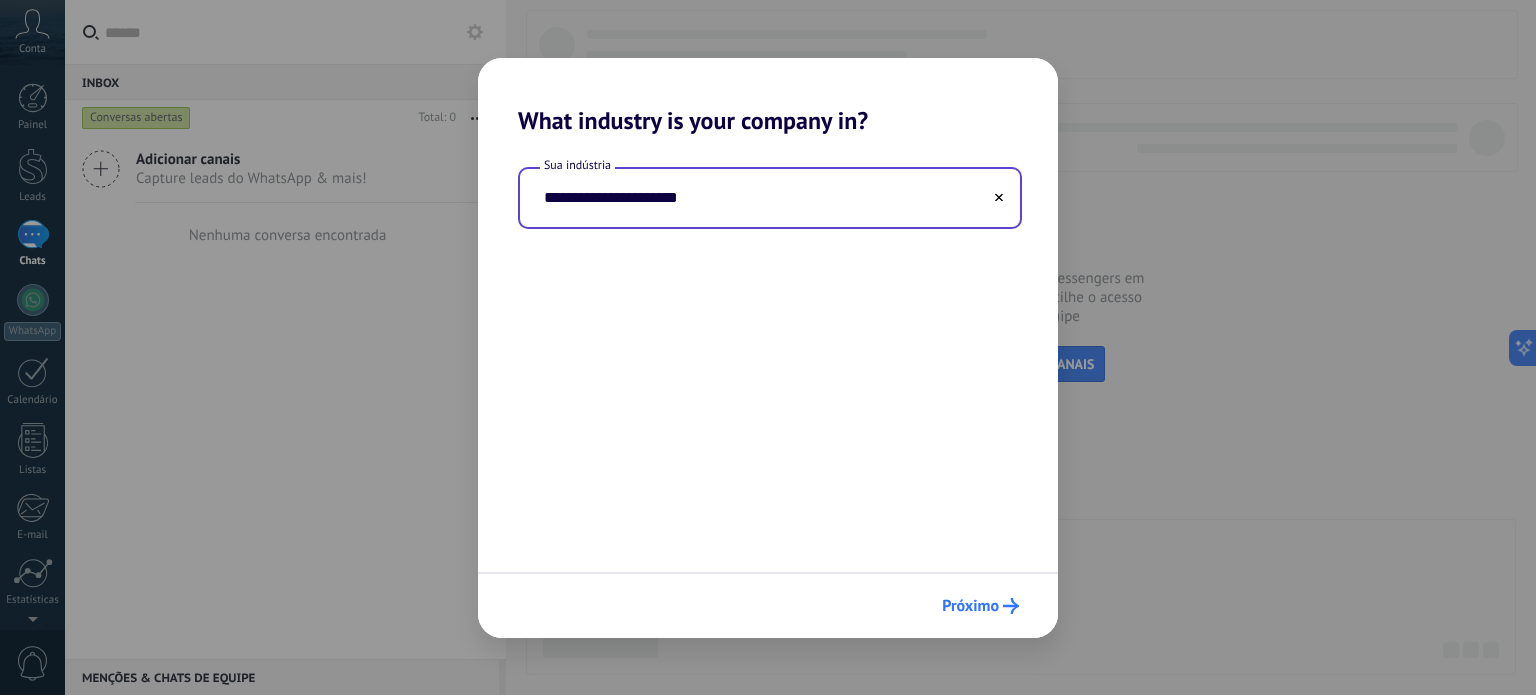 click on "Próximo" at bounding box center (970, 606) 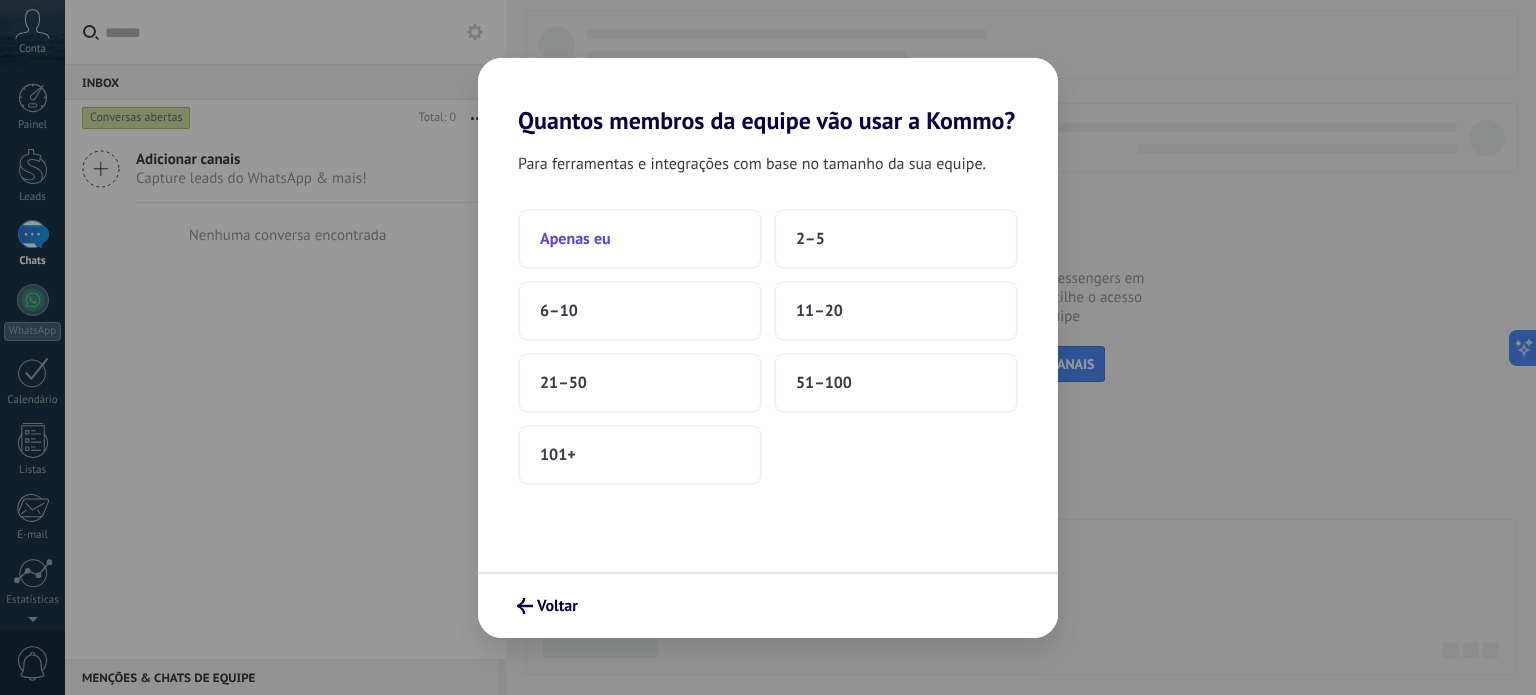 click on "Apenas eu" at bounding box center (640, 239) 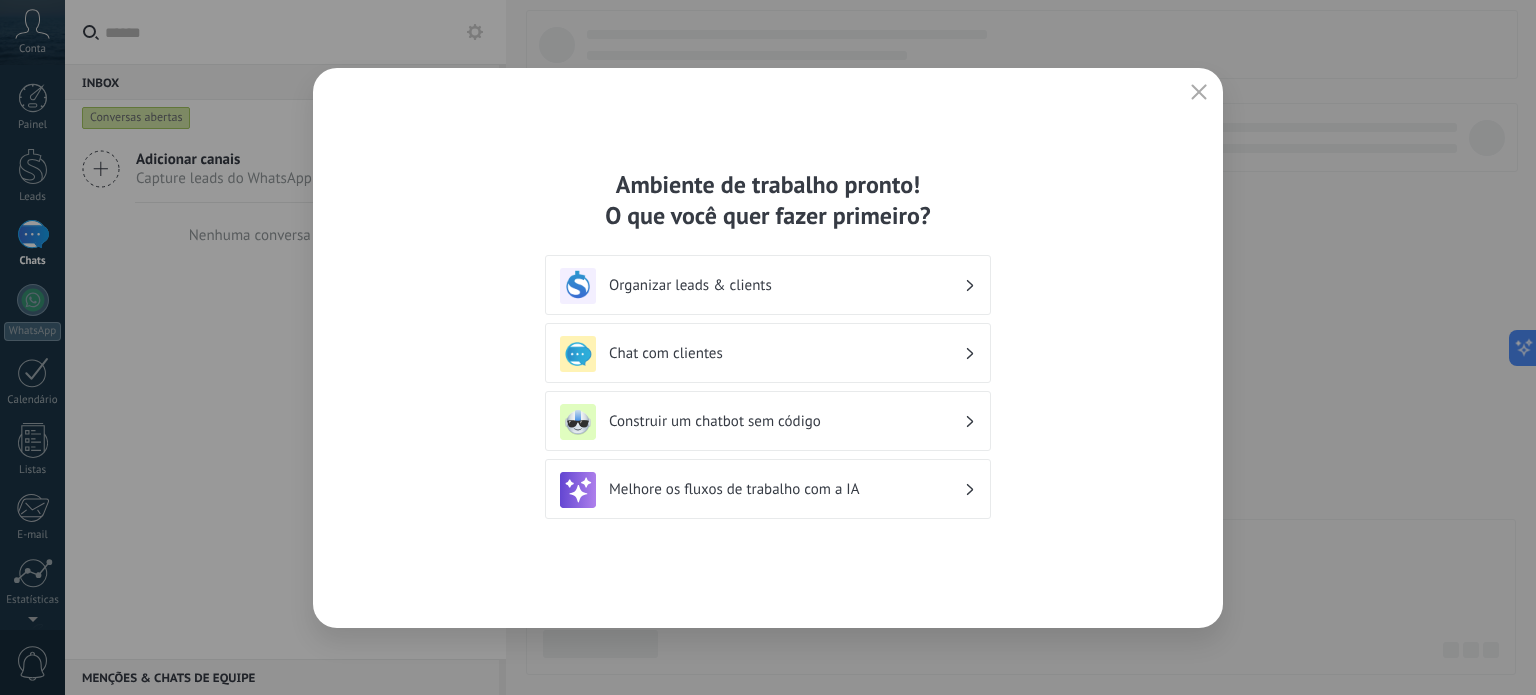 click on "Organizar leads & clients" at bounding box center (786, 285) 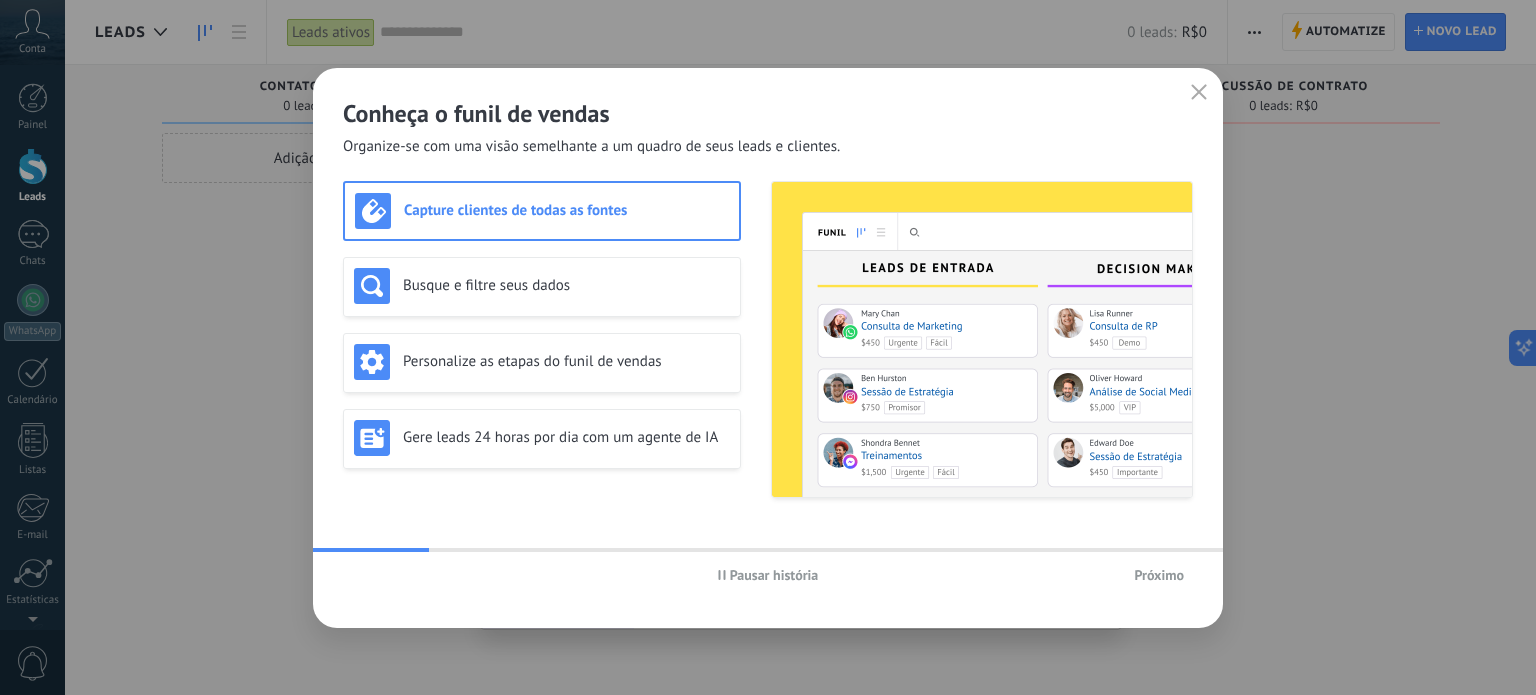 click 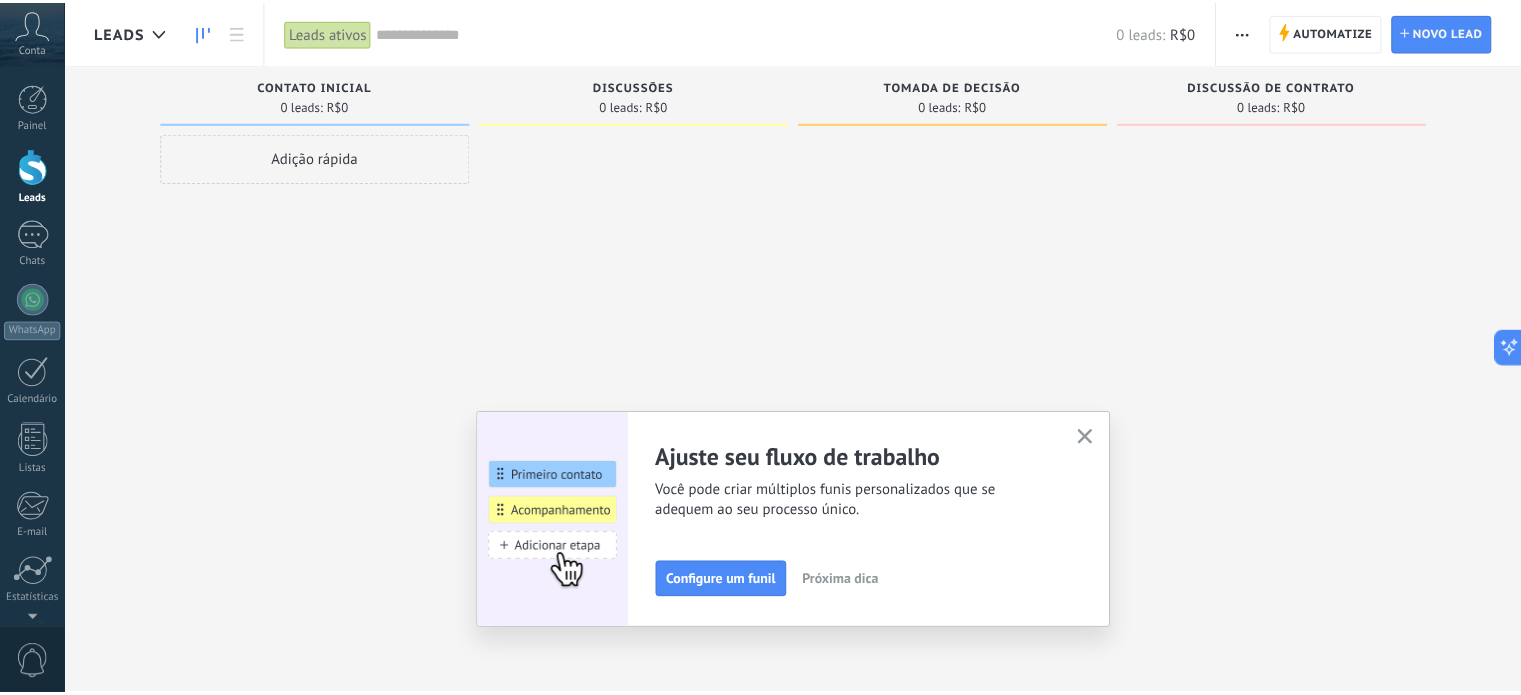 scroll, scrollTop: 136, scrollLeft: 0, axis: vertical 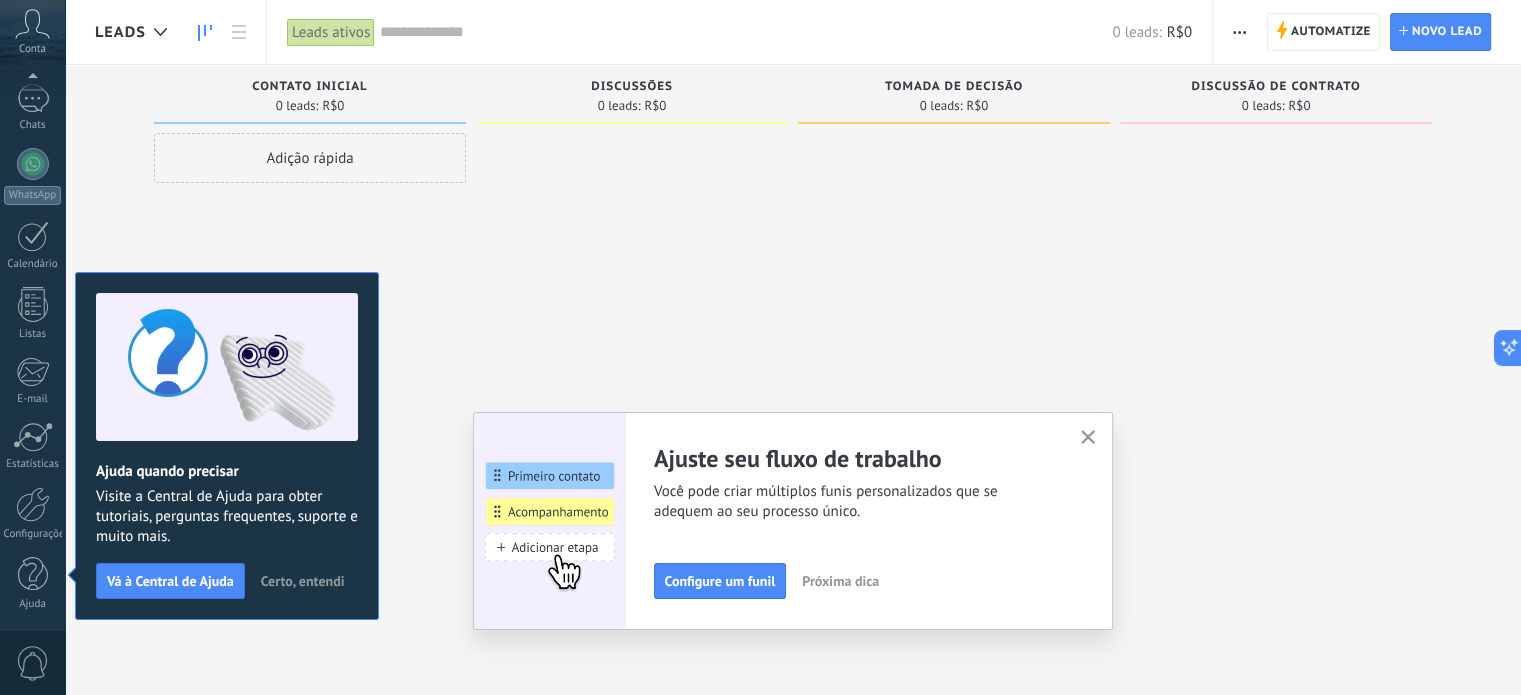 drag, startPoint x: 699, startPoint y: 258, endPoint x: 778, endPoint y: 256, distance: 79.025314 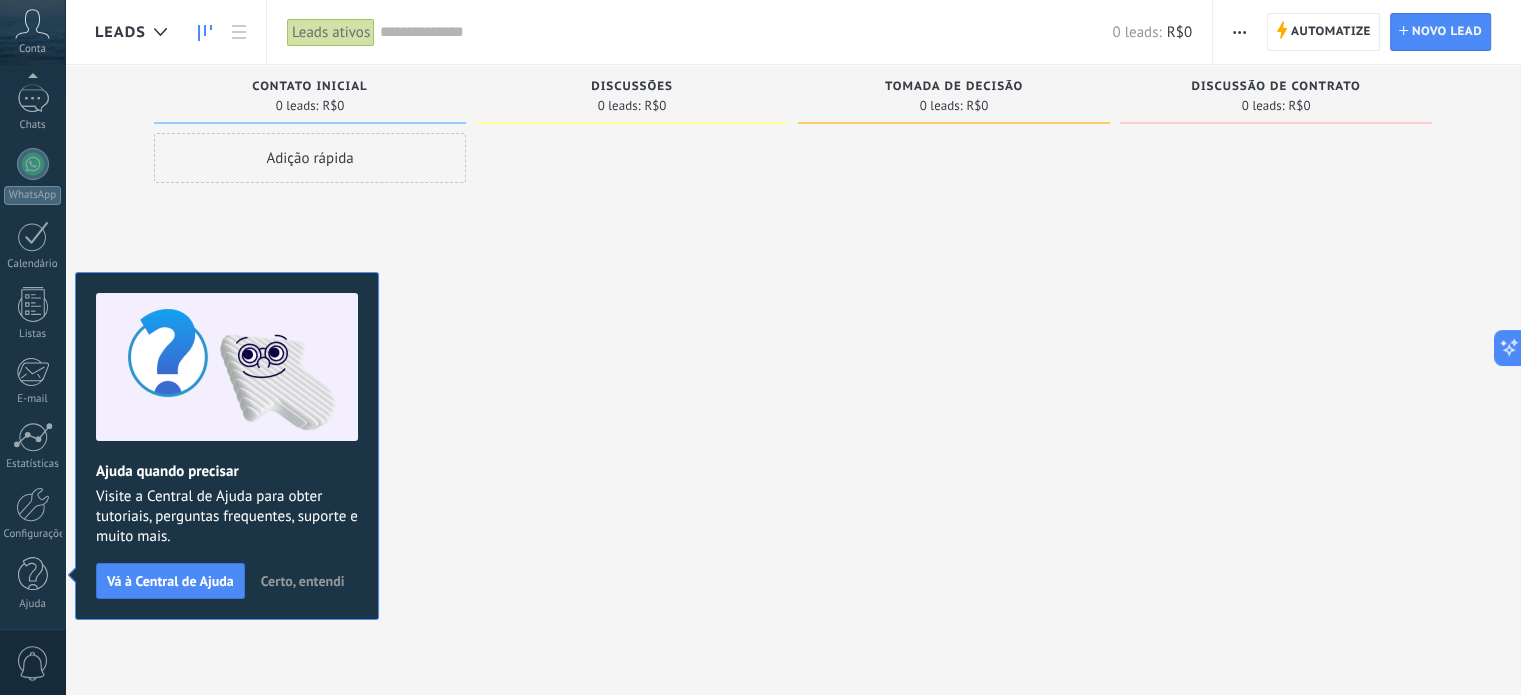scroll, scrollTop: 0, scrollLeft: 0, axis: both 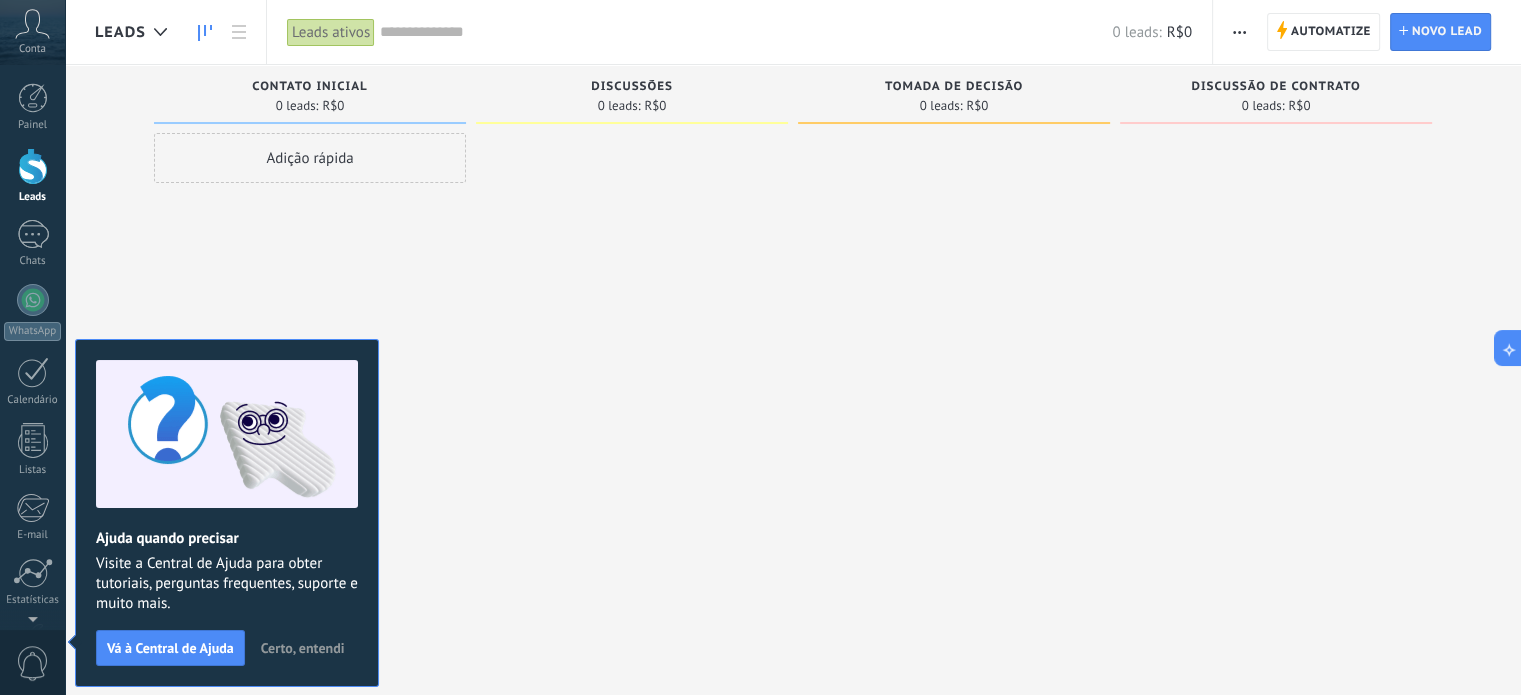 click on "Certo, entendi" at bounding box center [303, 648] 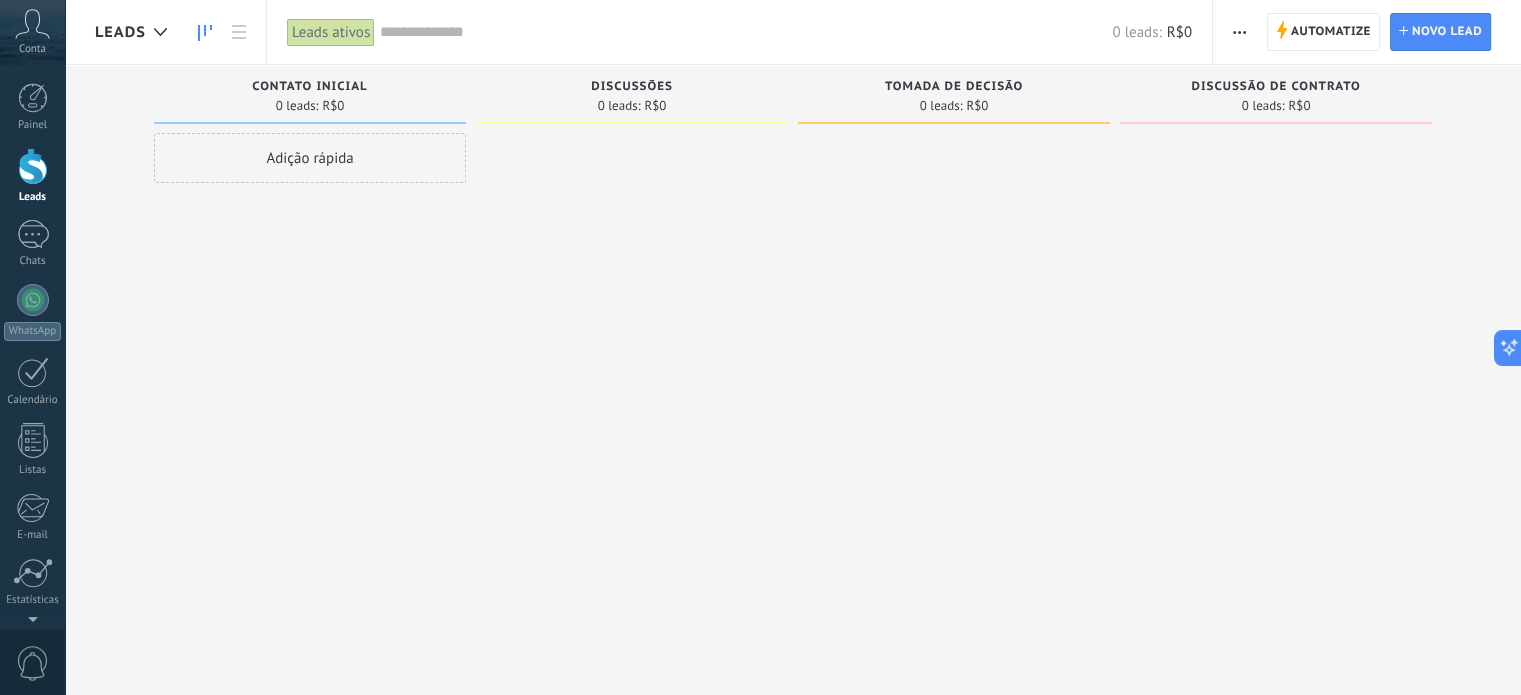 drag, startPoint x: 460, startPoint y: 395, endPoint x: 689, endPoint y: 374, distance: 229.96086 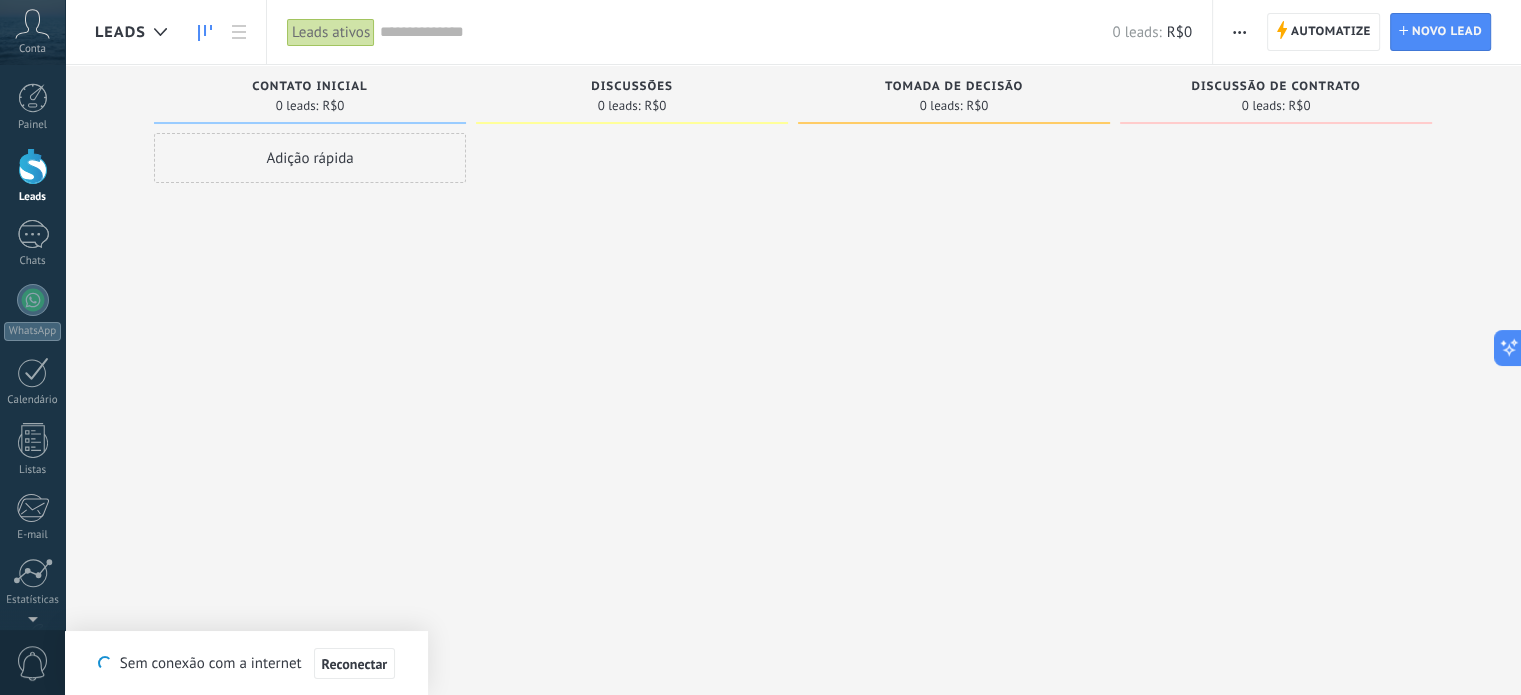 drag, startPoint x: 838, startPoint y: 428, endPoint x: 925, endPoint y: 379, distance: 99.849884 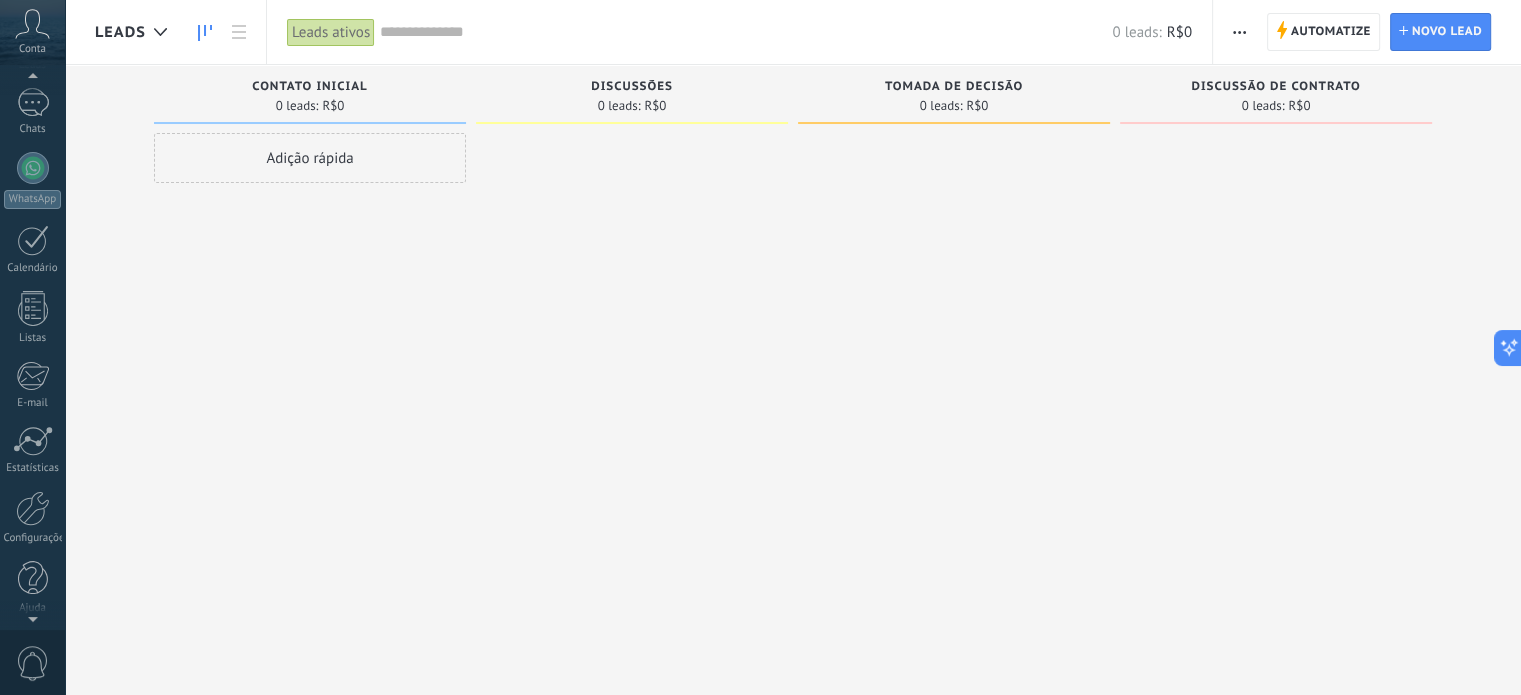 scroll, scrollTop: 136, scrollLeft: 0, axis: vertical 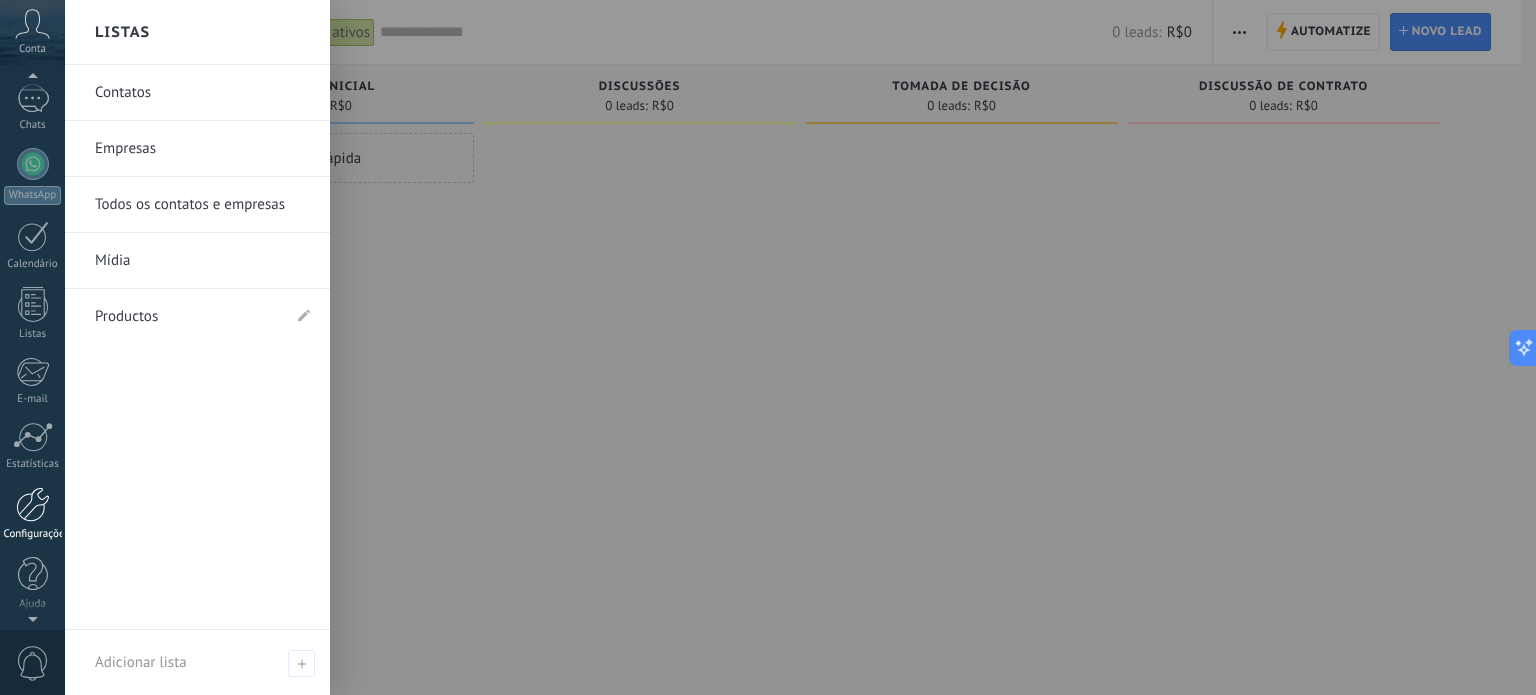 click at bounding box center (33, 504) 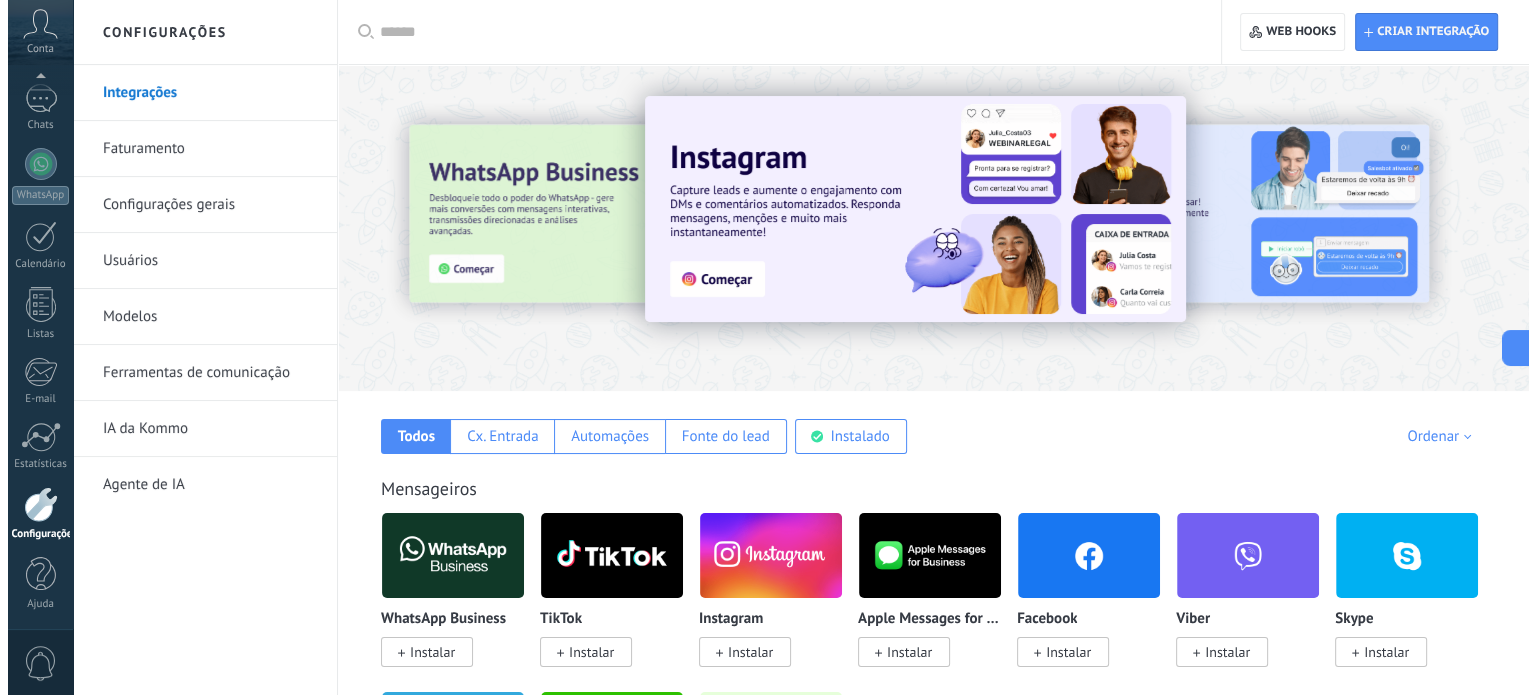 scroll, scrollTop: 200, scrollLeft: 0, axis: vertical 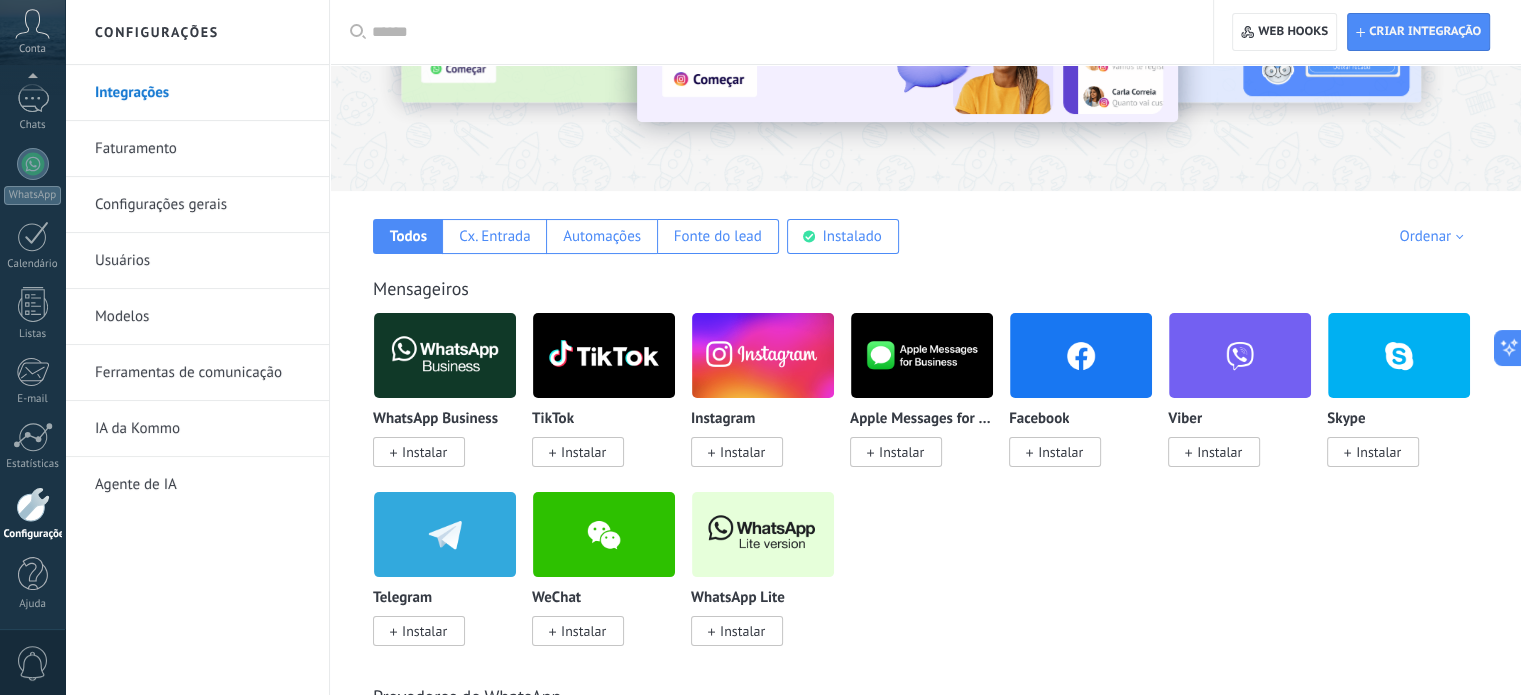 click on "Instalar" at bounding box center (424, 452) 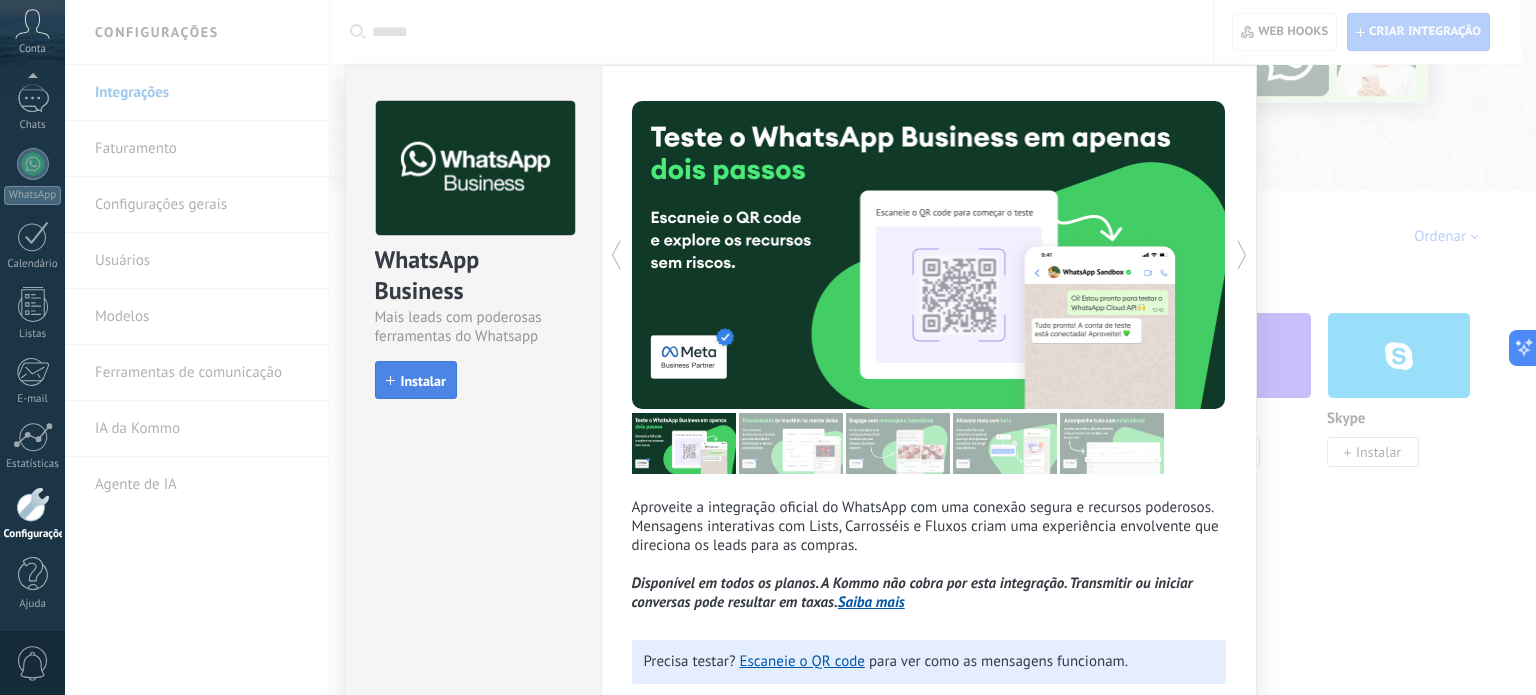 click on "Instalar" at bounding box center [423, 381] 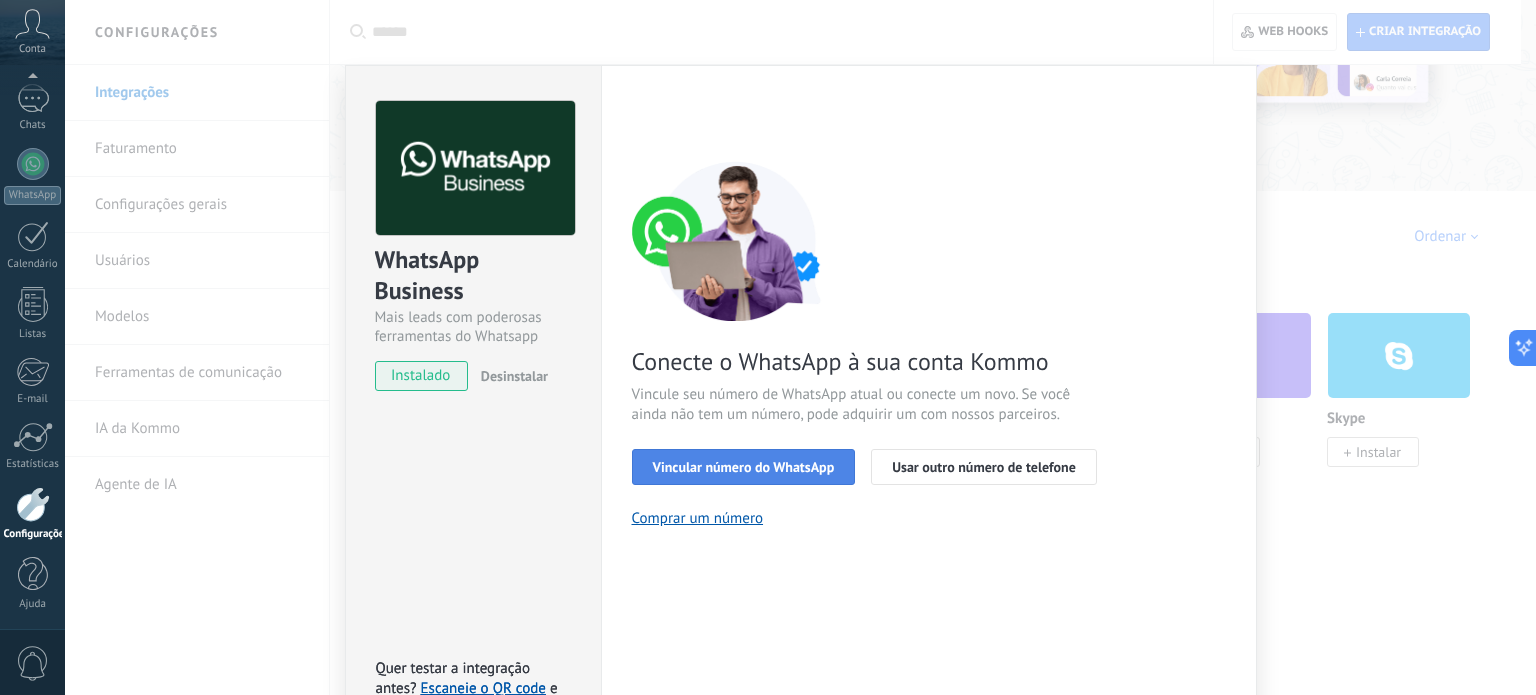 click on "Vincular número do WhatsApp" at bounding box center [744, 467] 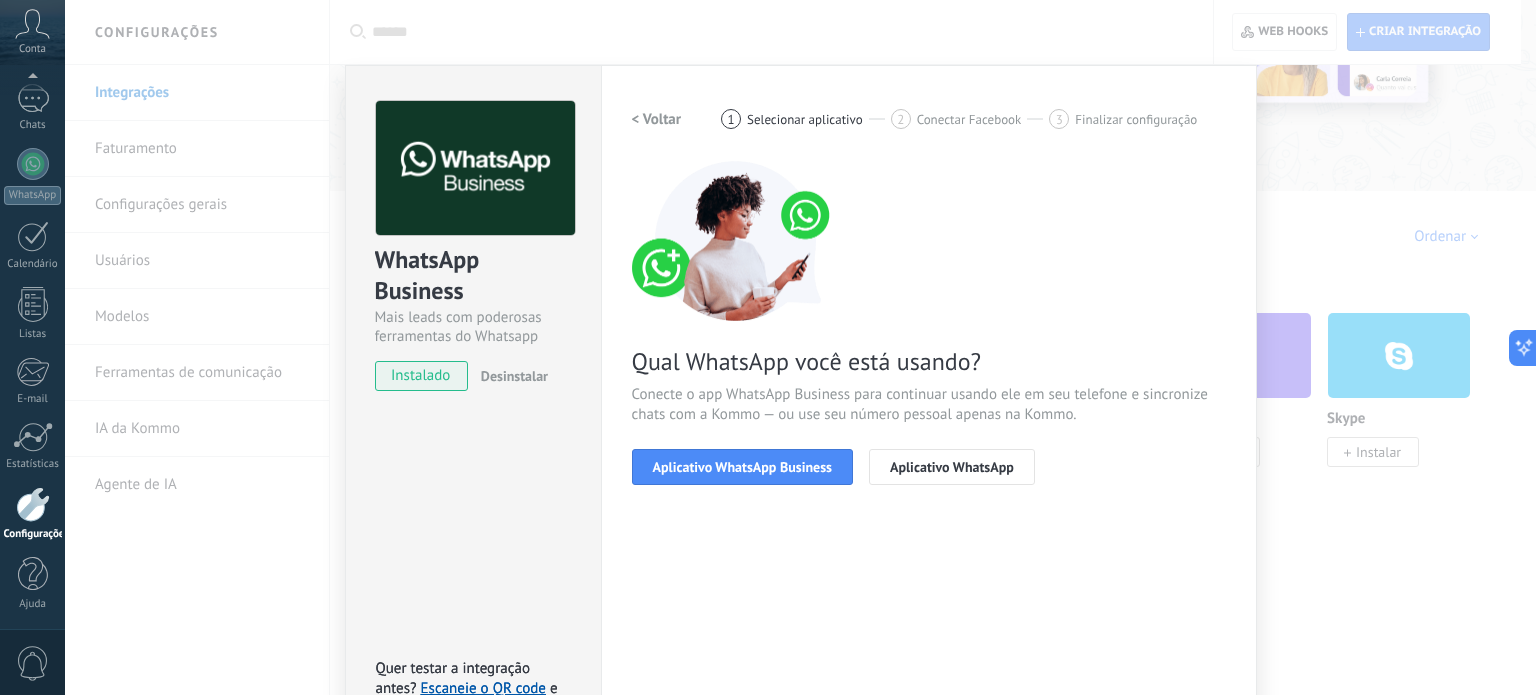 click on "Aplicativo WhatsApp Business" at bounding box center [742, 467] 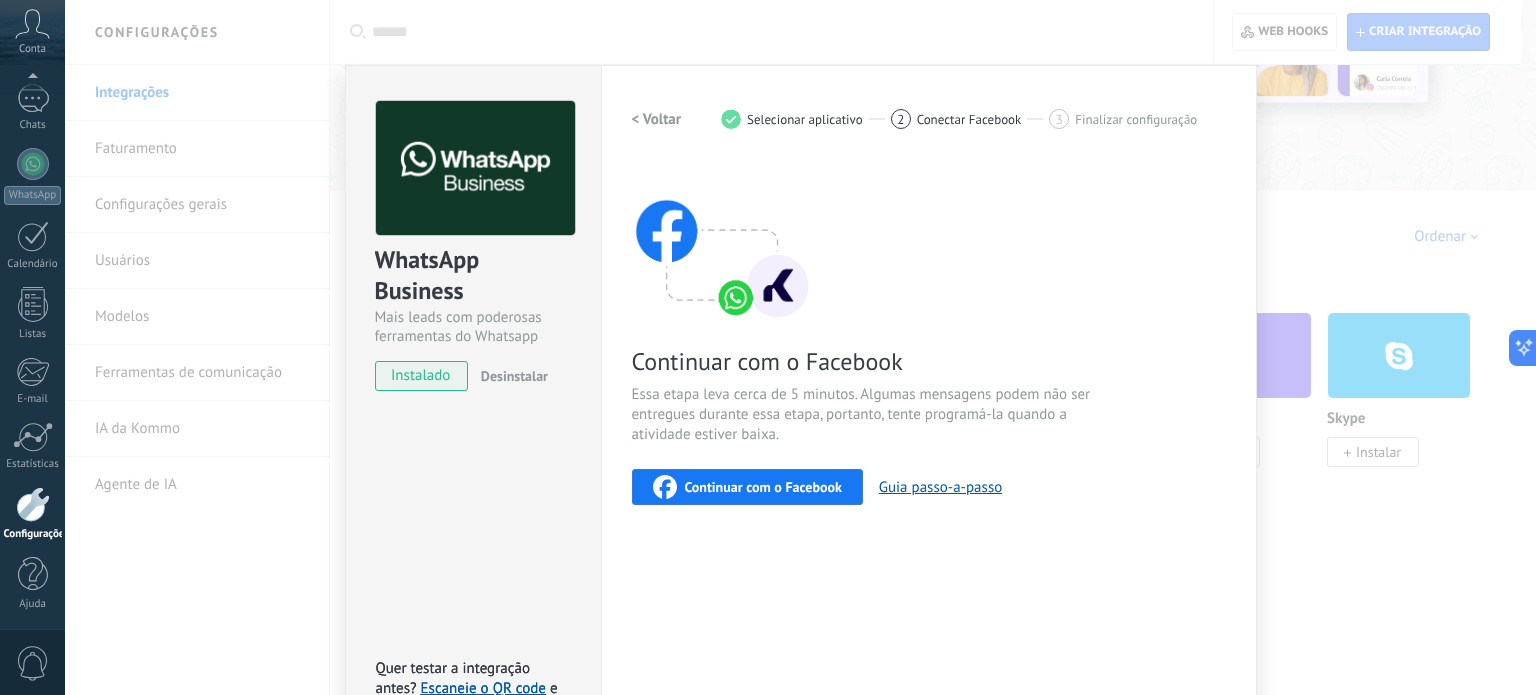 click on "Continuar com o Facebook" at bounding box center (763, 487) 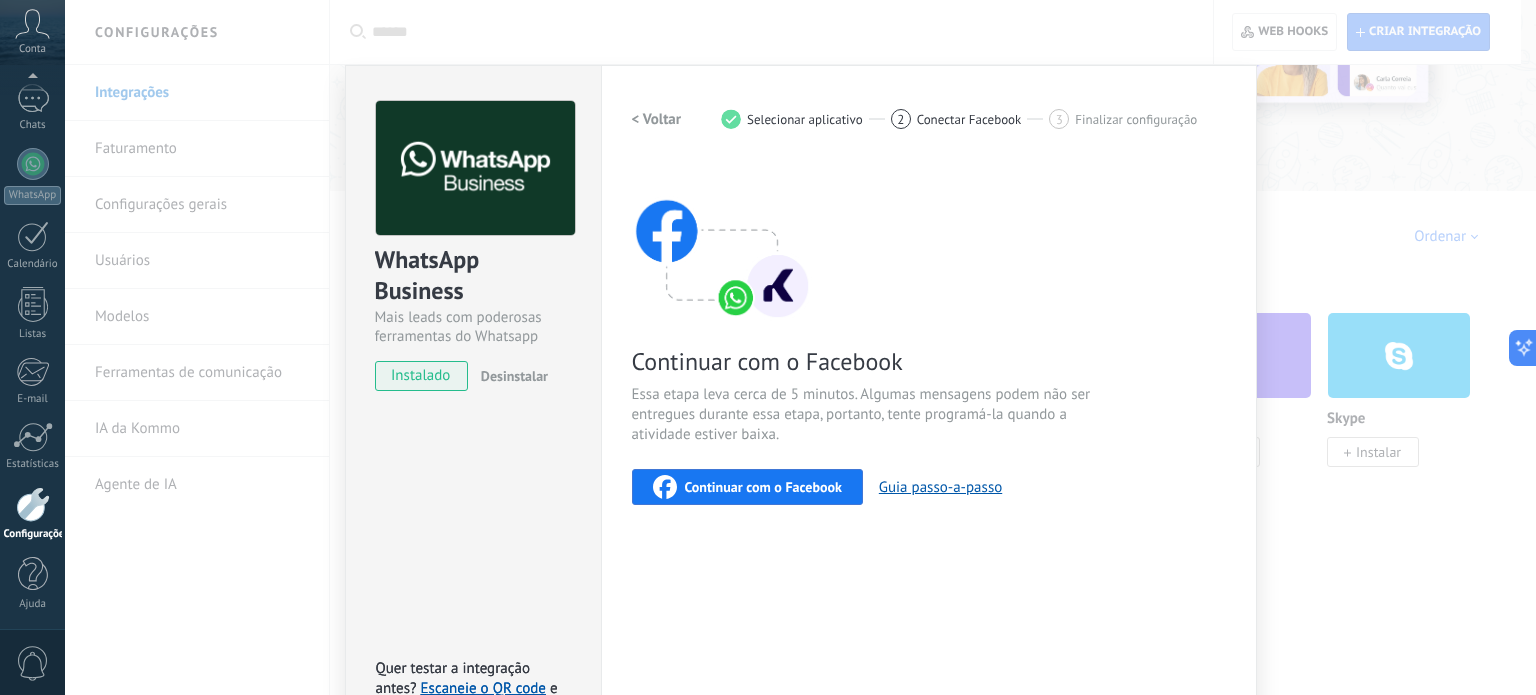 click on "Continuar com o Facebook" at bounding box center (763, 487) 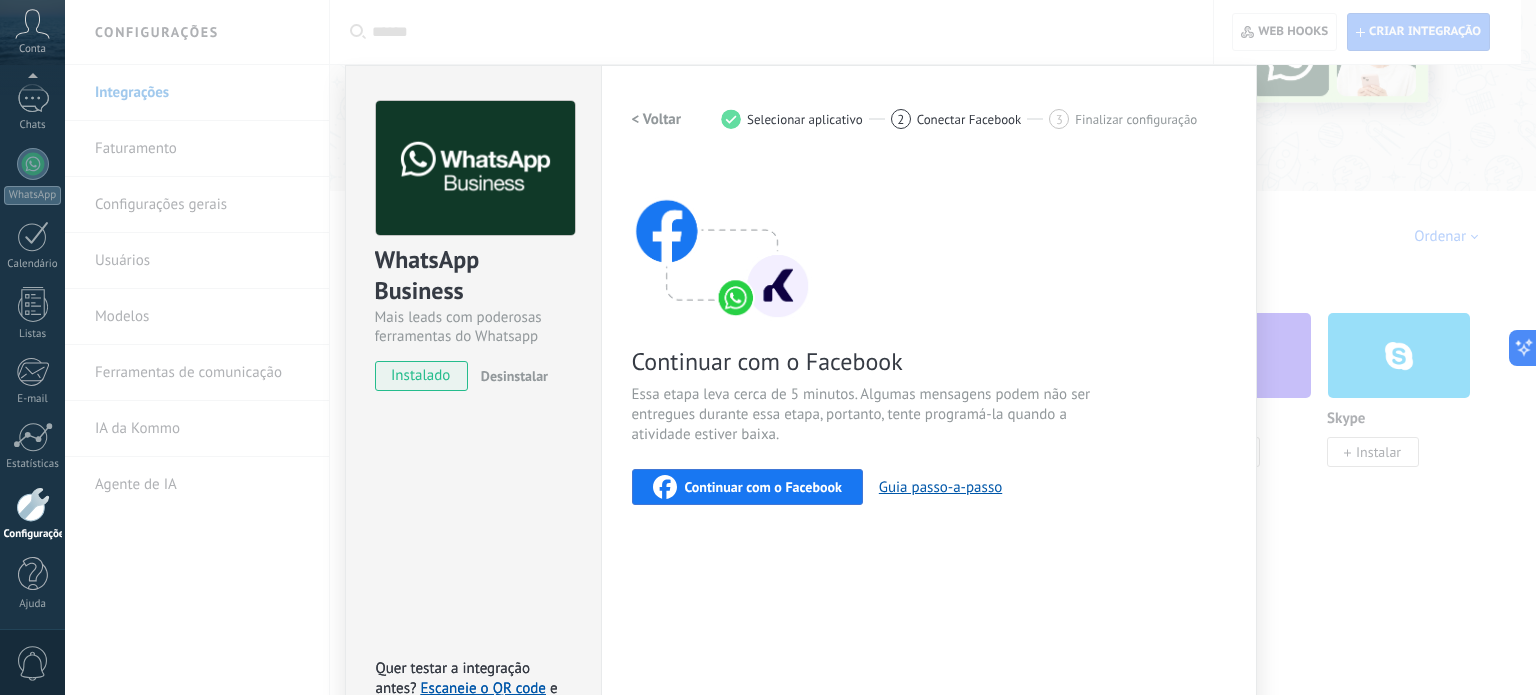 click on "Continuar com o Facebook" at bounding box center [763, 487] 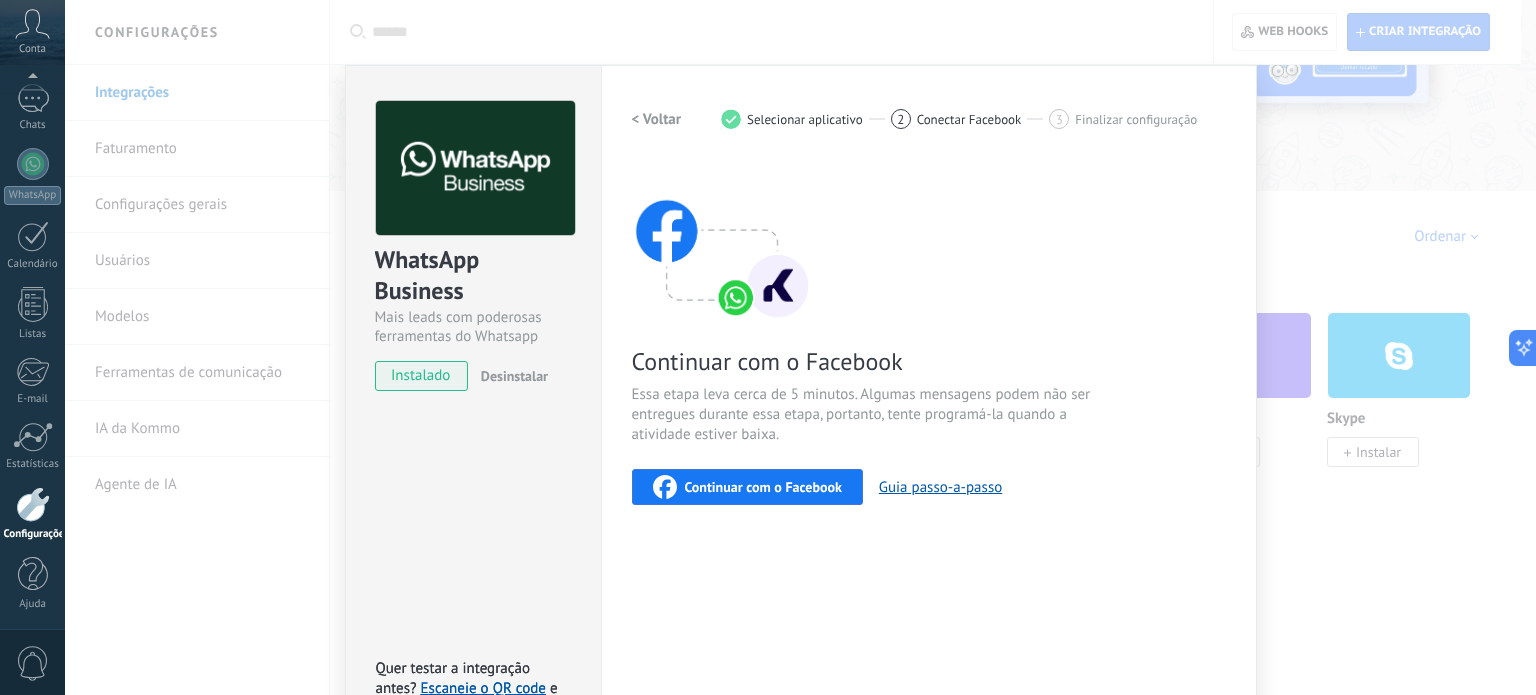 click on "Continuar com o Facebook" at bounding box center (747, 487) 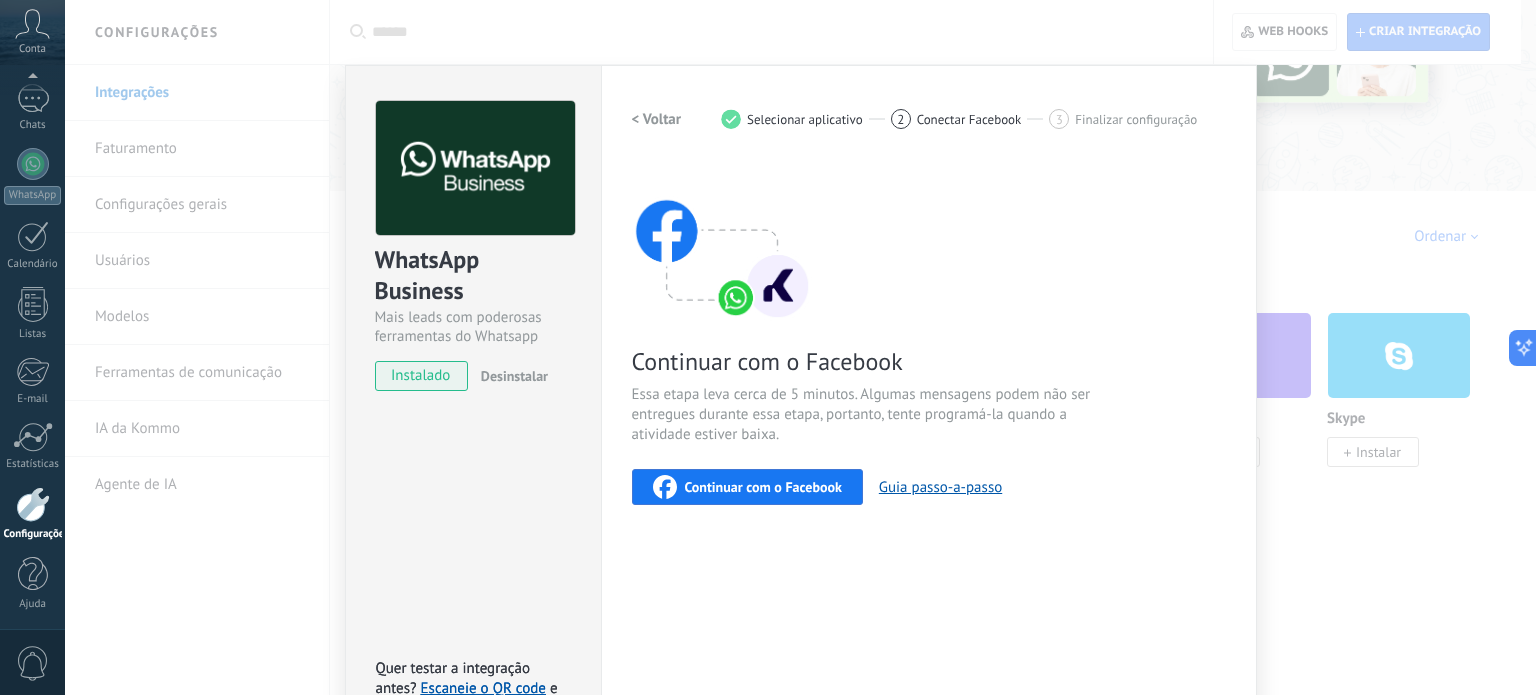 click on "Configurações Autorização Esta aba registra os usuários que permitiram acesso à esta conta. Se você quiser remover a possibilidade de um usuário de enviar solicitações para a conta em relação a esta integração, você pode revogar o acesso. Se o acesso de todos os usuários for revogado, a integração parará de funcionar. Este app está instalado, mas ninguém concedeu acesso ainda. WhatsApp Cloud API Mais _:  Salvar < Voltar 1 Selecionar aplicativo 2 Conectar Facebook 3 Finalizar configuração Continuar com o Facebook Essa etapa leva cerca de 5 minutos. Algumas mensagens podem não ser entregues durante essa etapa, portanto, tente programá-la quando a atividade estiver baixa. Continuar com o Facebook Guia passo-a-passo Precisa de ajuda?" at bounding box center (929, 410) 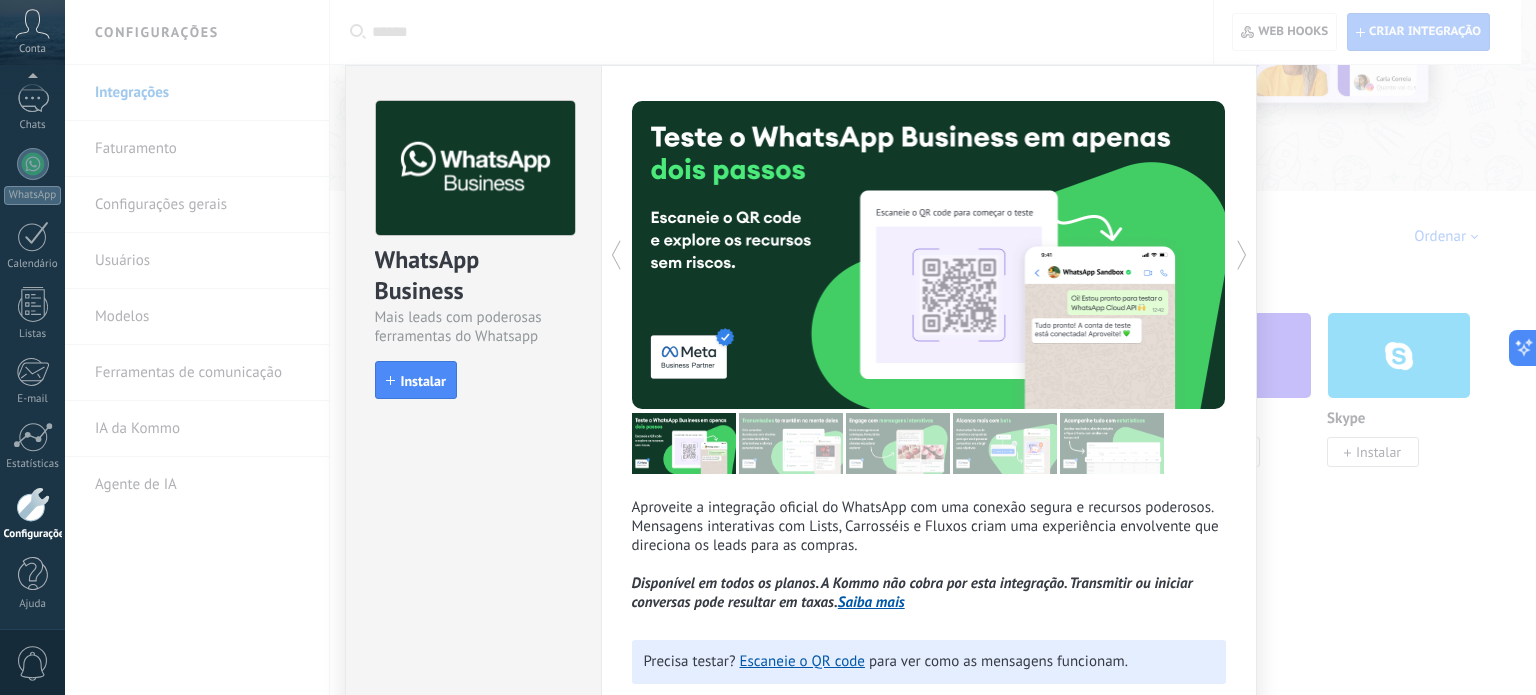 click on "WhatsApp Business Mais leads com poderosas ferramentas do Whatsapp install Instalar Aproveite a integração oficial do WhatsApp com uma conexão segura e recursos poderosos. Mensagens interativas com Lists, Carrosséis e Fluxos criam uma experiência envolvente que direciona os leads para as compras.    Disponível em todos os planos. A Kommo não cobra por esta integração. Transmitir ou iniciar conversas pode resultar em taxas.  Saiba mais Mais Precisa testar?   Escaneie o QR code   para ver como as mensagens funcionam." at bounding box center [800, 347] 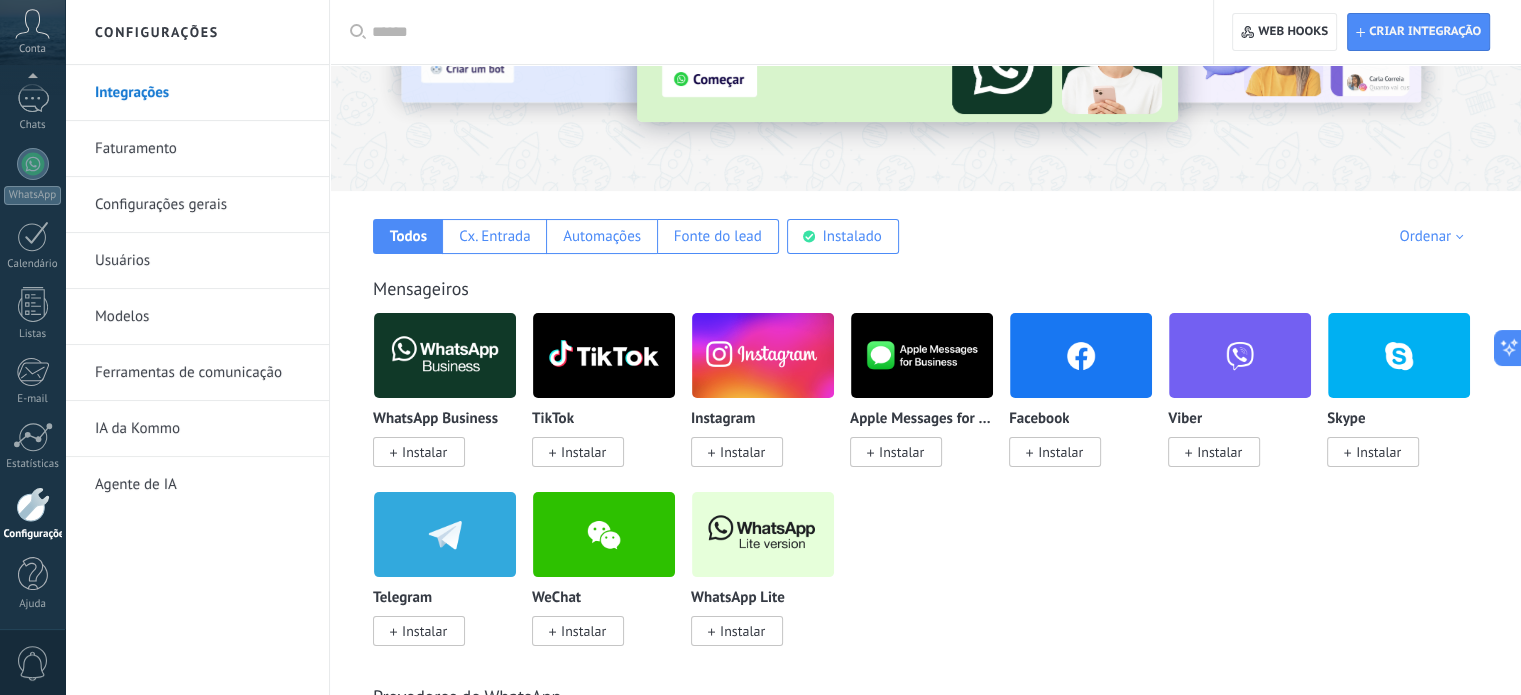 click on "Instalar" at bounding box center [742, 631] 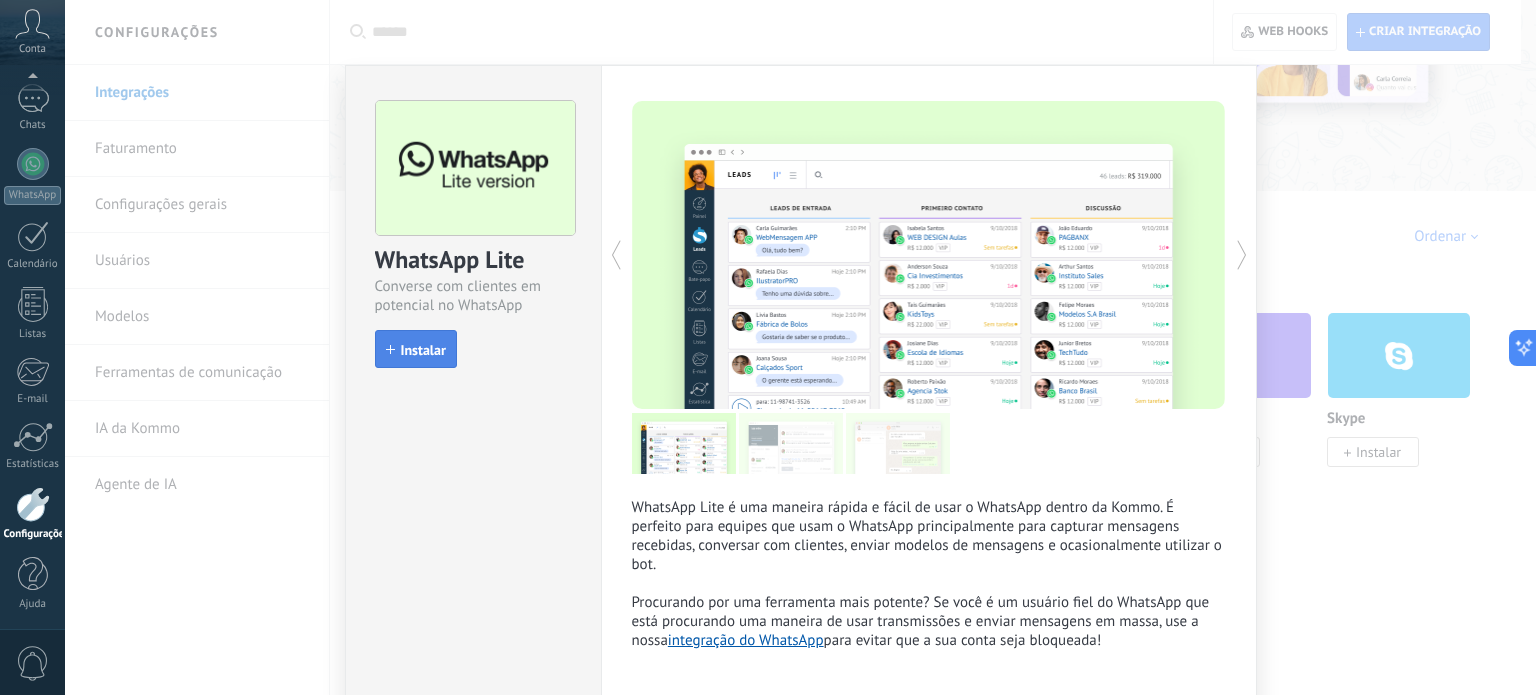 click on "Instalar" at bounding box center (423, 350) 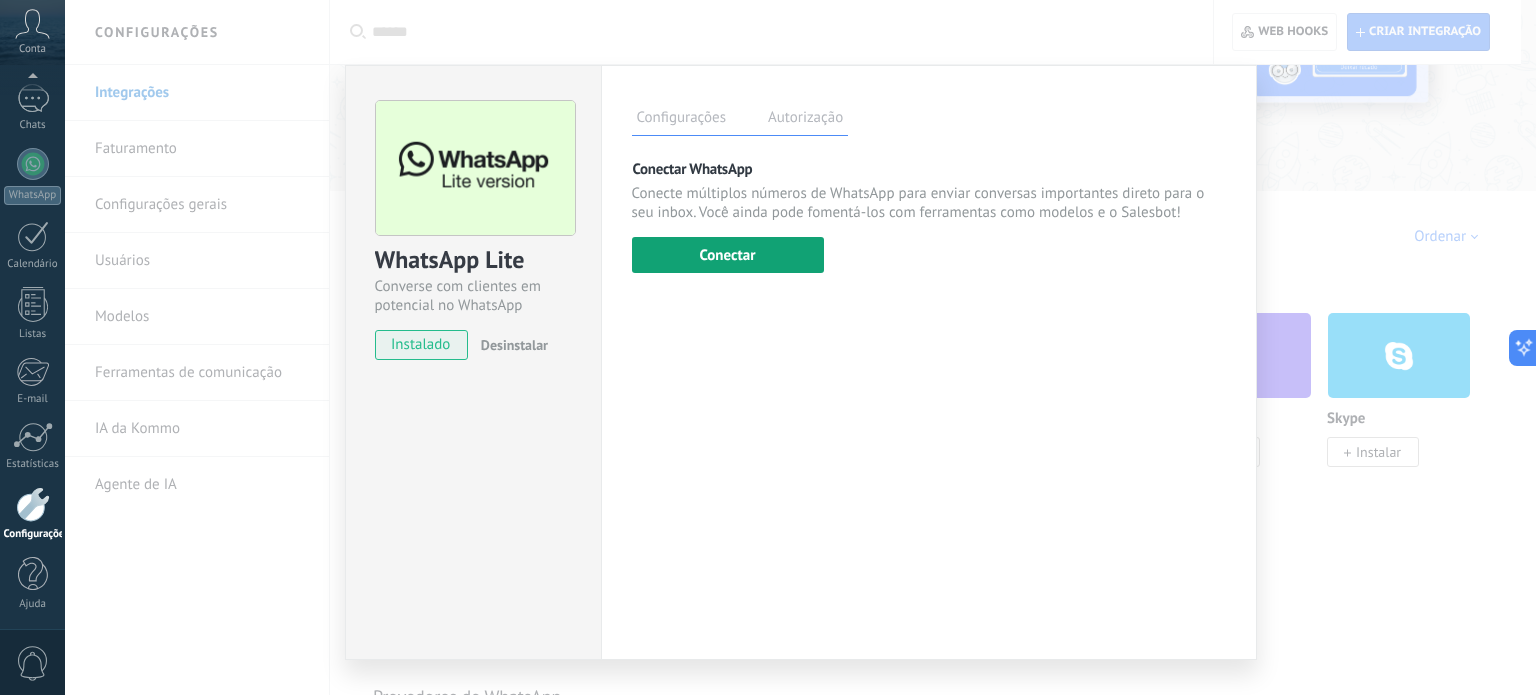 click on "Conectar" at bounding box center [728, 255] 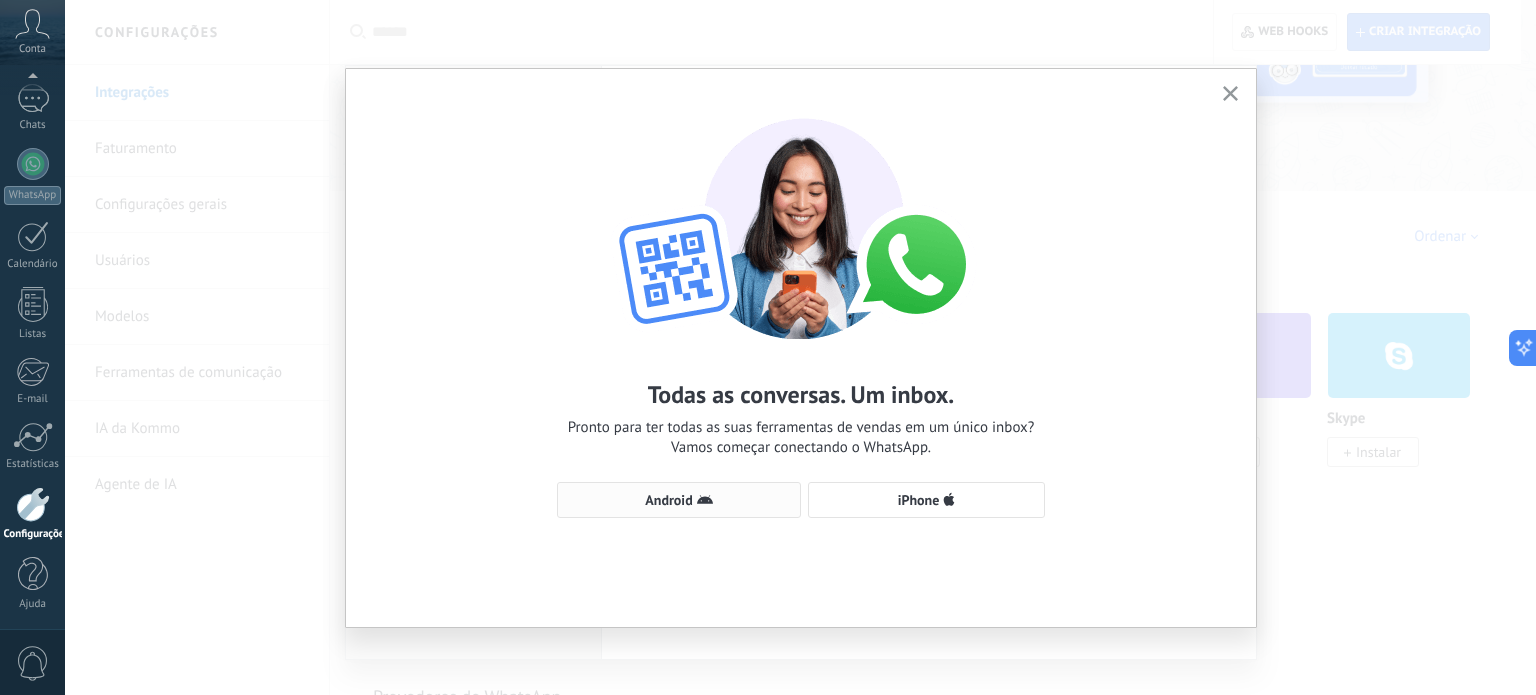 click 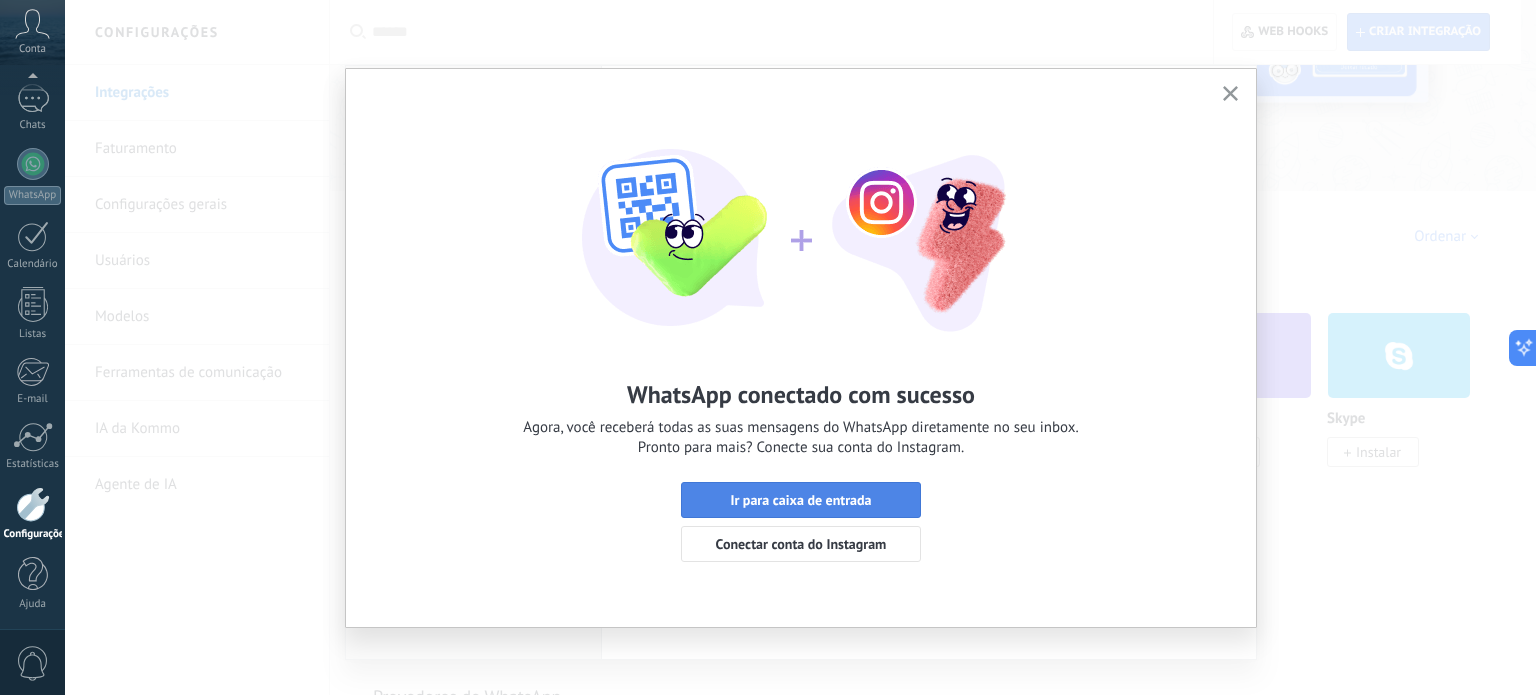 click on "Ir para caixa de entrada" at bounding box center (800, 500) 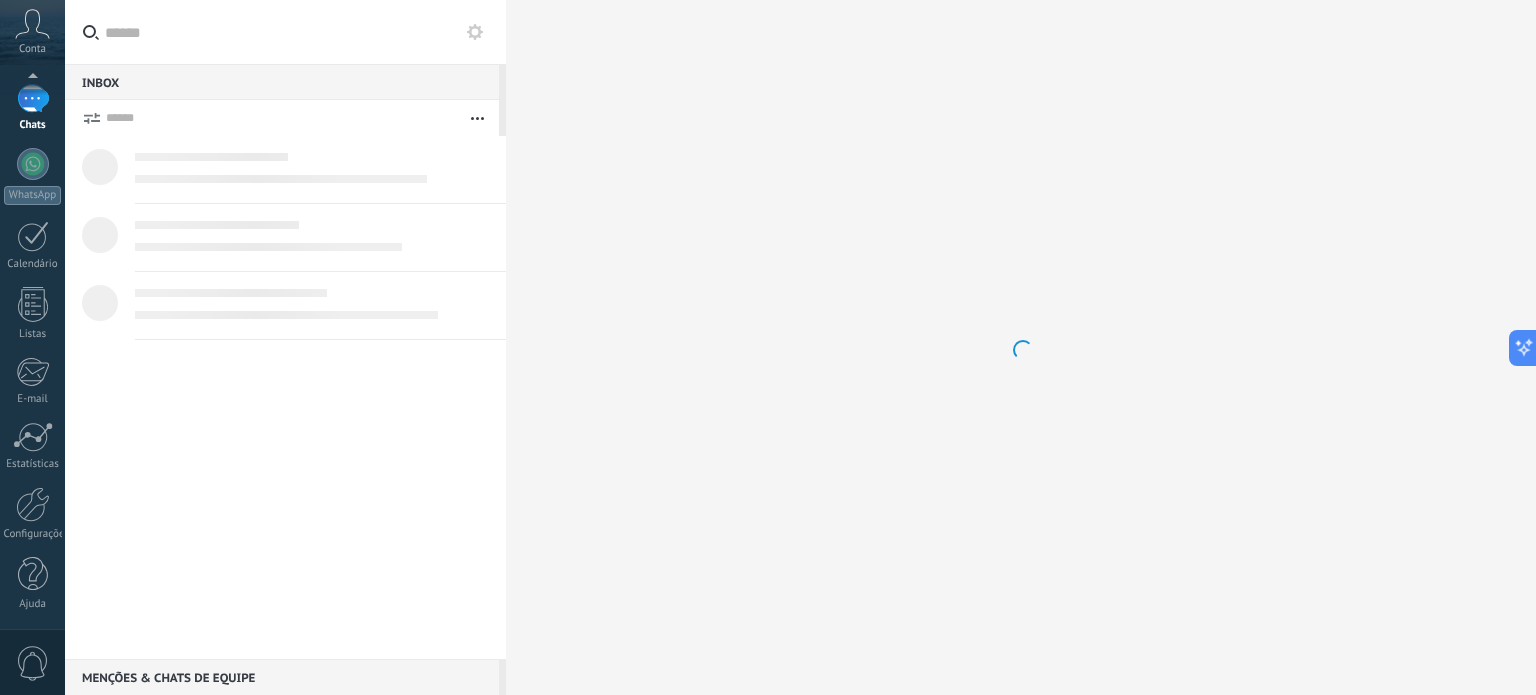 scroll, scrollTop: 0, scrollLeft: 0, axis: both 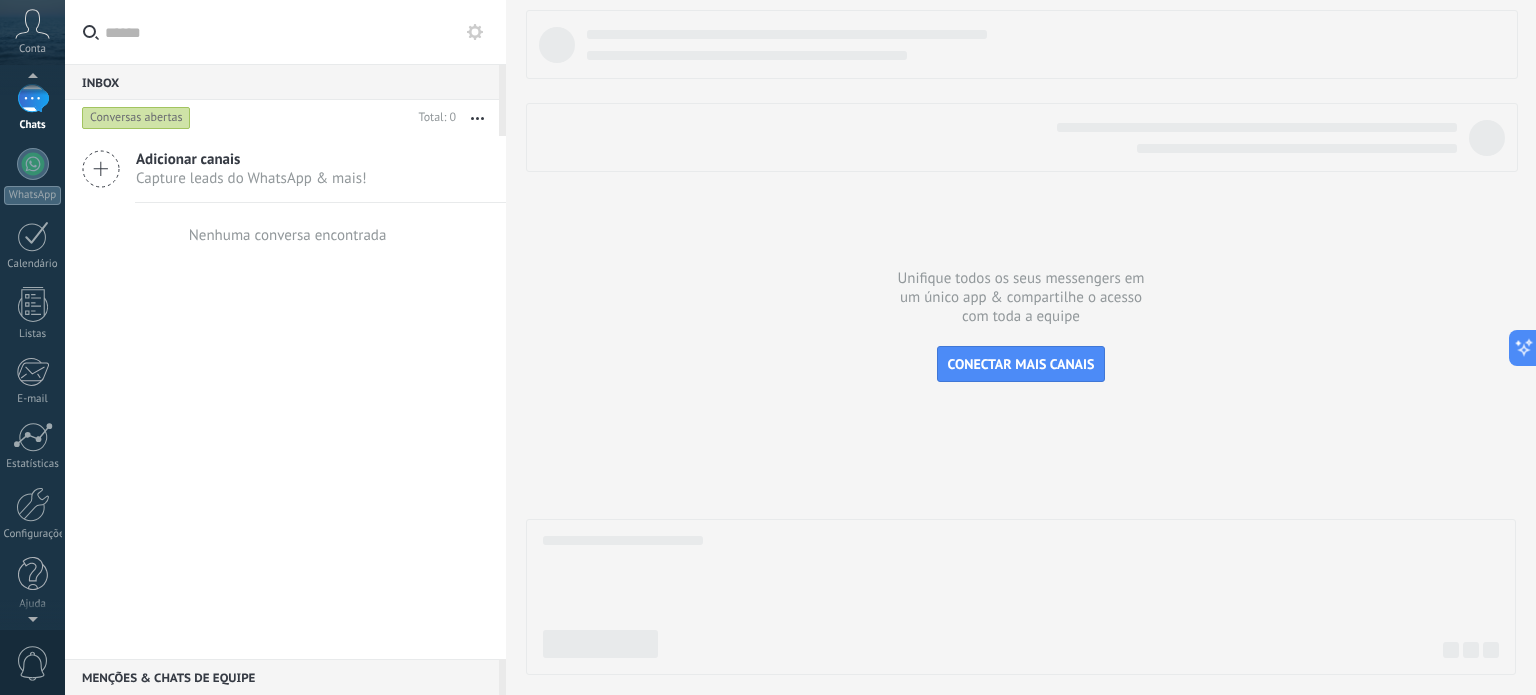 click on "Painel
Leads
Chats
WhatsApp
Clientes" at bounding box center [32, 289] 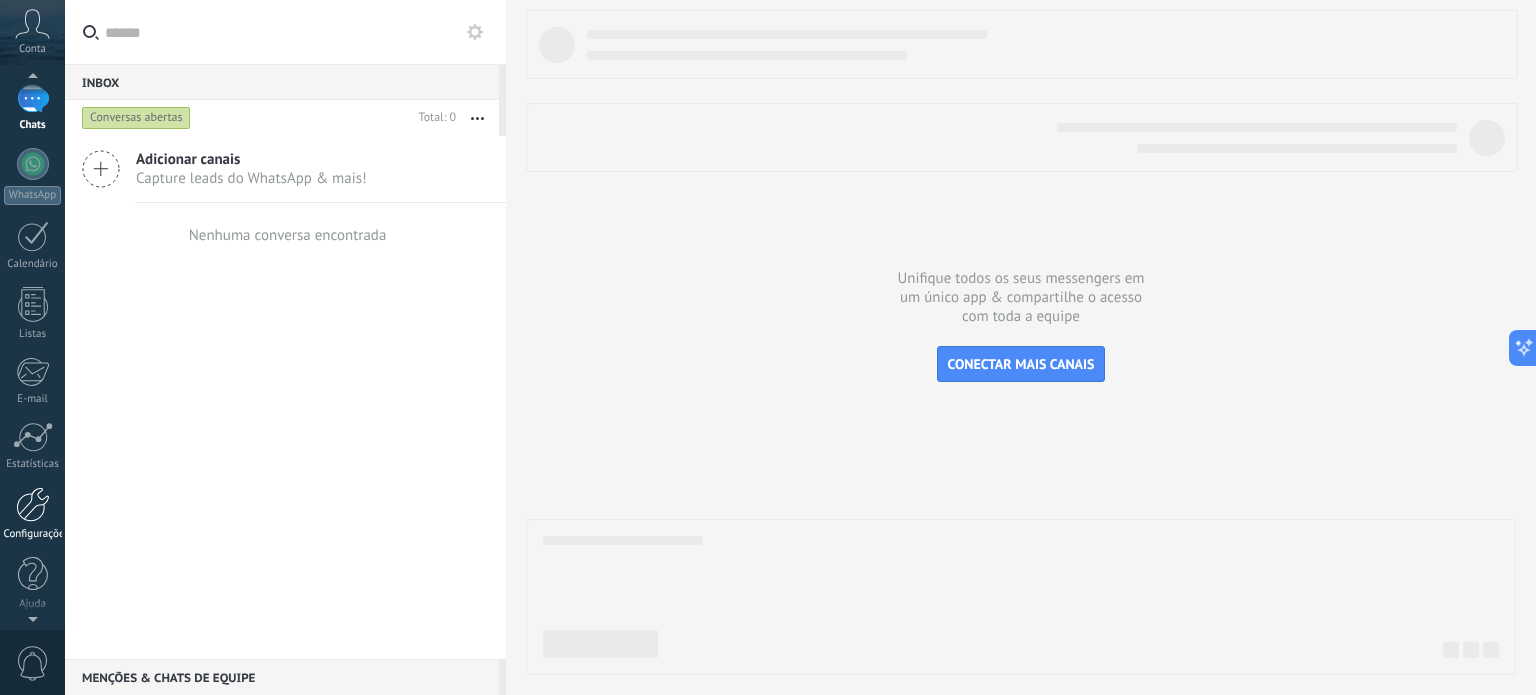 click at bounding box center [33, 504] 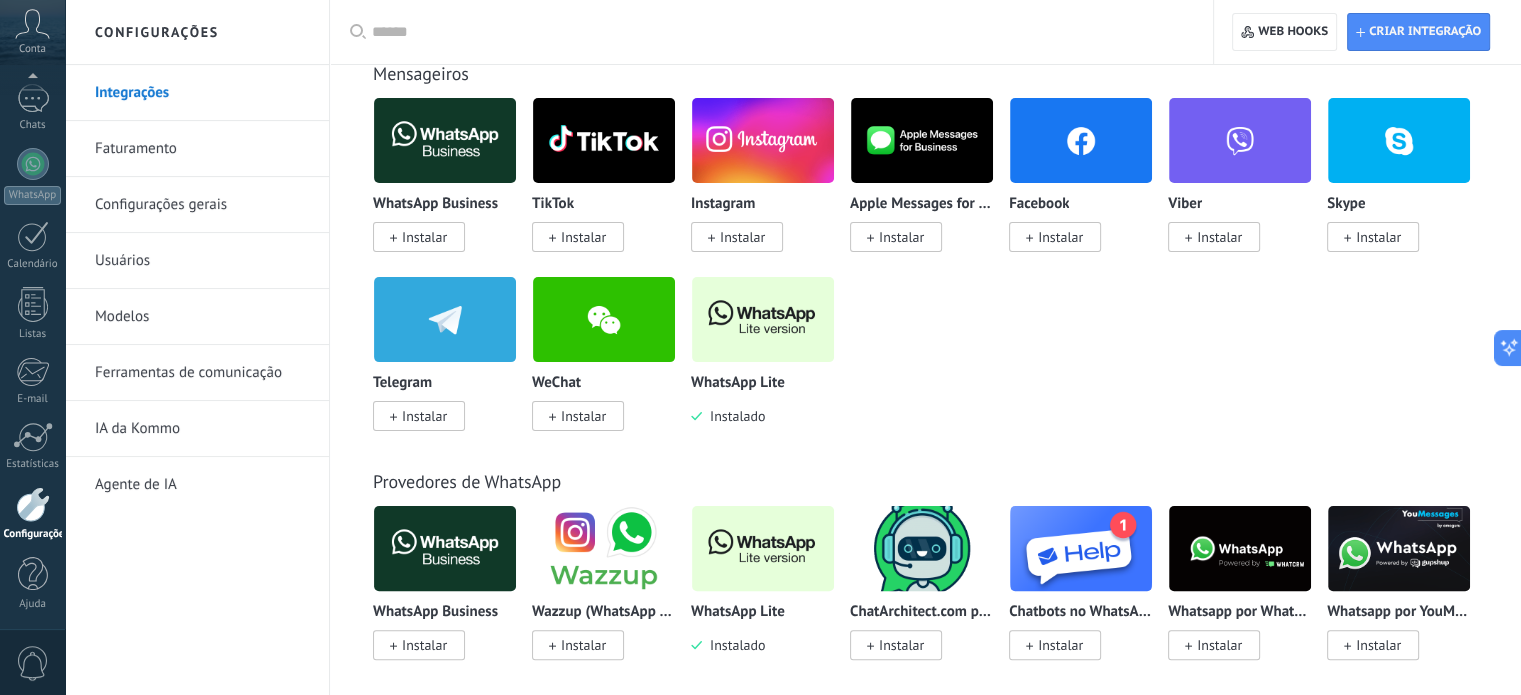 scroll, scrollTop: 300, scrollLeft: 0, axis: vertical 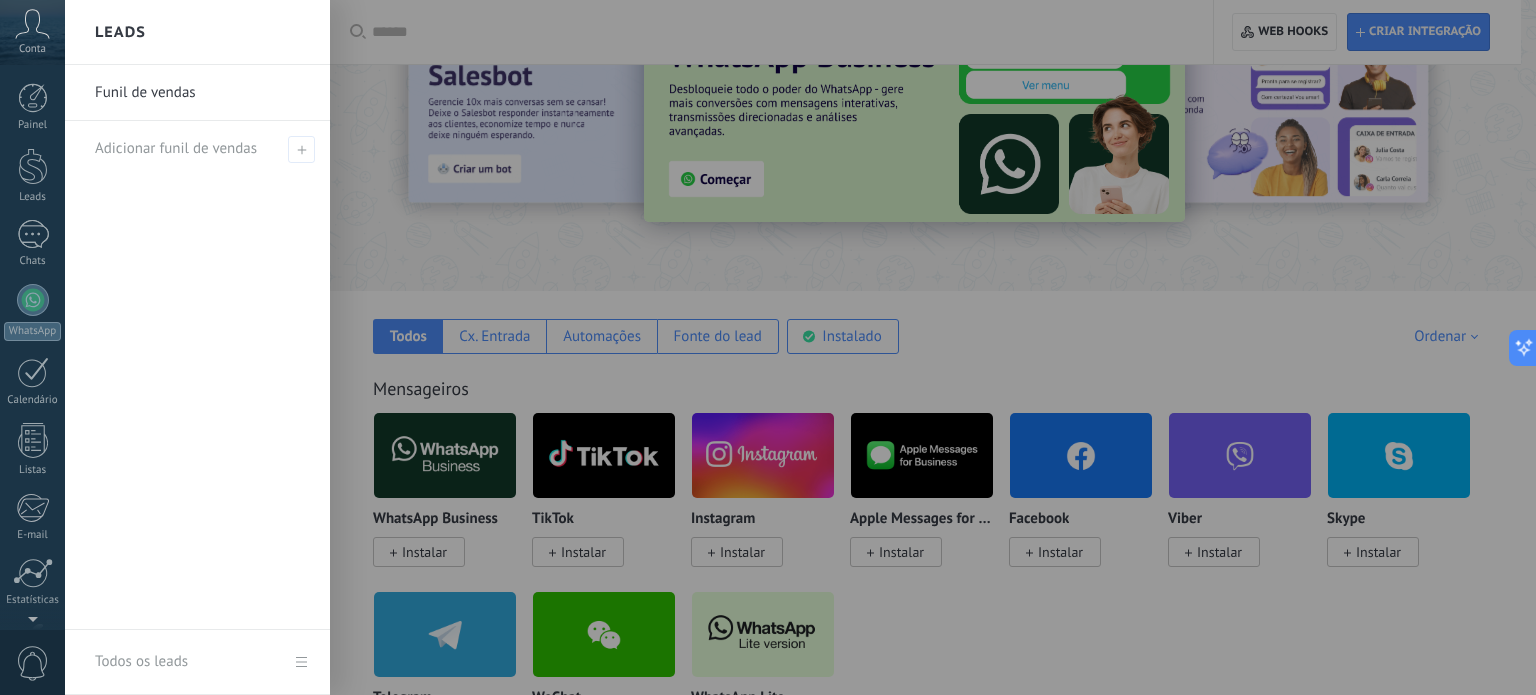 click on "Funil de vendas" at bounding box center [202, 93] 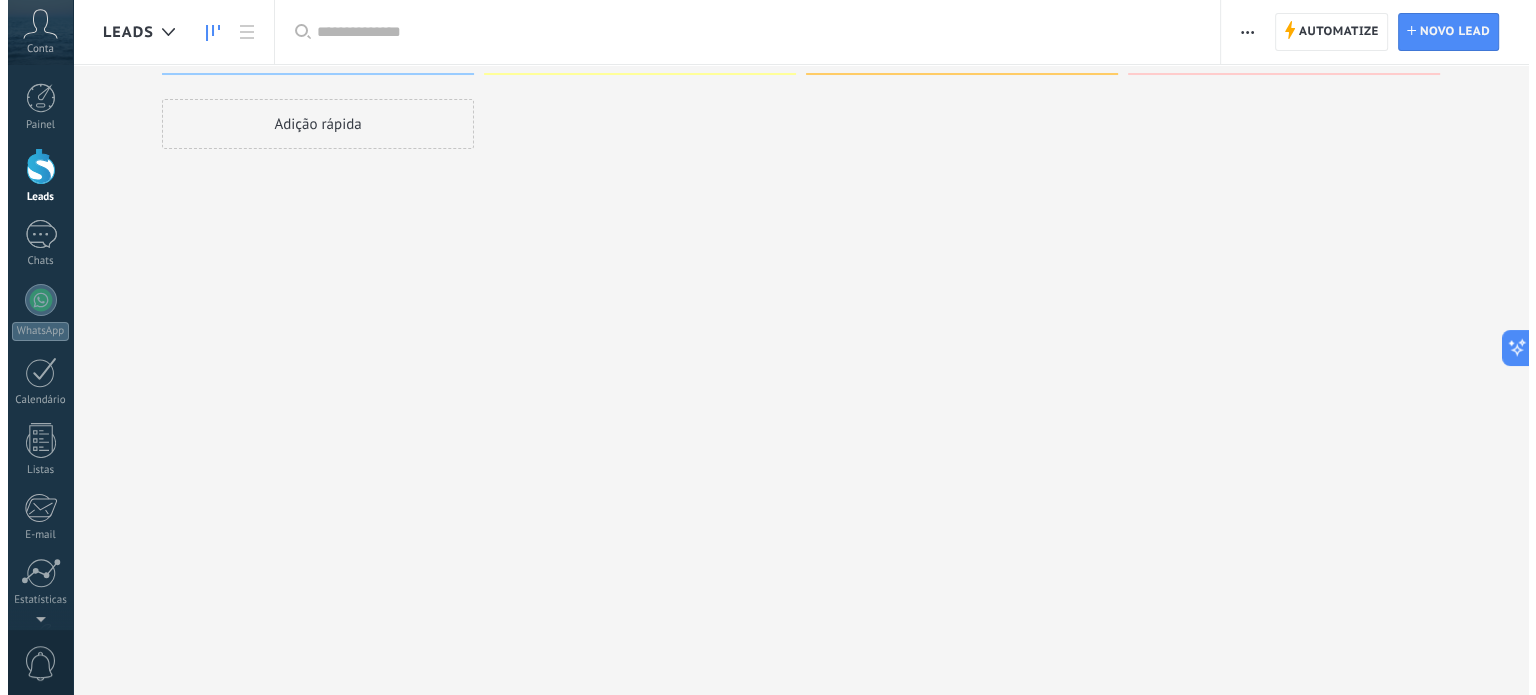 scroll, scrollTop: 0, scrollLeft: 0, axis: both 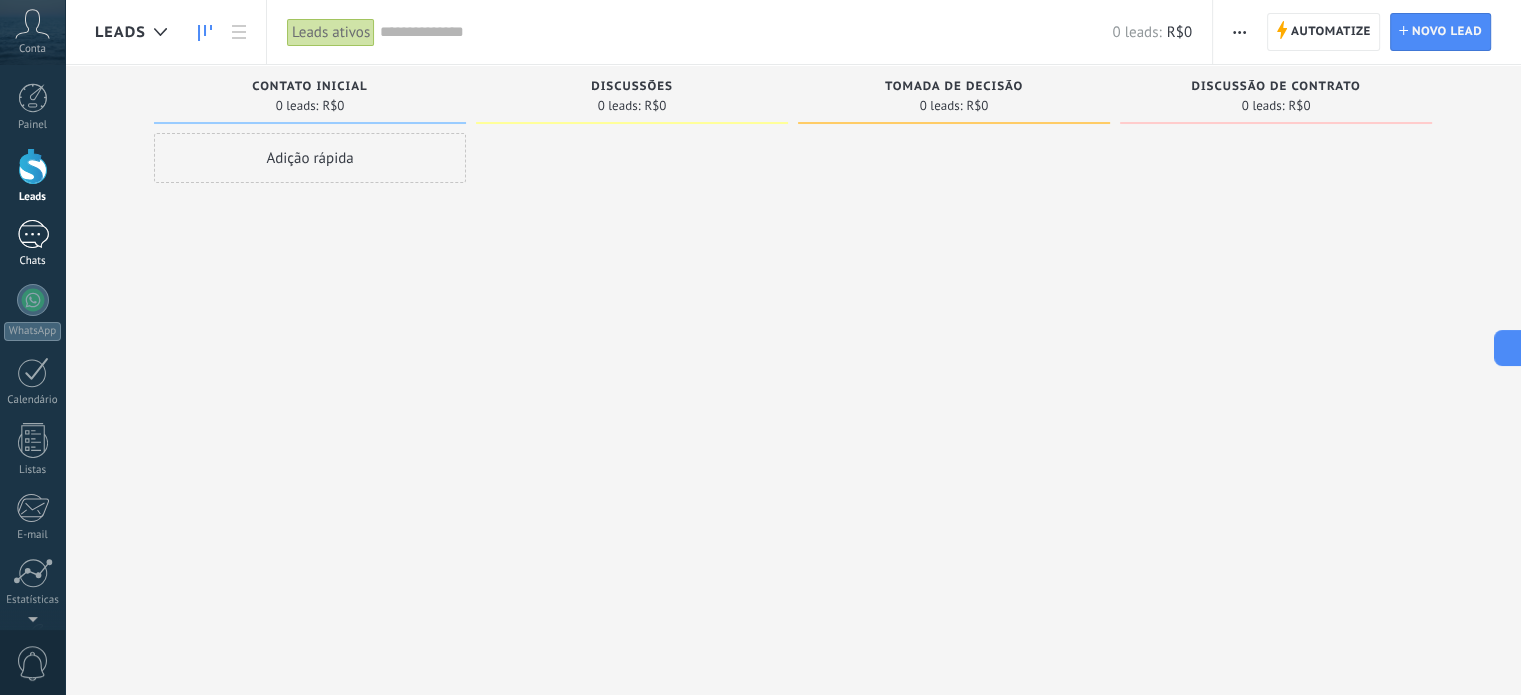 click at bounding box center [33, 234] 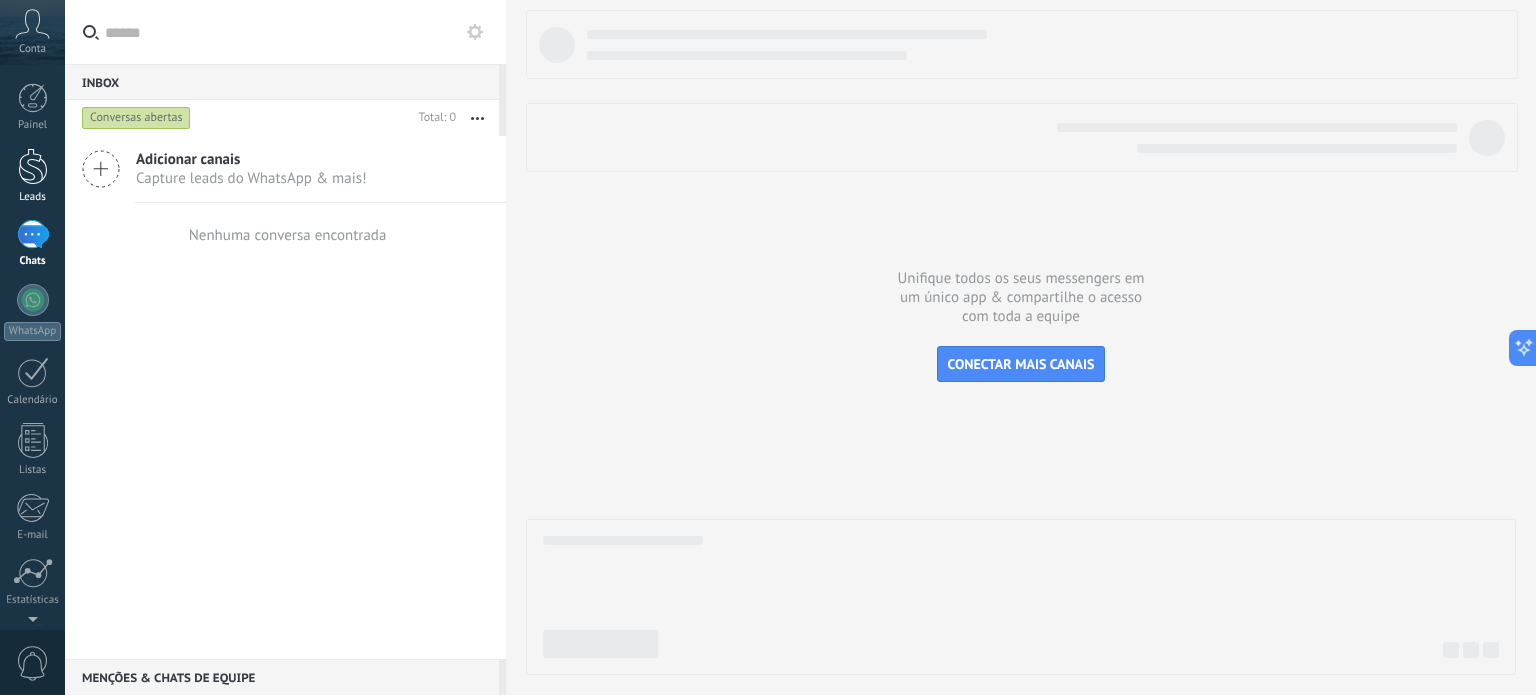 click at bounding box center (33, 166) 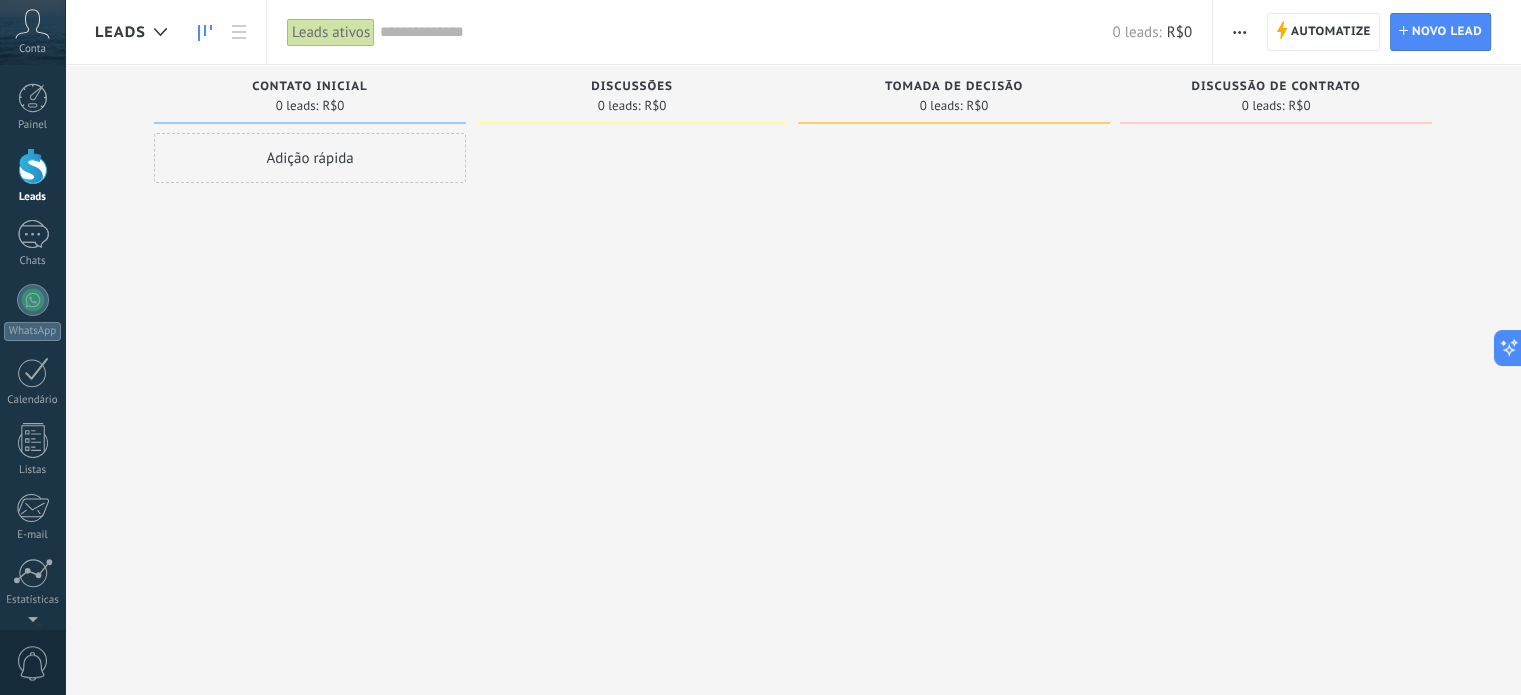 click at bounding box center (954, 350) 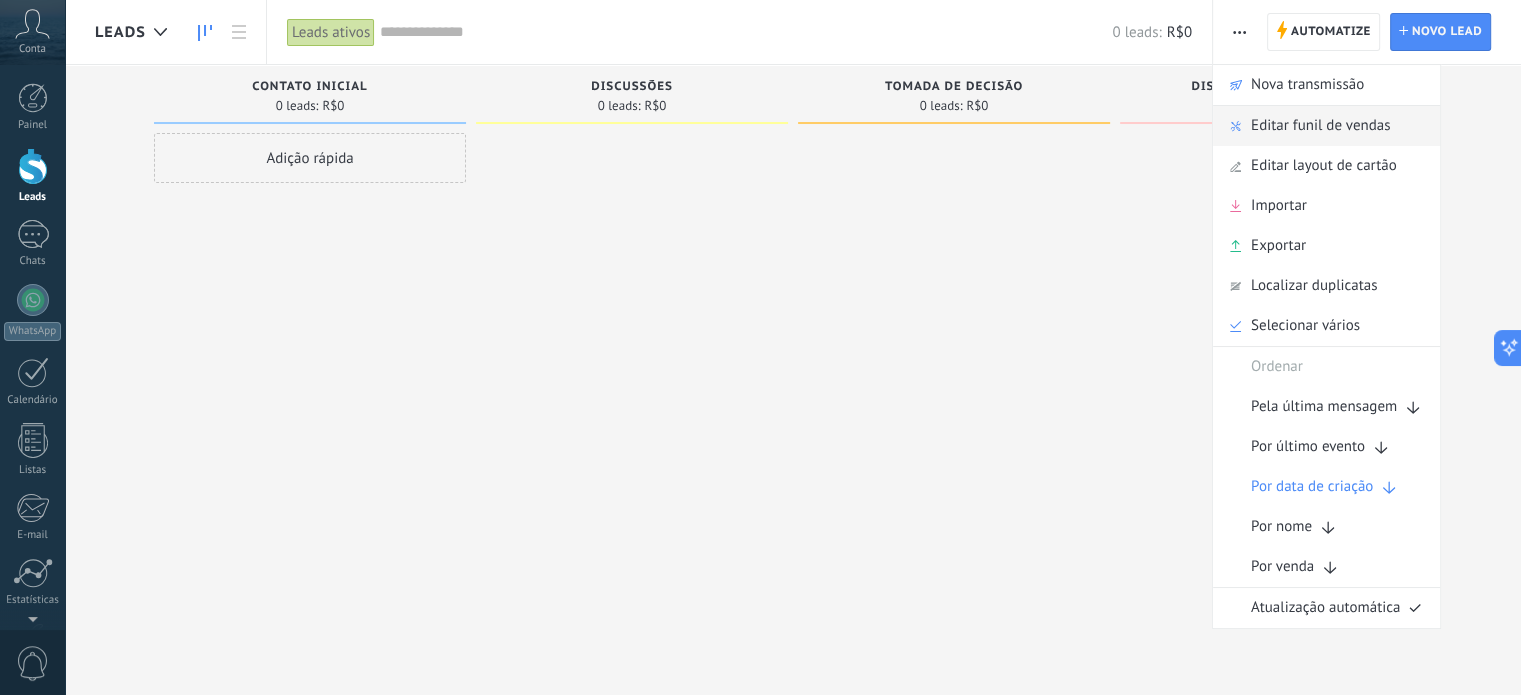 click on "Editar funil de vendas" at bounding box center [1320, 126] 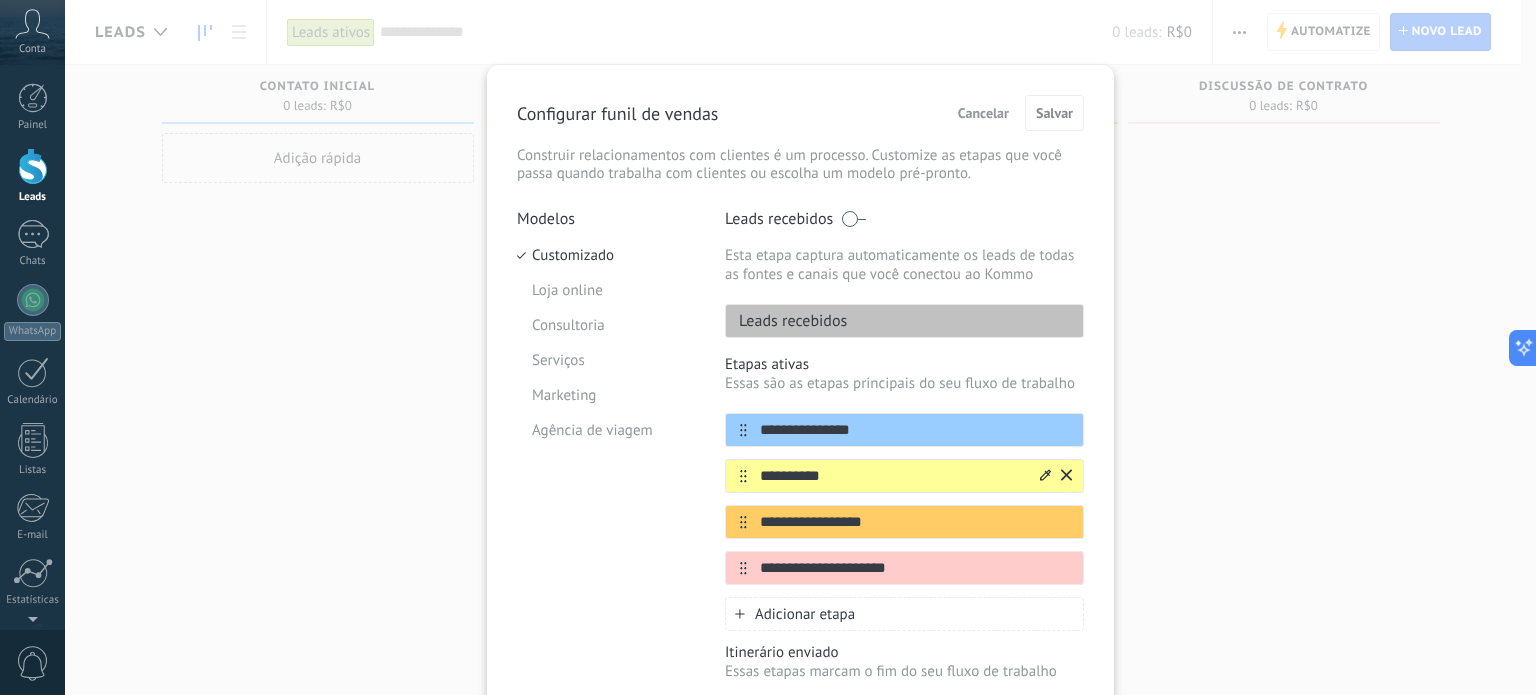 click on "**********" at bounding box center [892, 476] 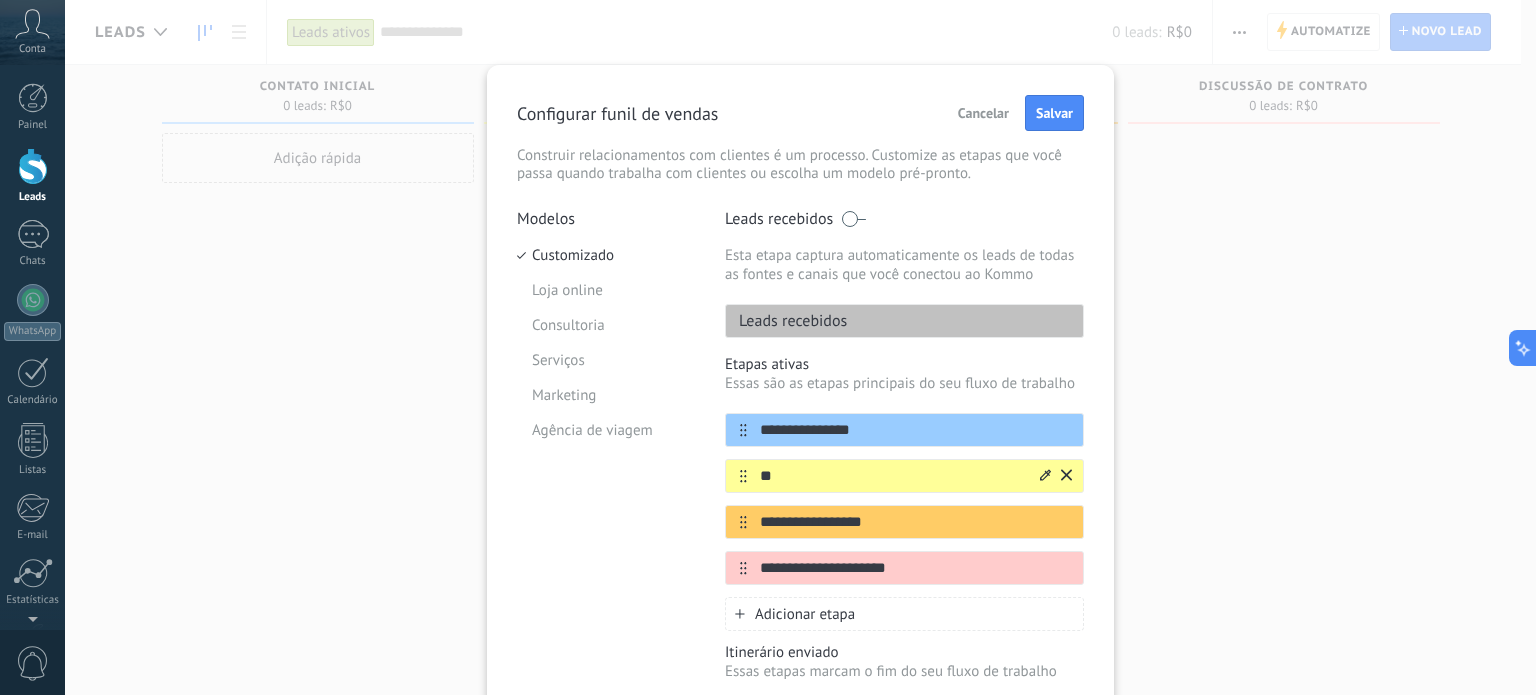 type on "*" 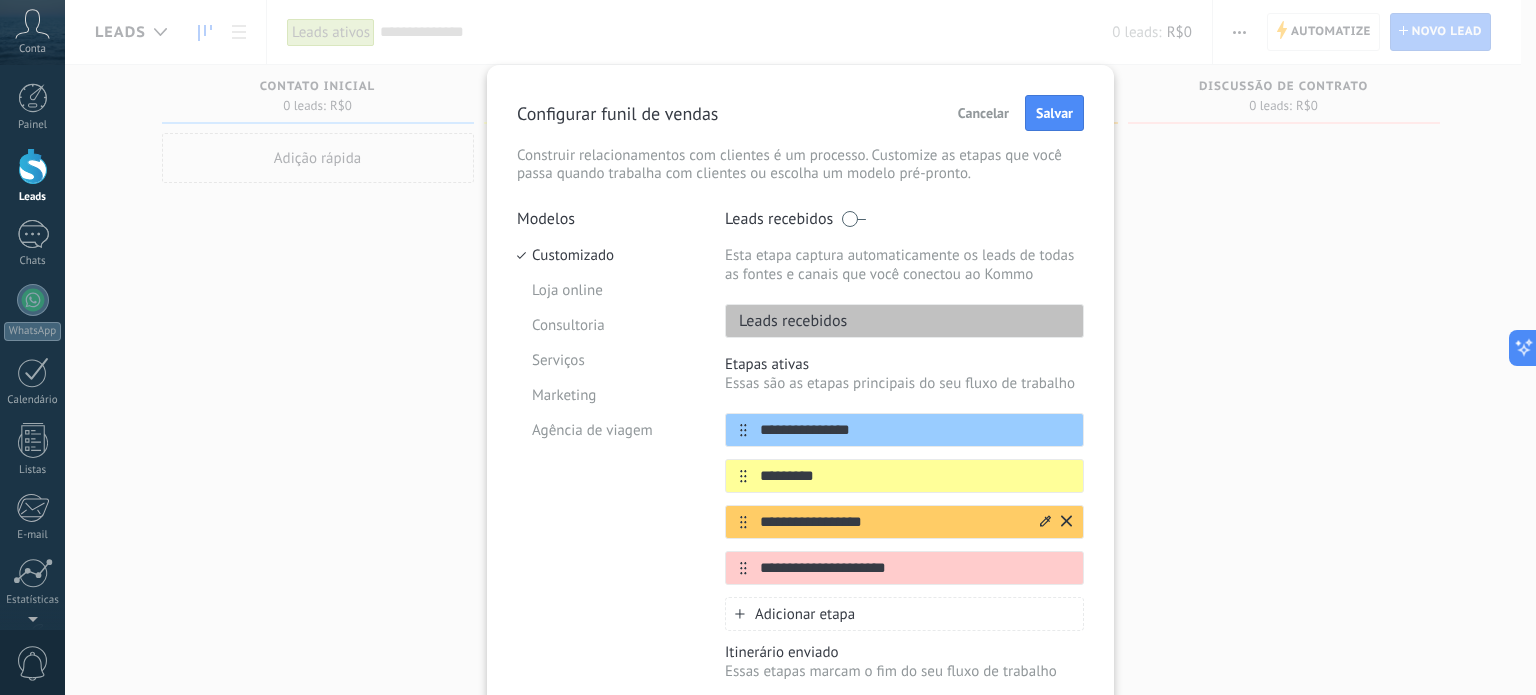click on "**********" at bounding box center (892, 522) 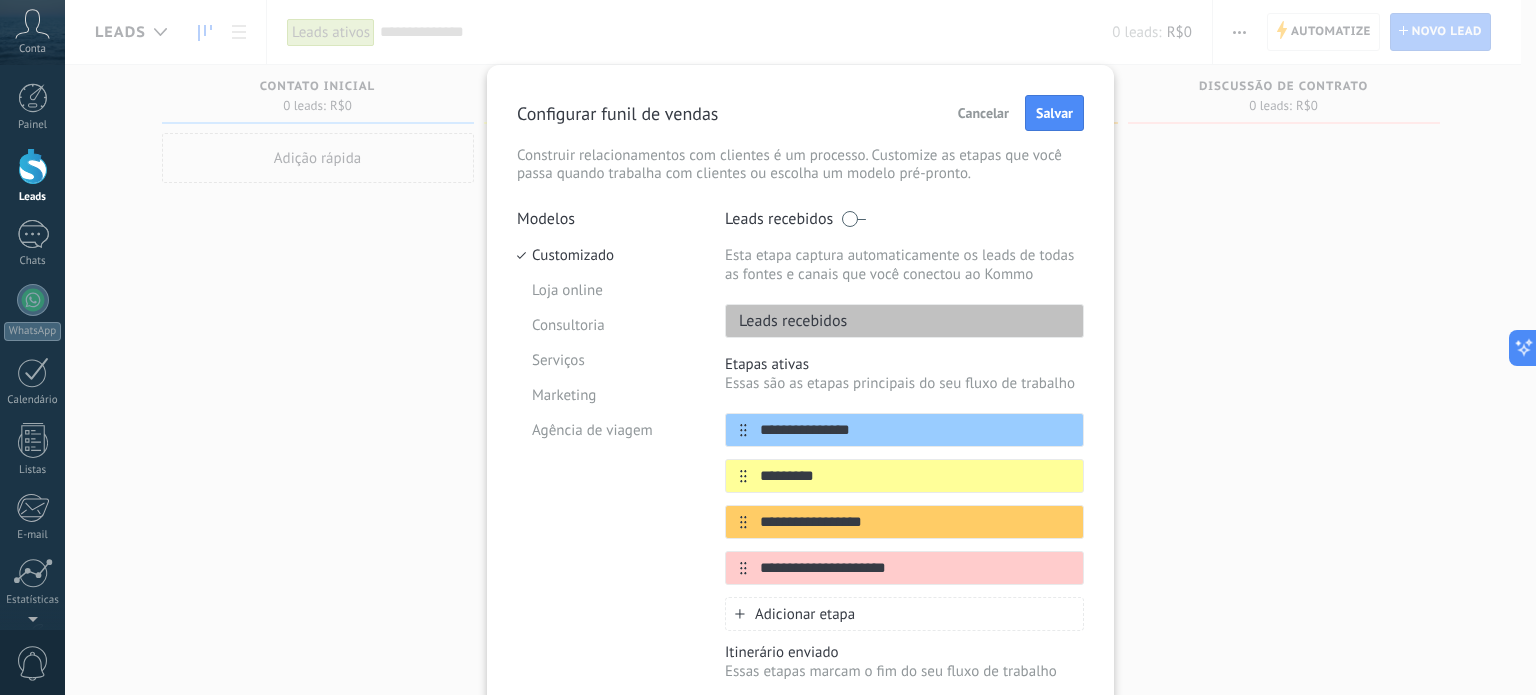 click on "Adicionar etapa" at bounding box center (805, 614) 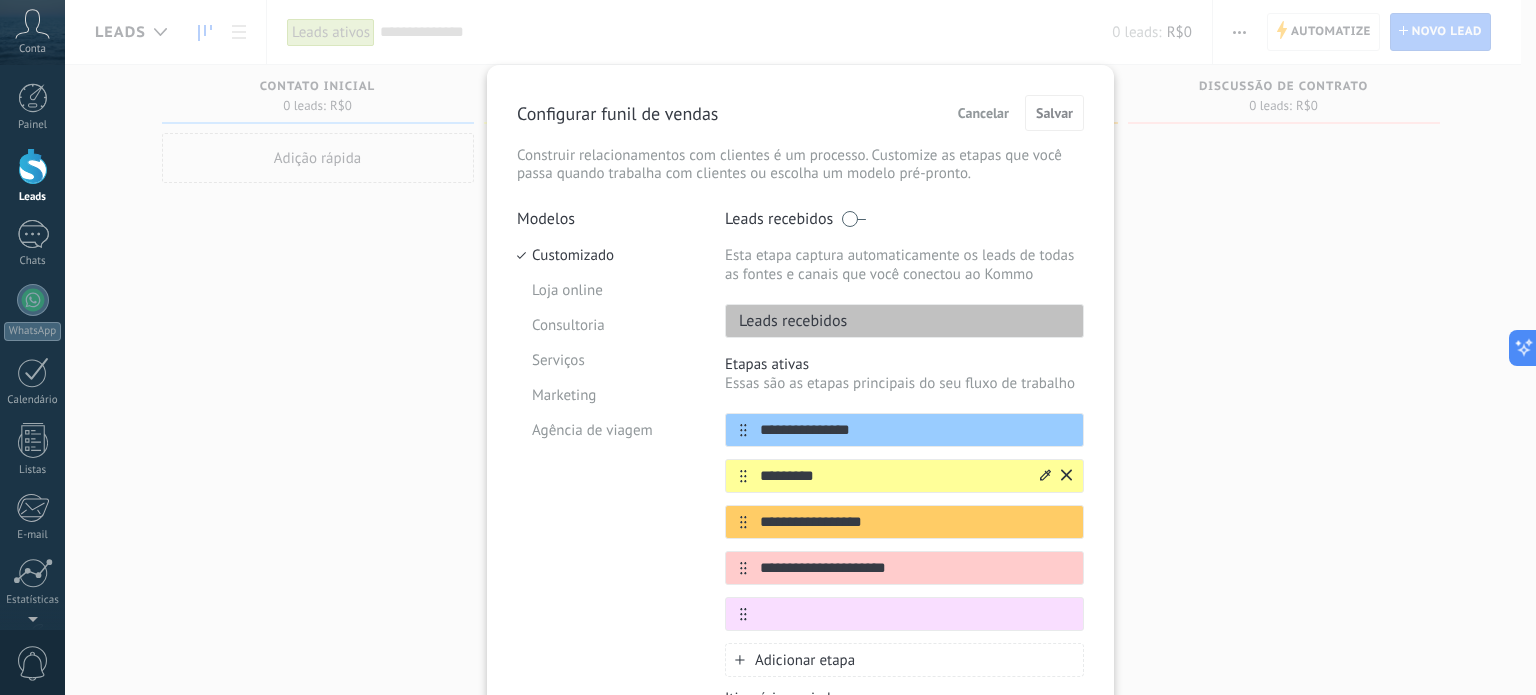 click on "*********" at bounding box center (892, 476) 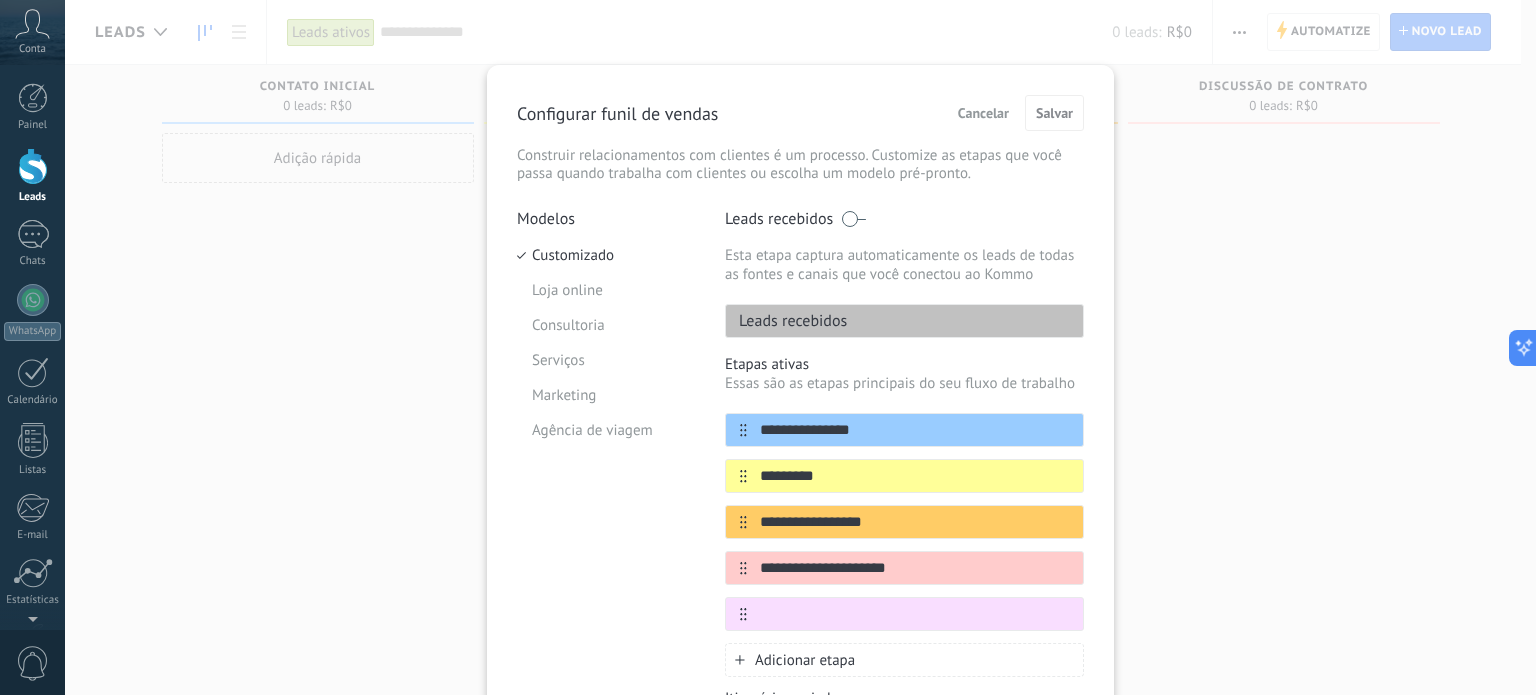 drag, startPoint x: 880, startPoint y: 469, endPoint x: 736, endPoint y: 456, distance: 144.58562 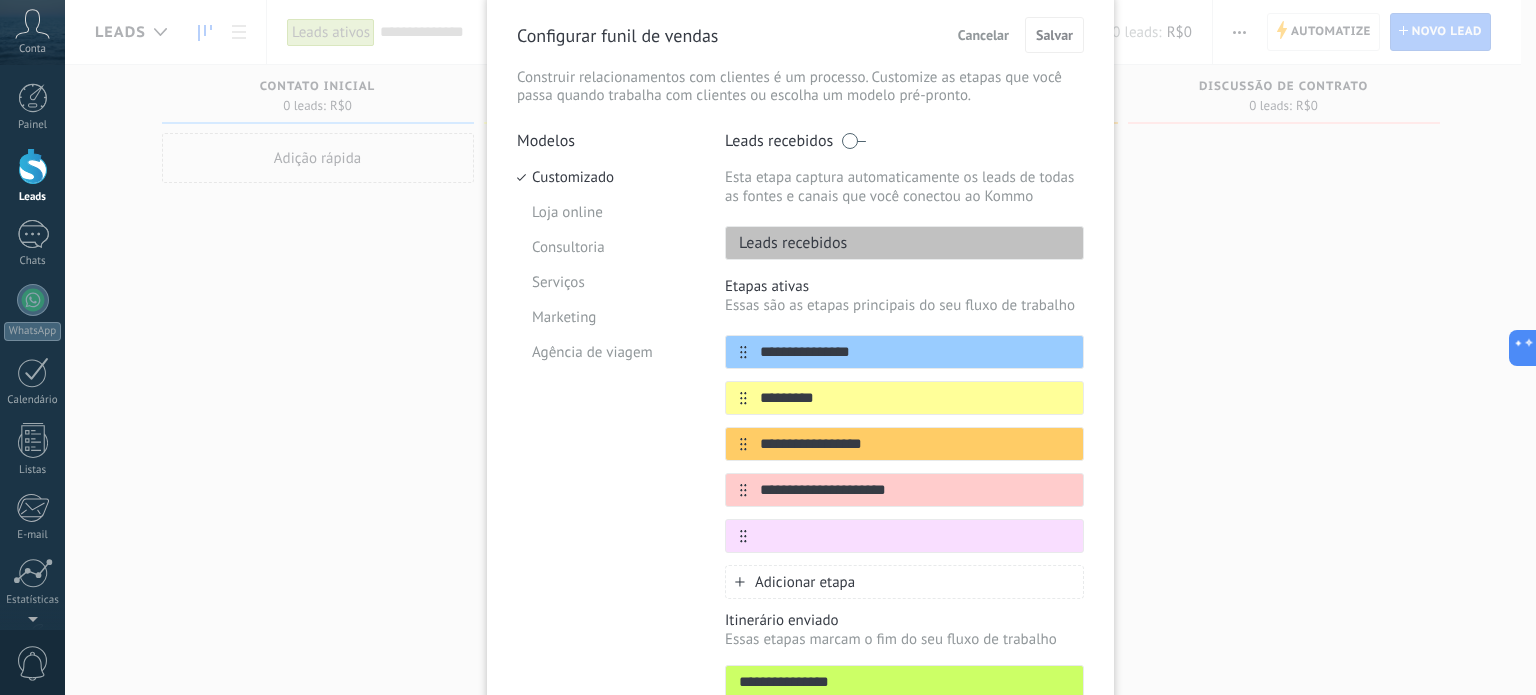 scroll, scrollTop: 100, scrollLeft: 0, axis: vertical 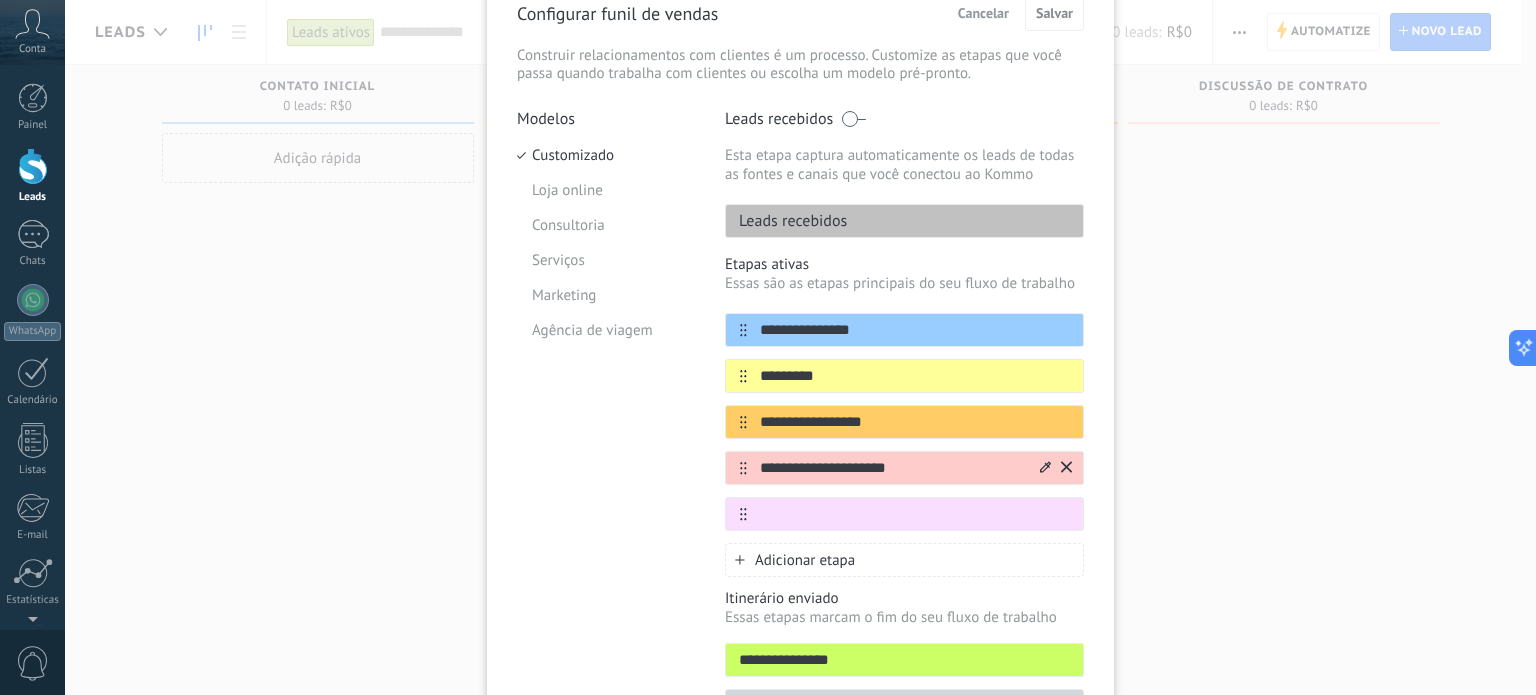 type on "*********" 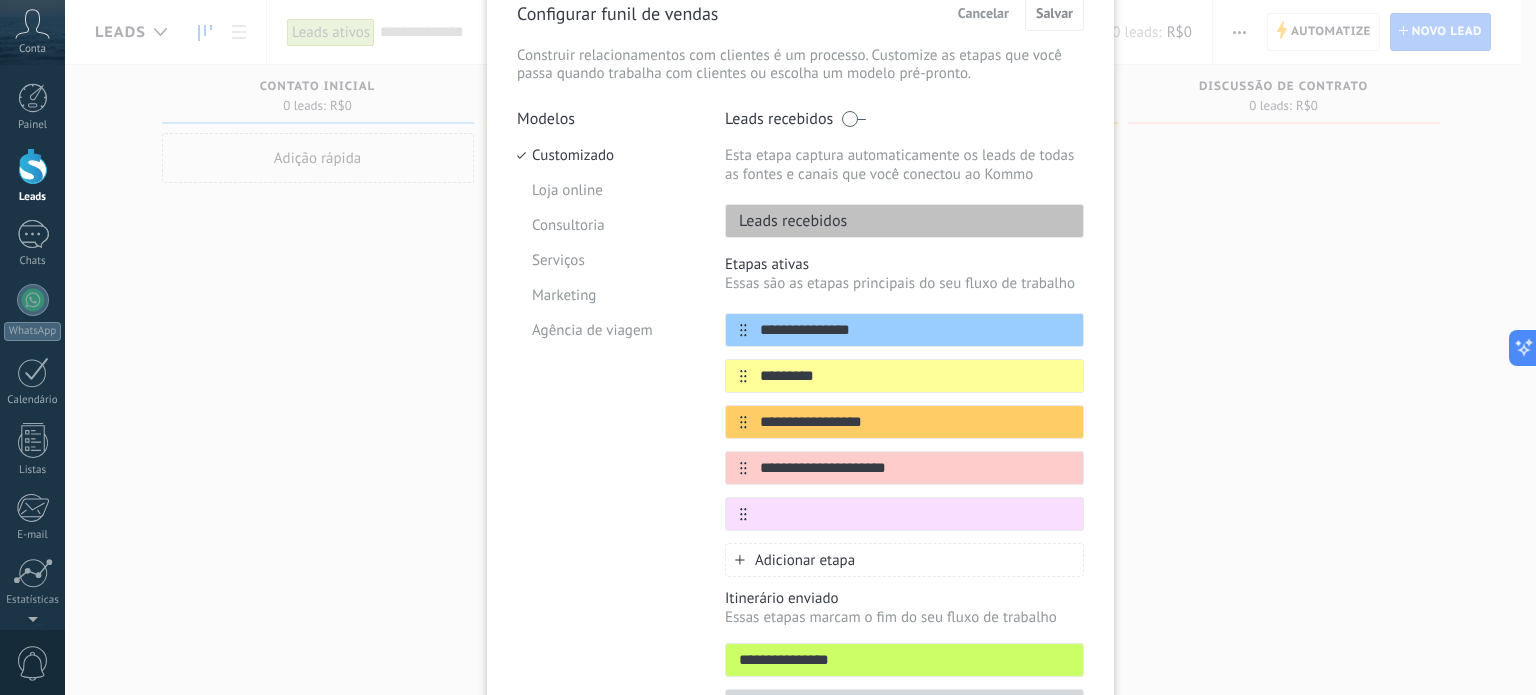 drag, startPoint x: 943, startPoint y: 471, endPoint x: 705, endPoint y: 471, distance: 238 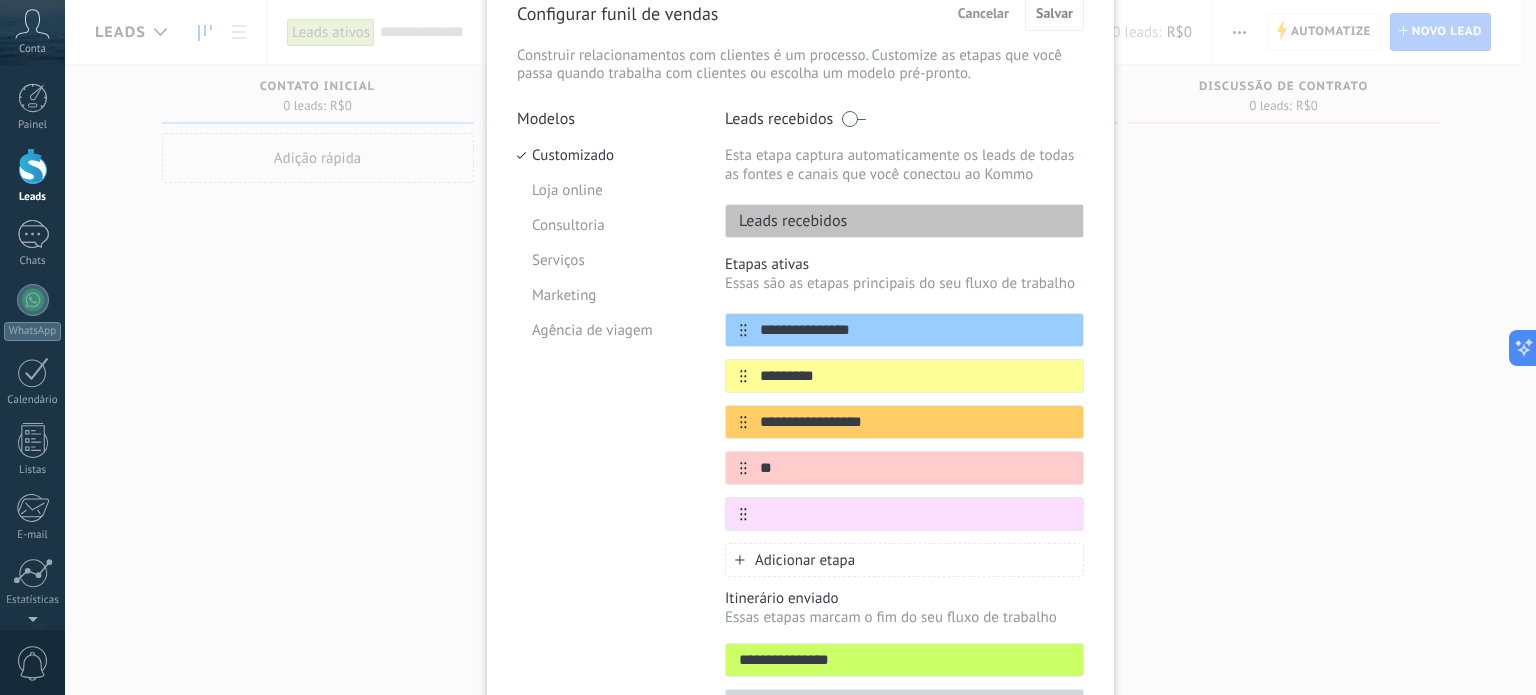 type on "*" 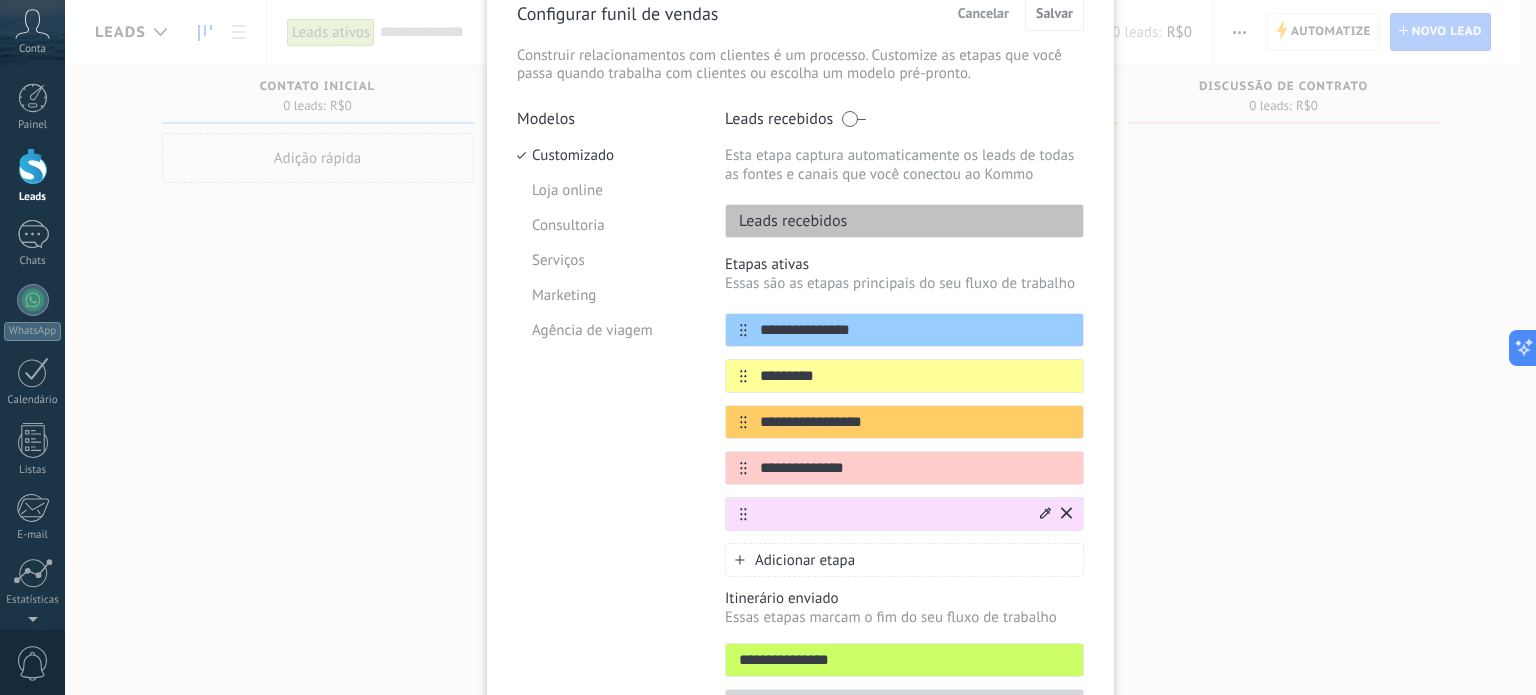 type on "**********" 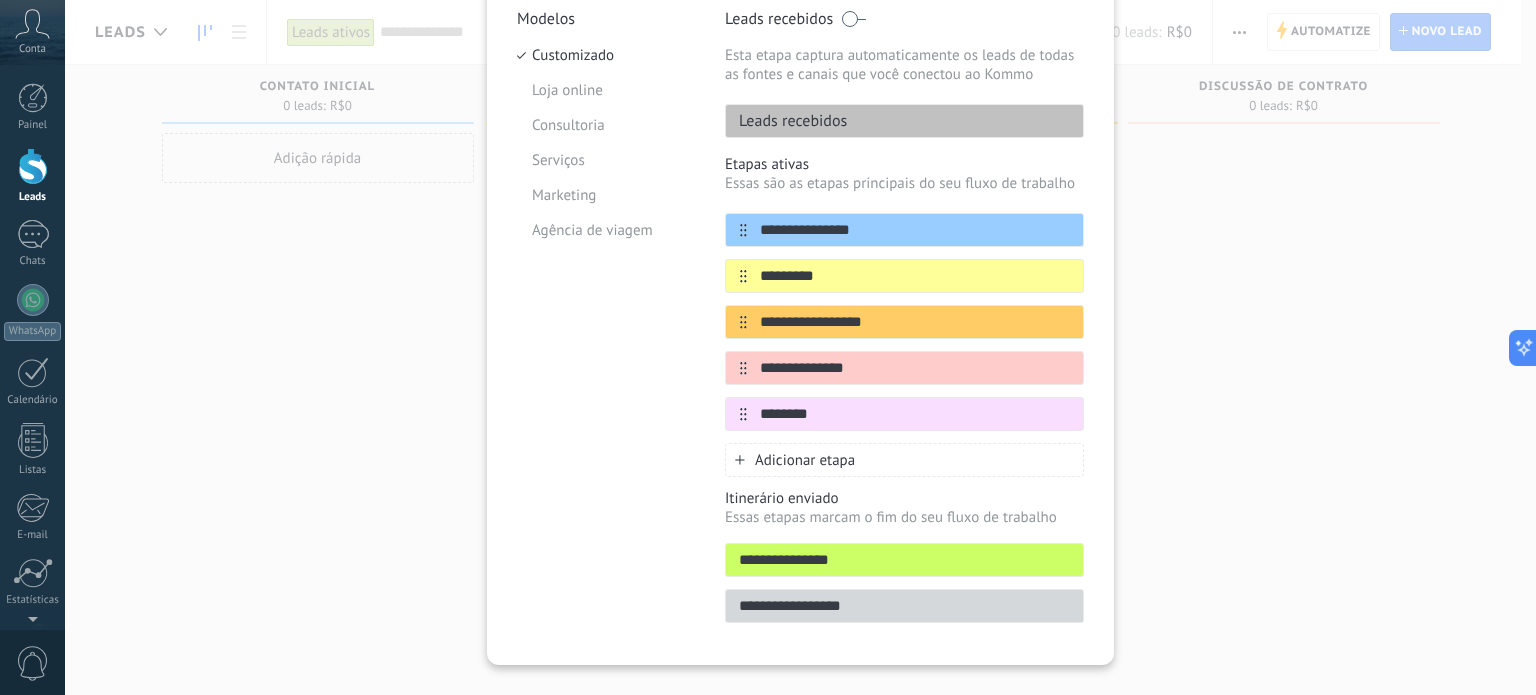 scroll, scrollTop: 100, scrollLeft: 0, axis: vertical 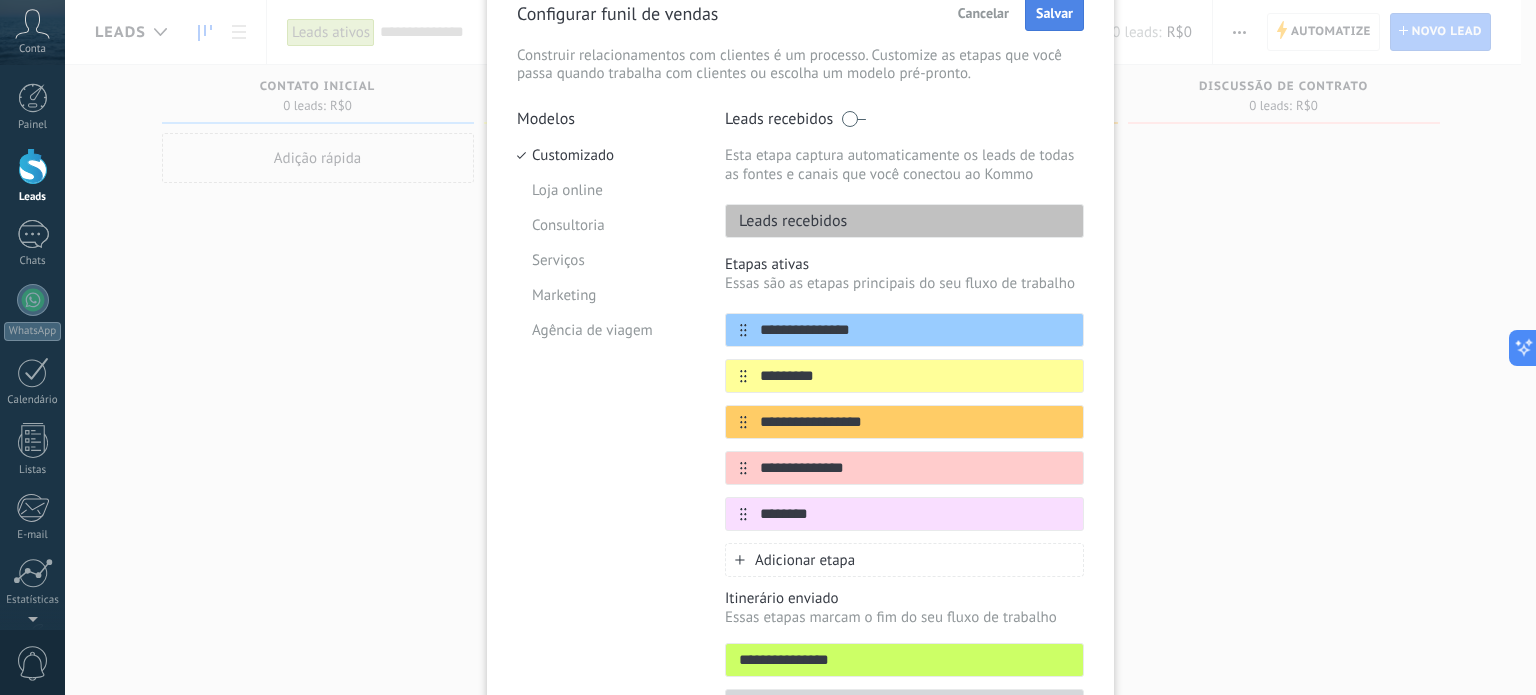 type on "********" 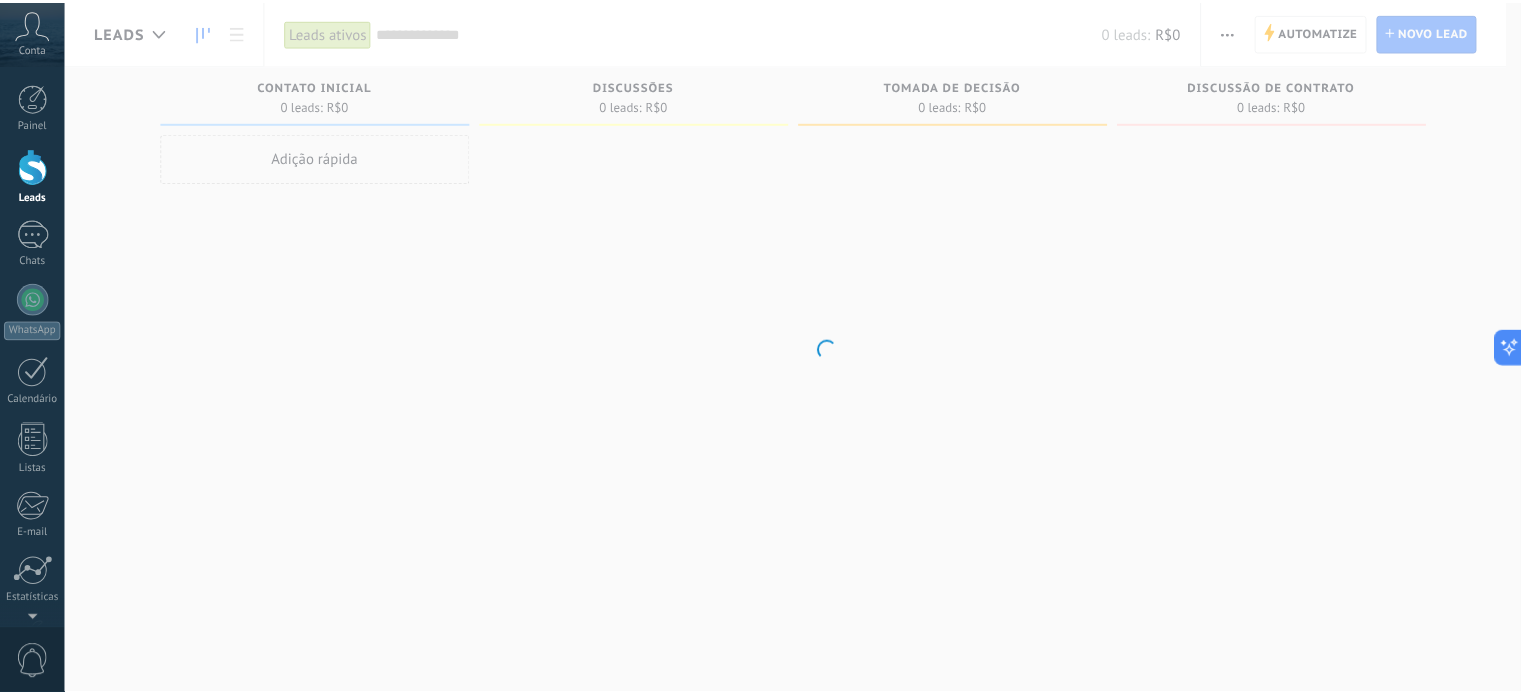 scroll, scrollTop: 0, scrollLeft: 0, axis: both 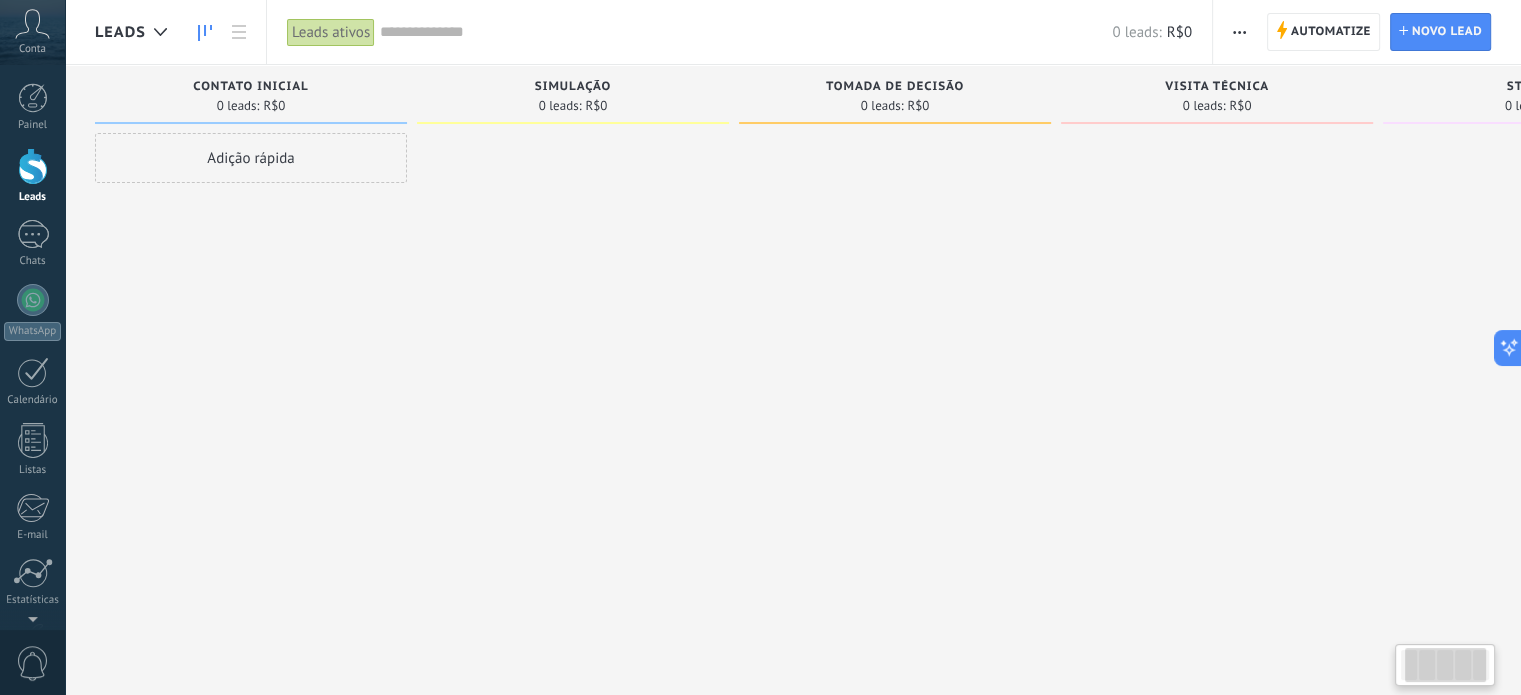 drag, startPoint x: 964, startPoint y: 327, endPoint x: 1080, endPoint y: 319, distance: 116.275536 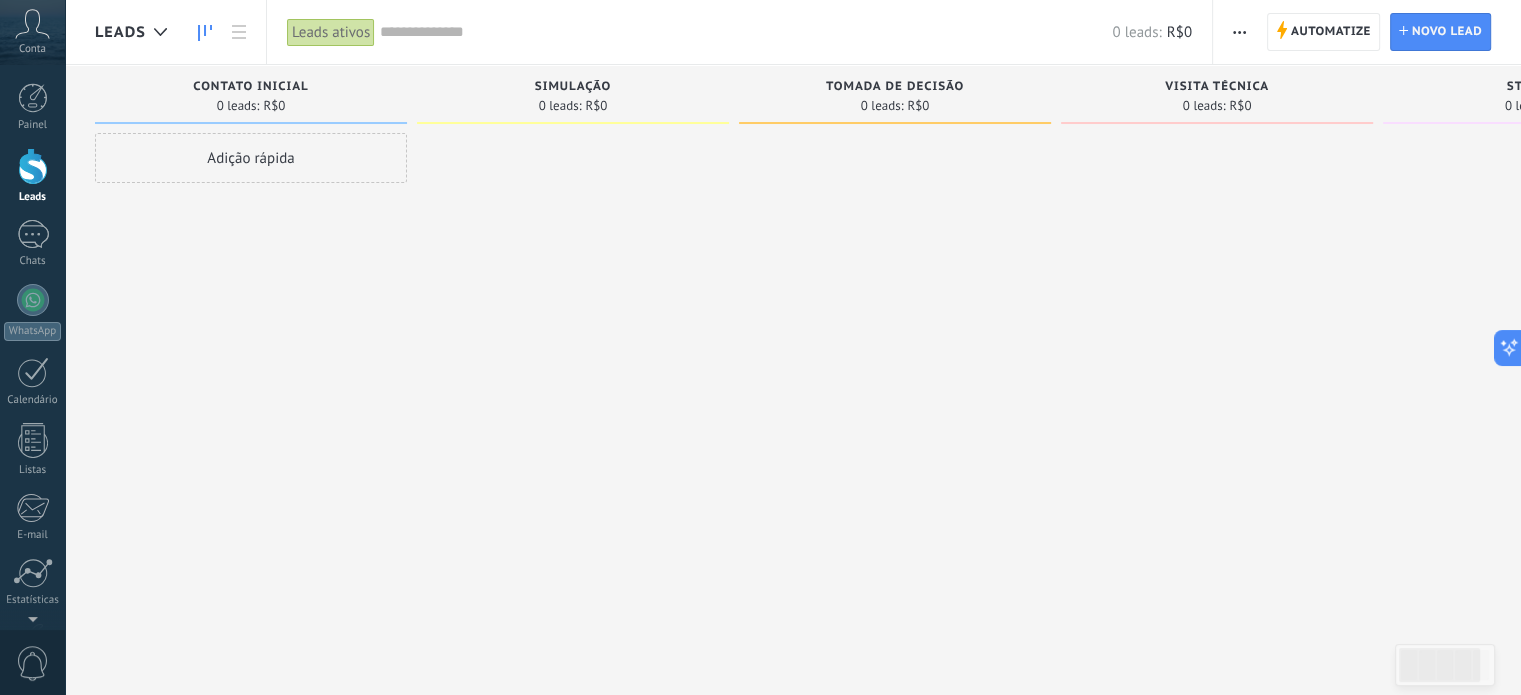 click on "Adição rápida" at bounding box center (251, 158) 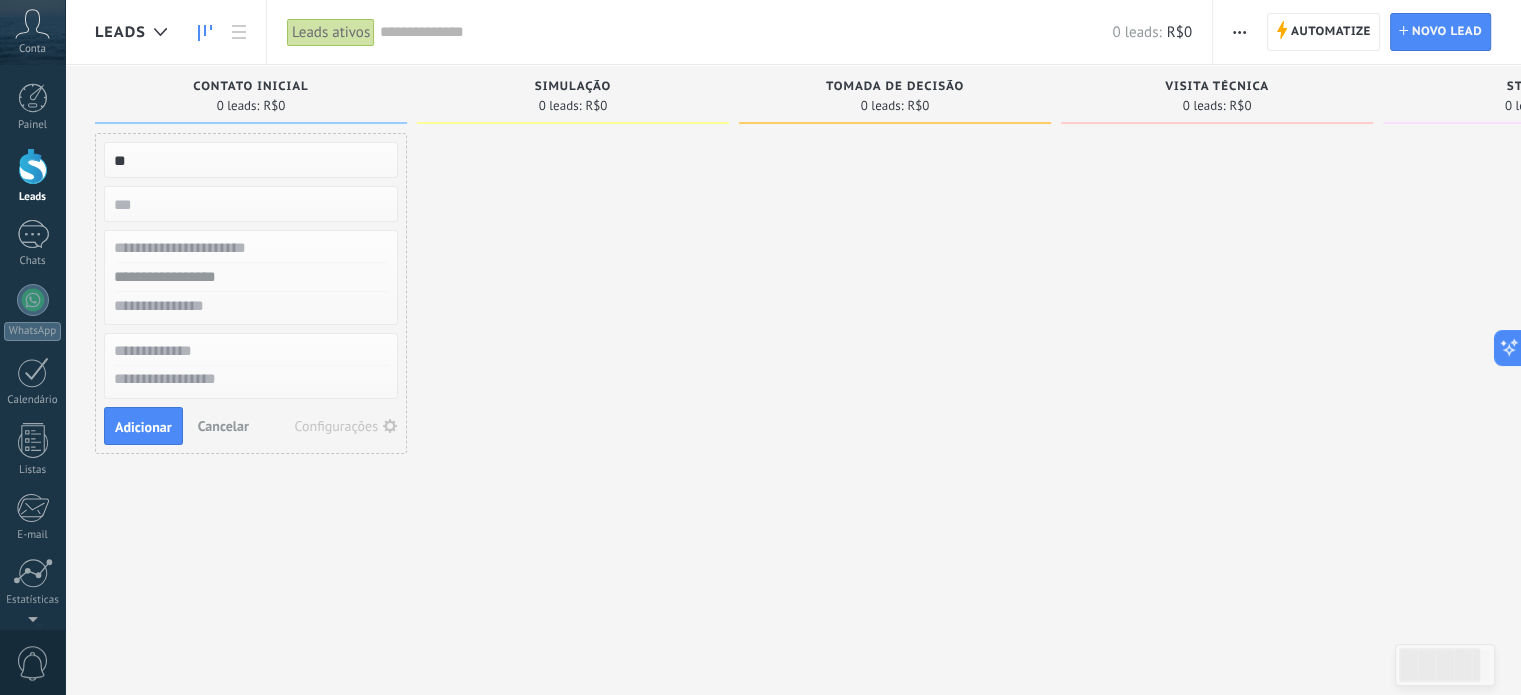 type on "*" 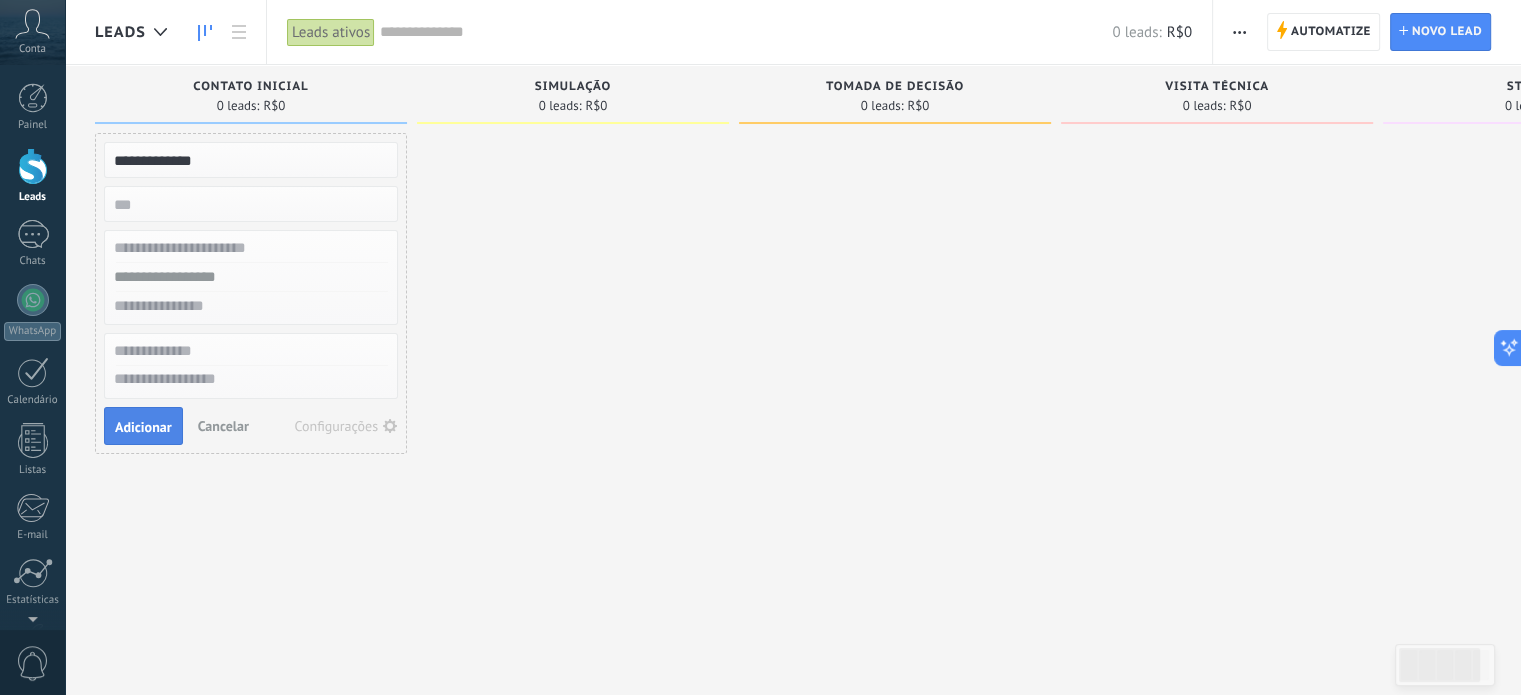 type on "**********" 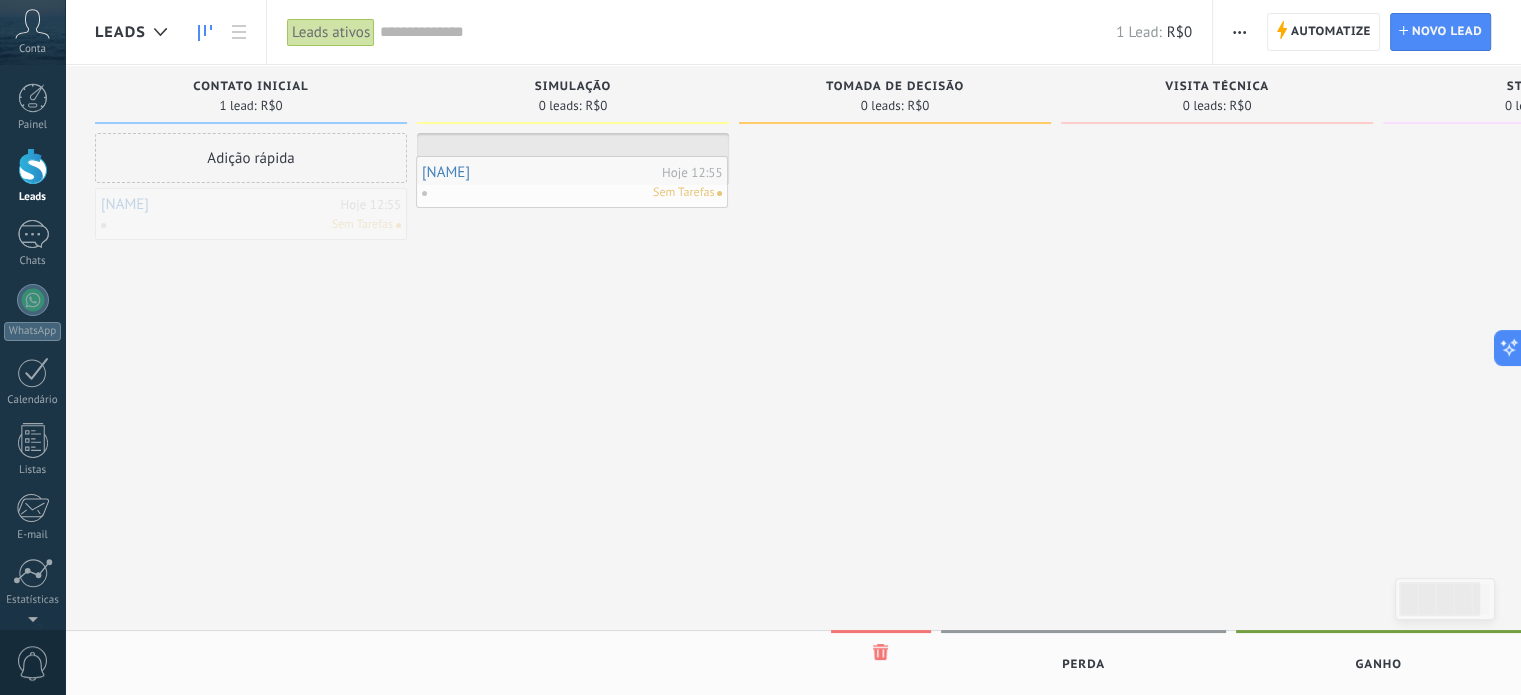 drag, startPoint x: 279, startPoint y: 203, endPoint x: 606, endPoint y: 163, distance: 329.4374 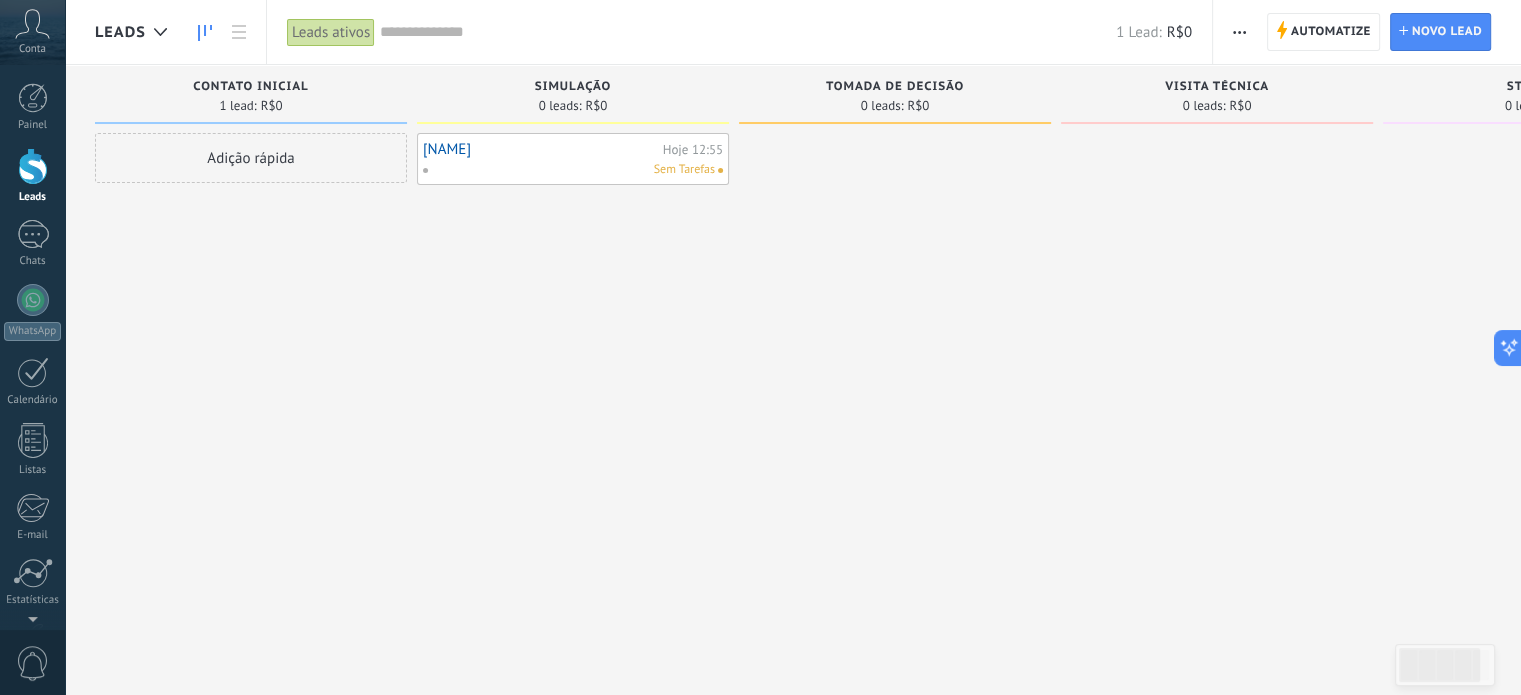 drag, startPoint x: 706, startPoint y: 303, endPoint x: 704, endPoint y: 291, distance: 12.165525 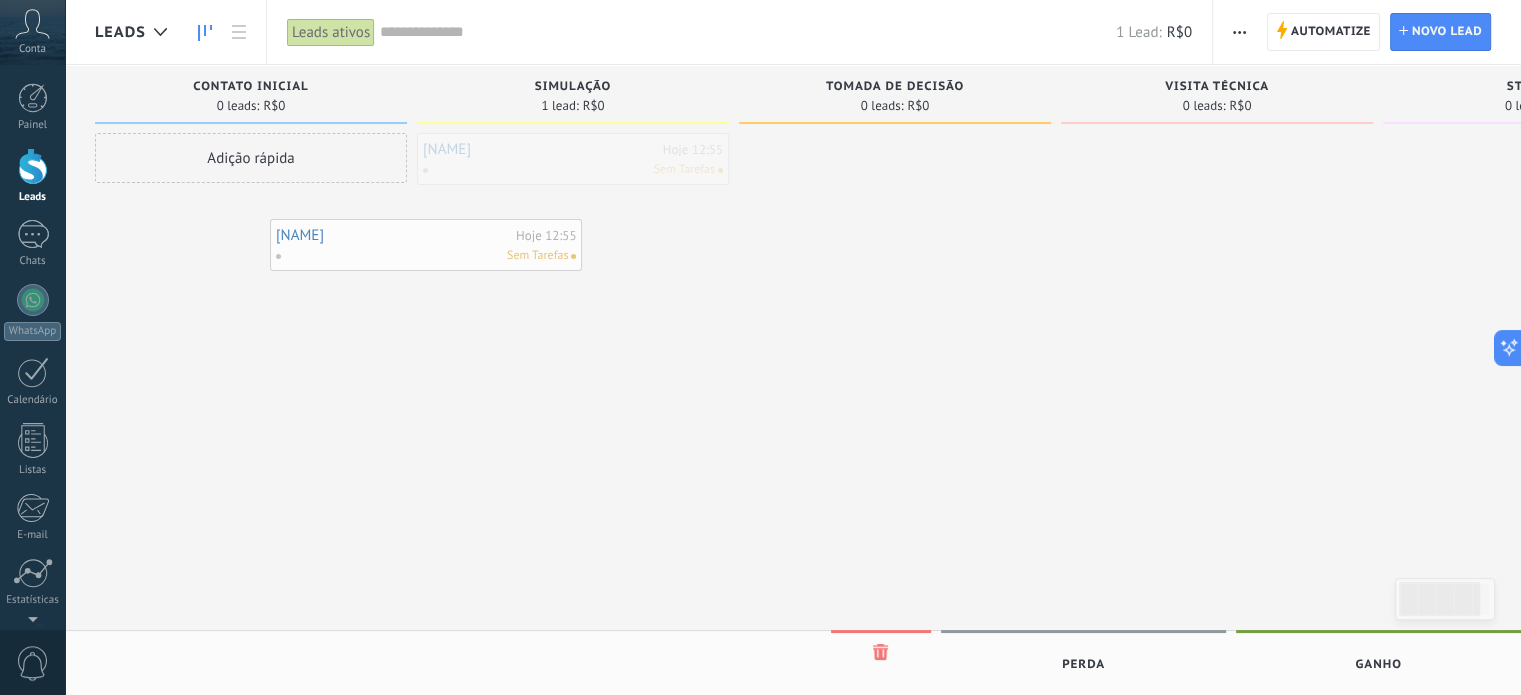 drag, startPoint x: 580, startPoint y: 160, endPoint x: 381, endPoint y: 238, distance: 213.7405 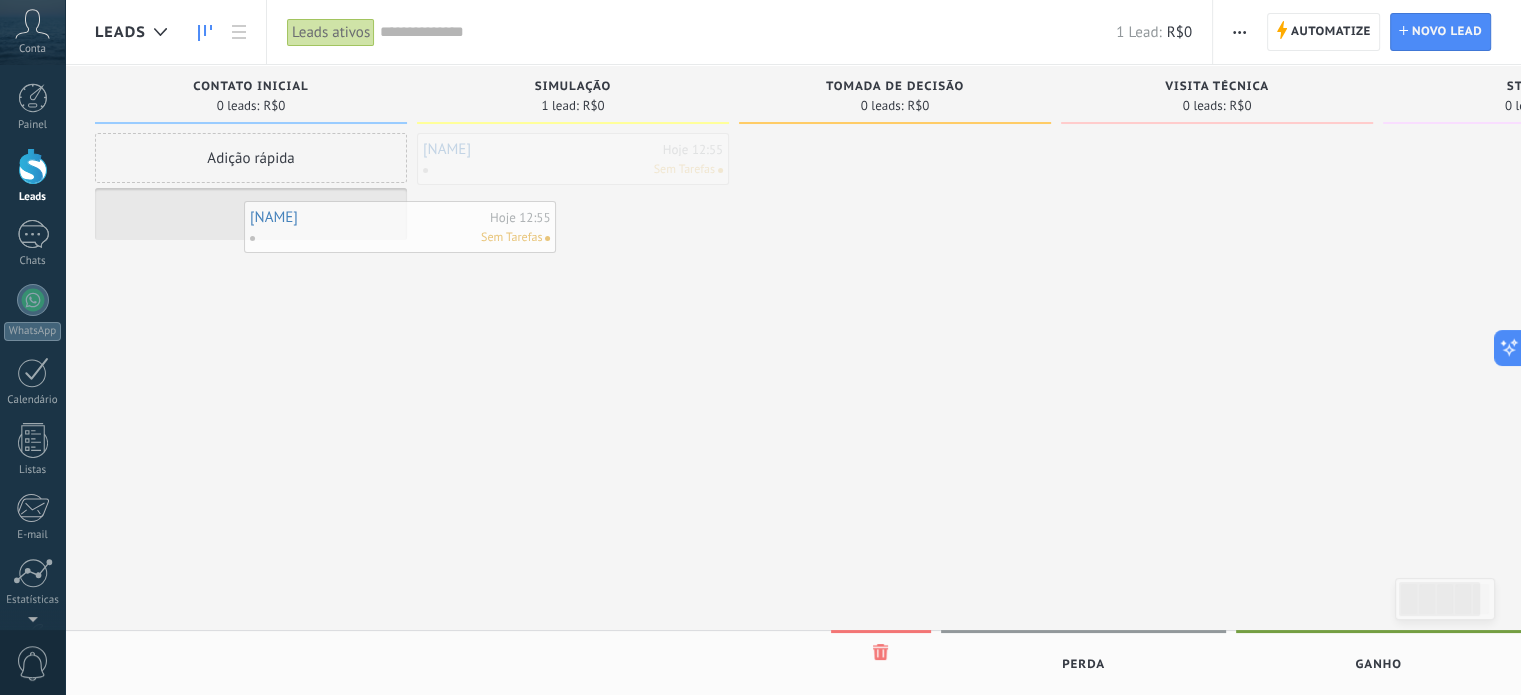 drag, startPoint x: 480, startPoint y: 169, endPoint x: 289, endPoint y: 219, distance: 197.43607 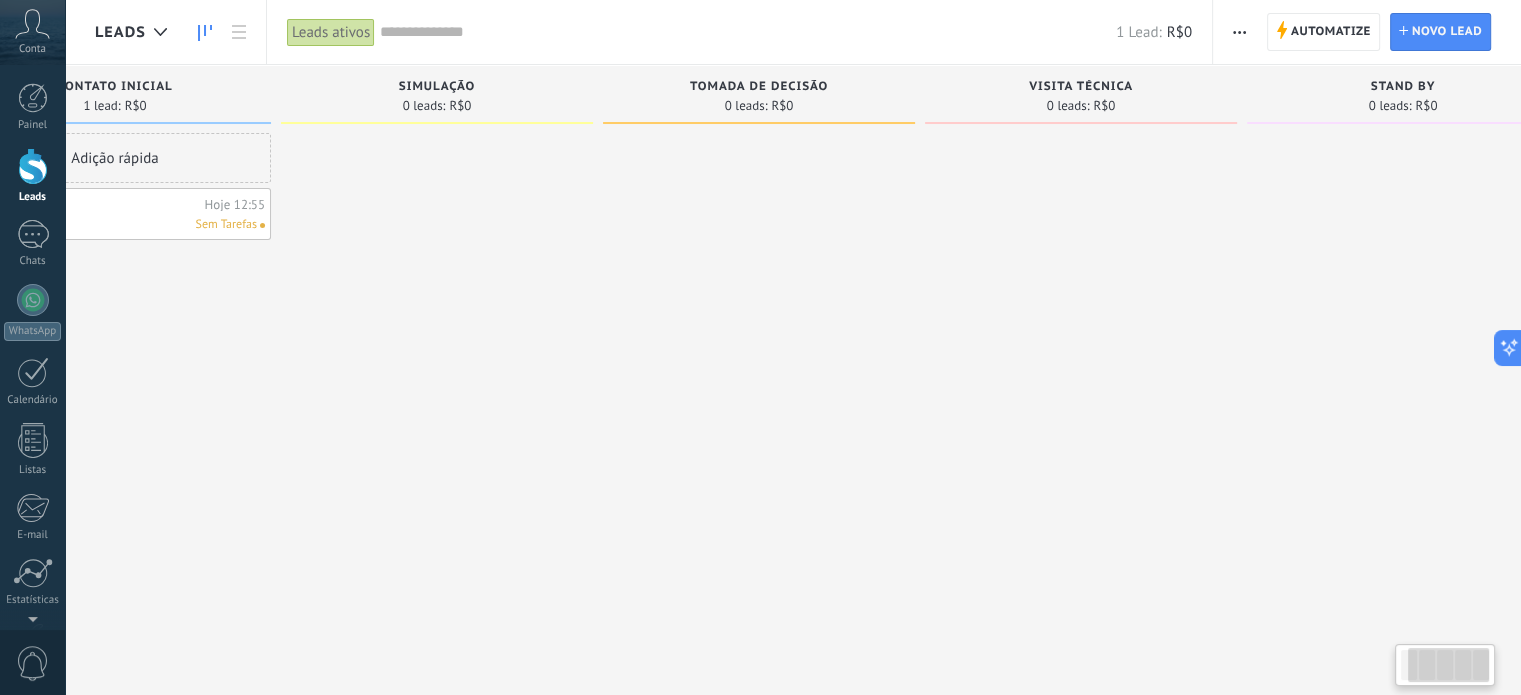 scroll, scrollTop: 0, scrollLeft: 204, axis: horizontal 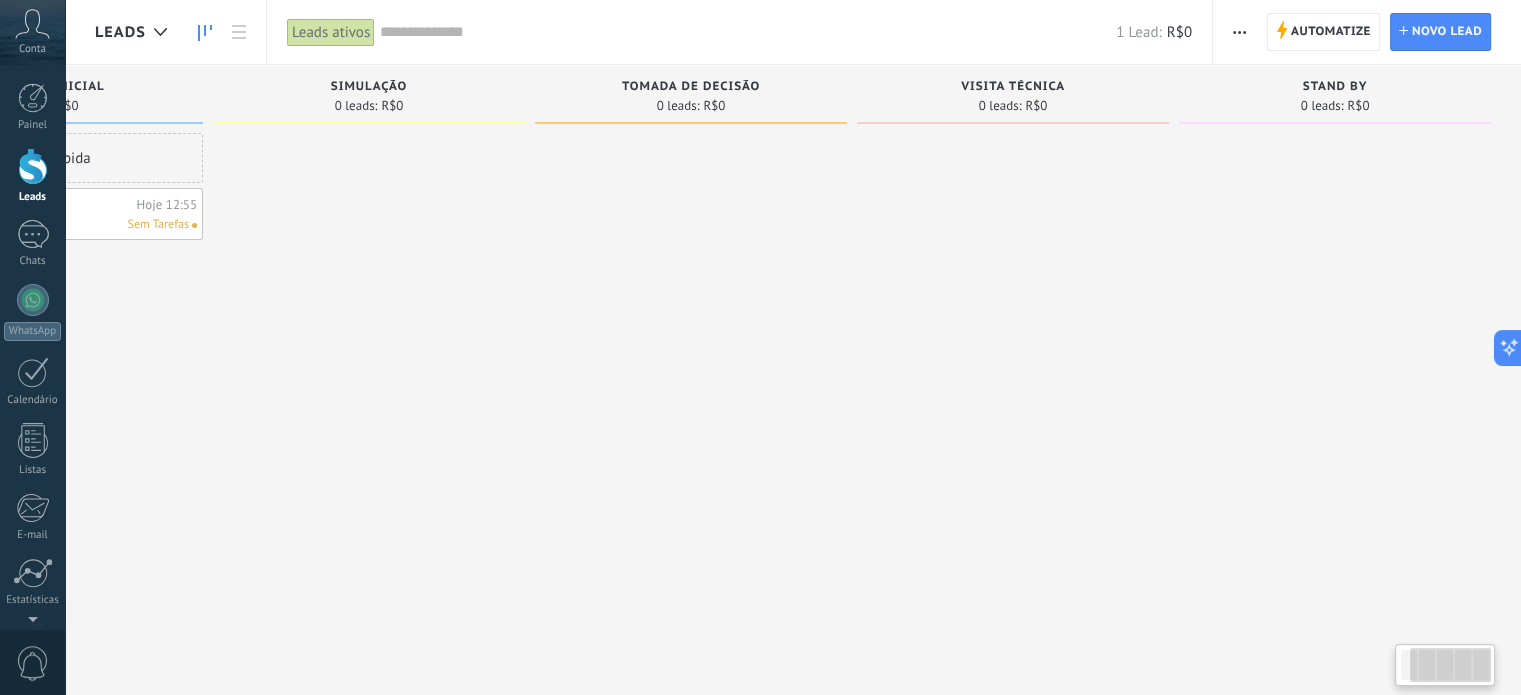 drag, startPoint x: 792, startPoint y: 338, endPoint x: 518, endPoint y: 347, distance: 274.14777 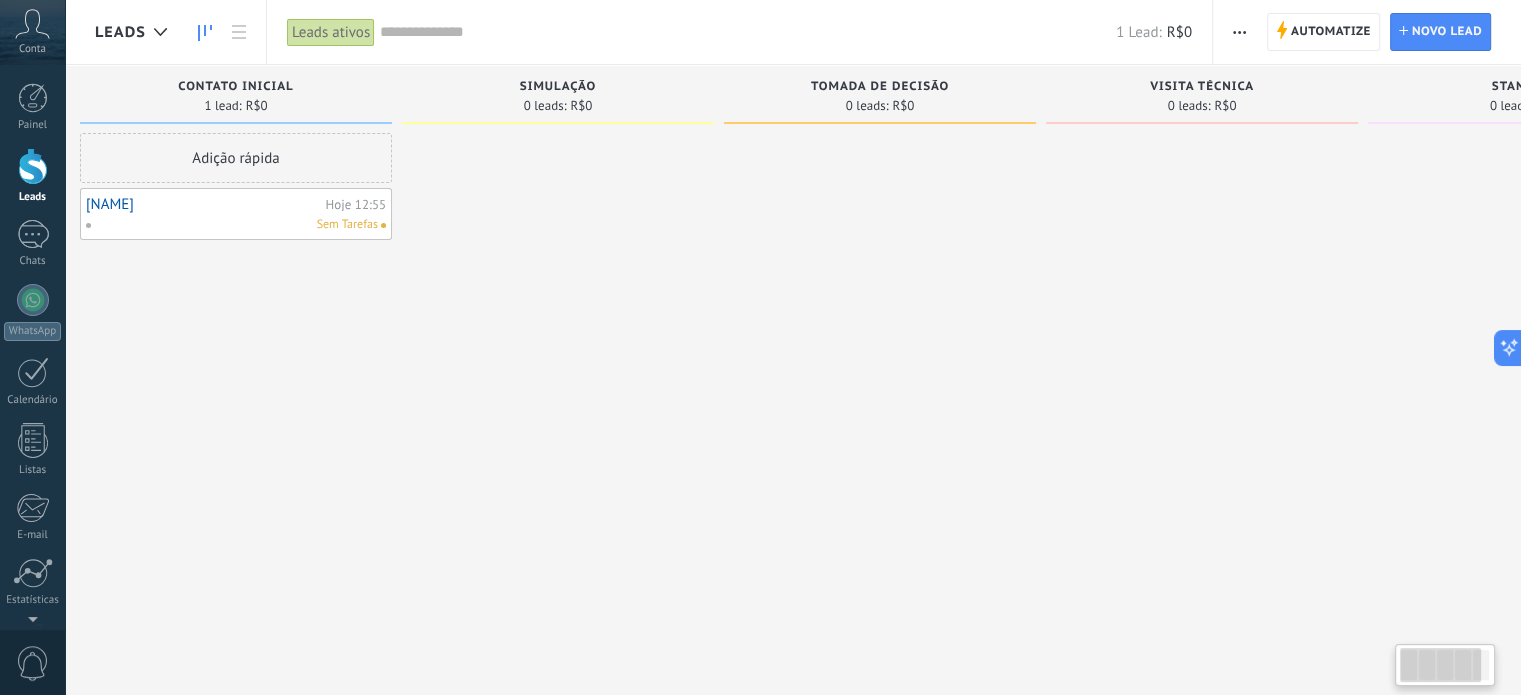 drag, startPoint x: 573, startPoint y: 339, endPoint x: 720, endPoint y: 334, distance: 147.085 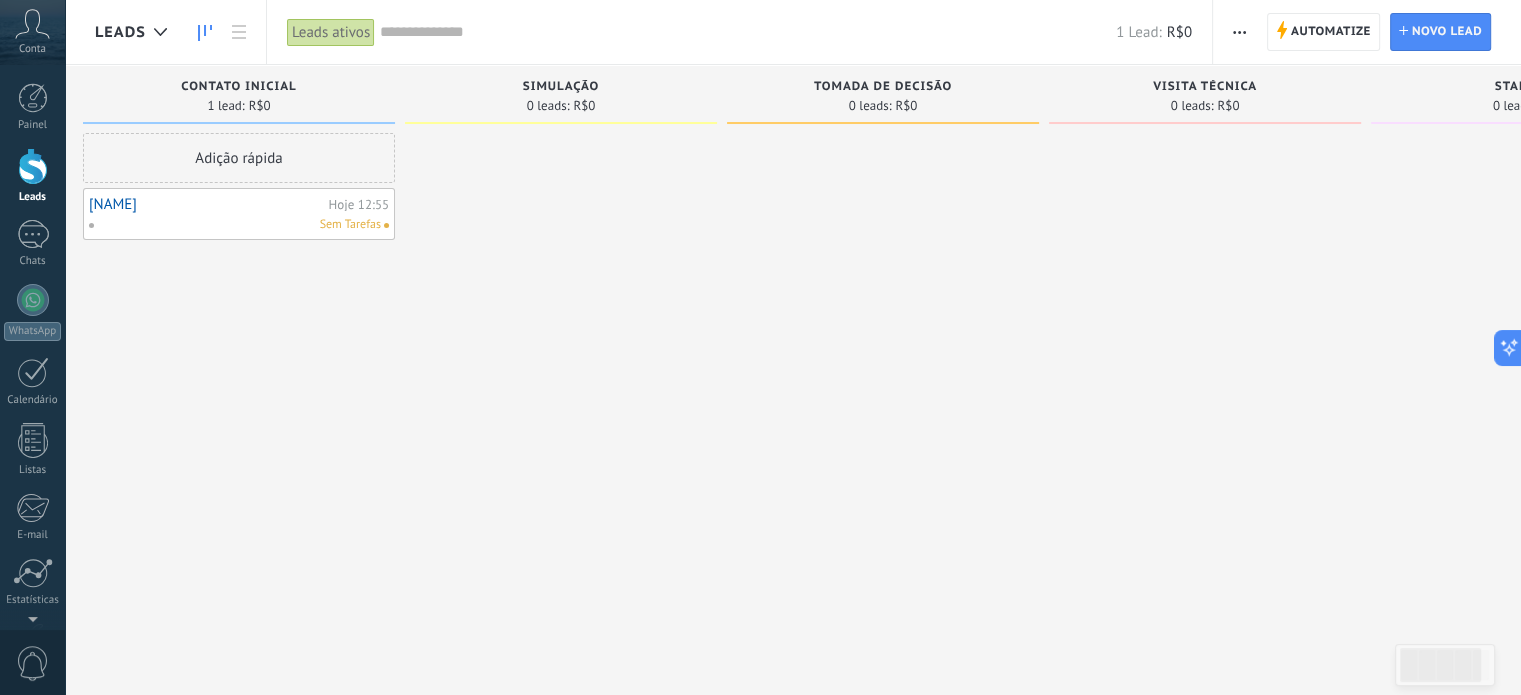 click at bounding box center [1239, 32] 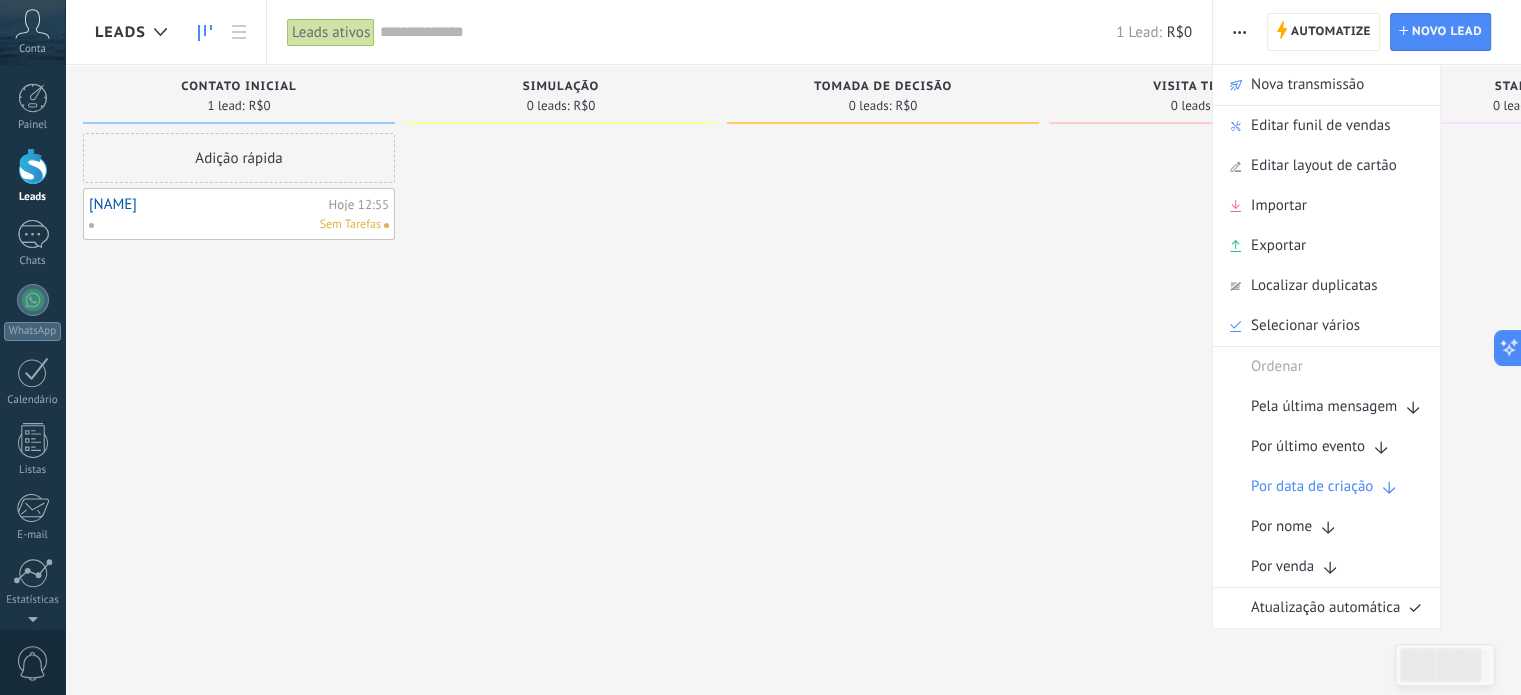 click at bounding box center [1205, 350] 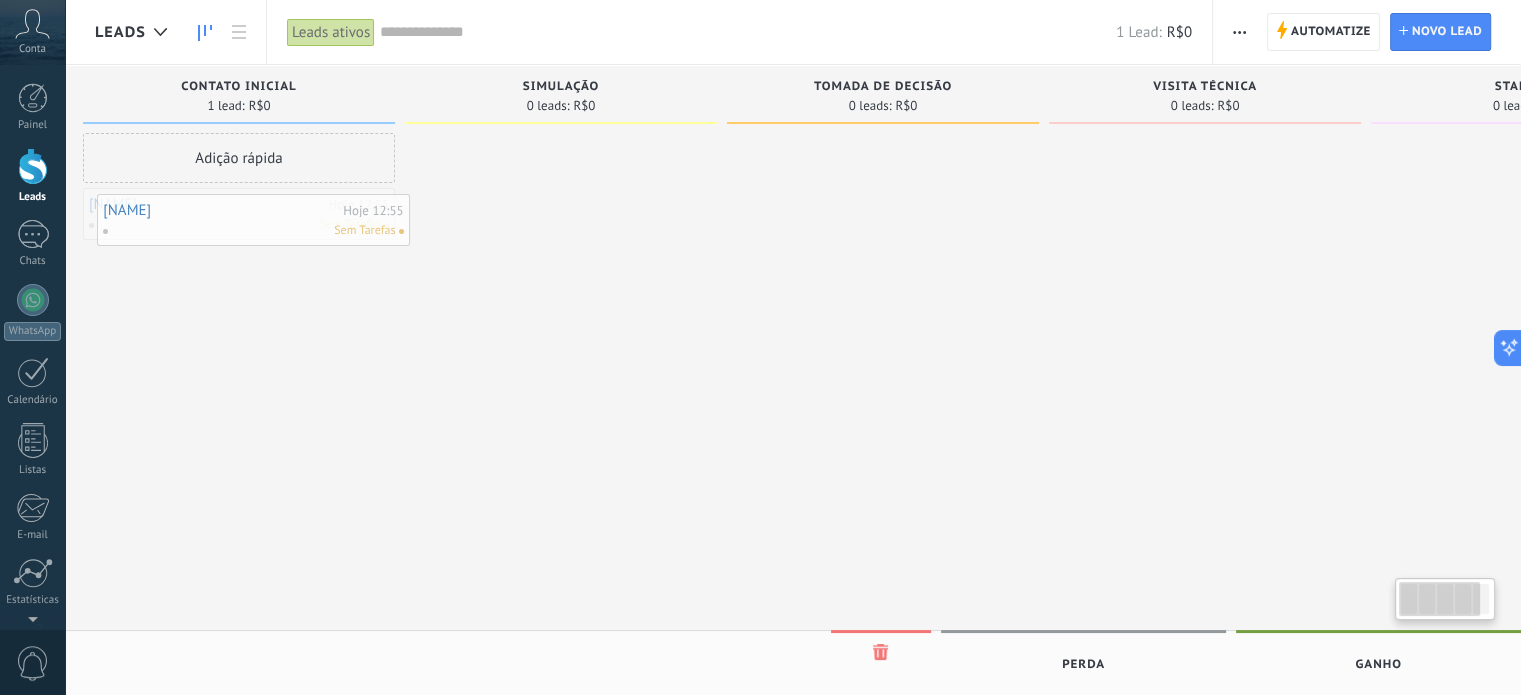 scroll, scrollTop: 0, scrollLeft: 0, axis: both 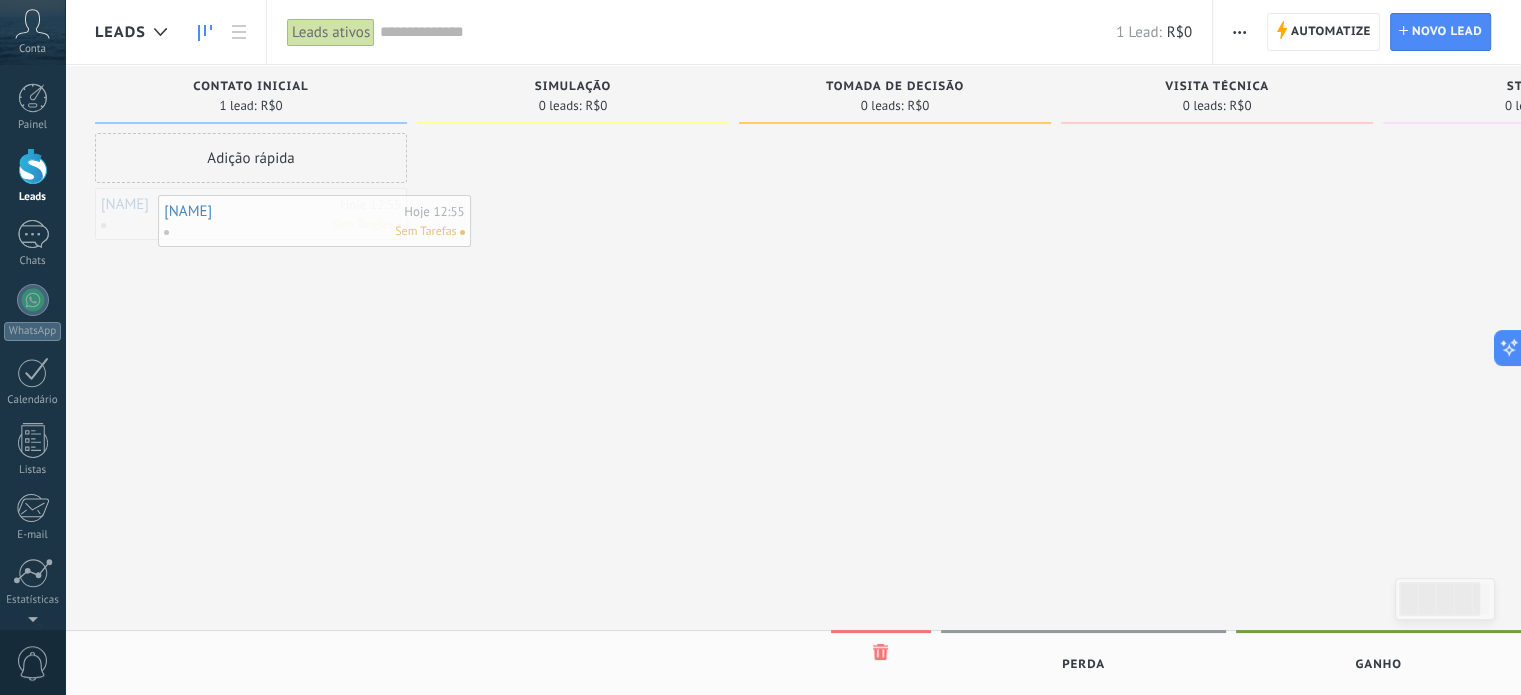 drag, startPoint x: 204, startPoint y: 219, endPoint x: 280, endPoint y: 226, distance: 76.321686 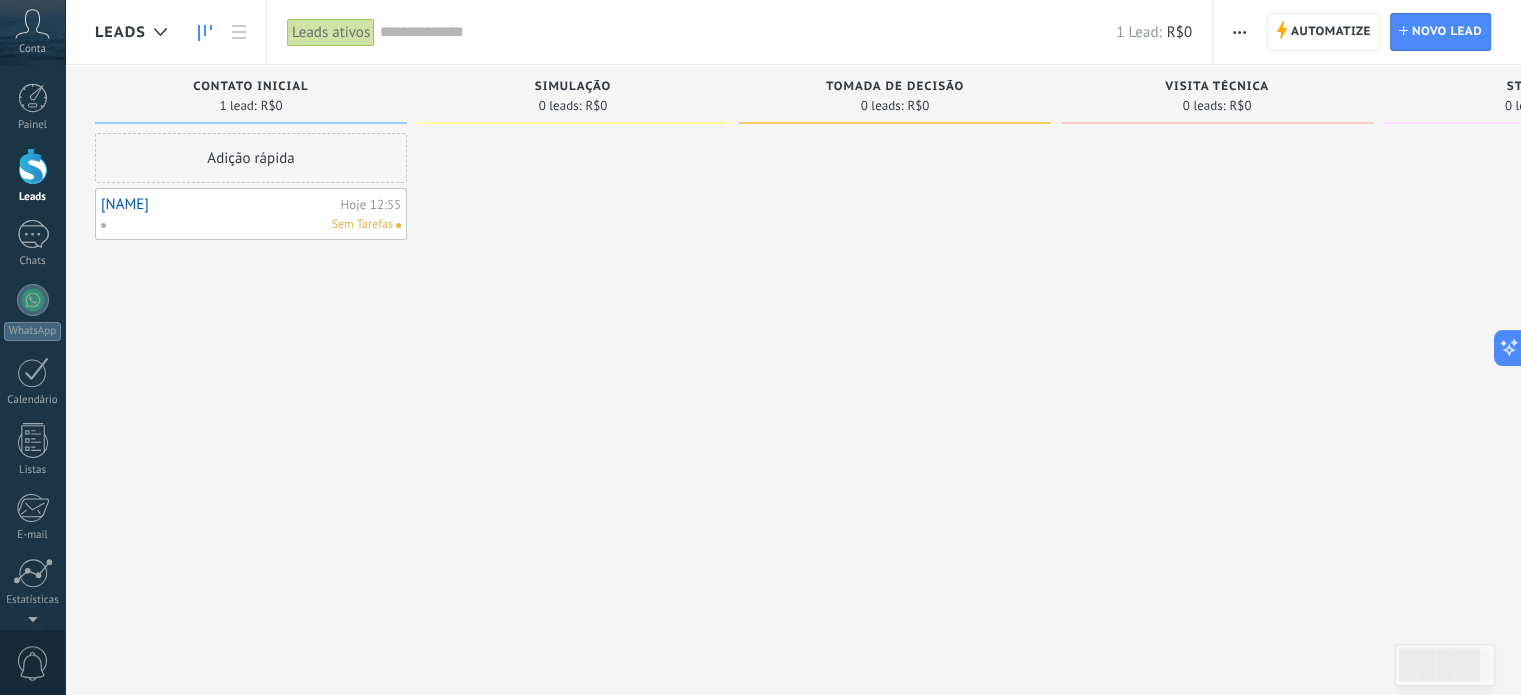 drag, startPoint x: 282, startPoint y: 327, endPoint x: 271, endPoint y: 318, distance: 14.21267 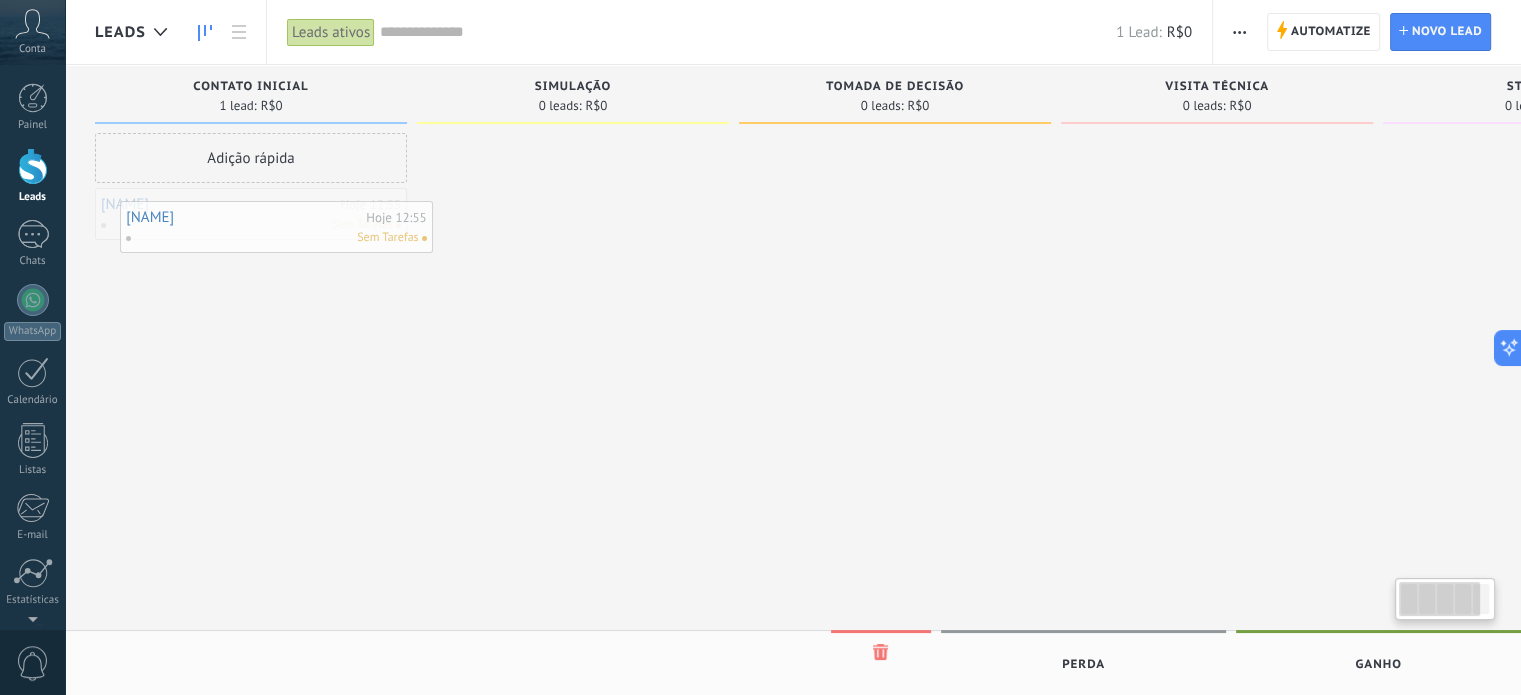 scroll, scrollTop: 0, scrollLeft: 0, axis: both 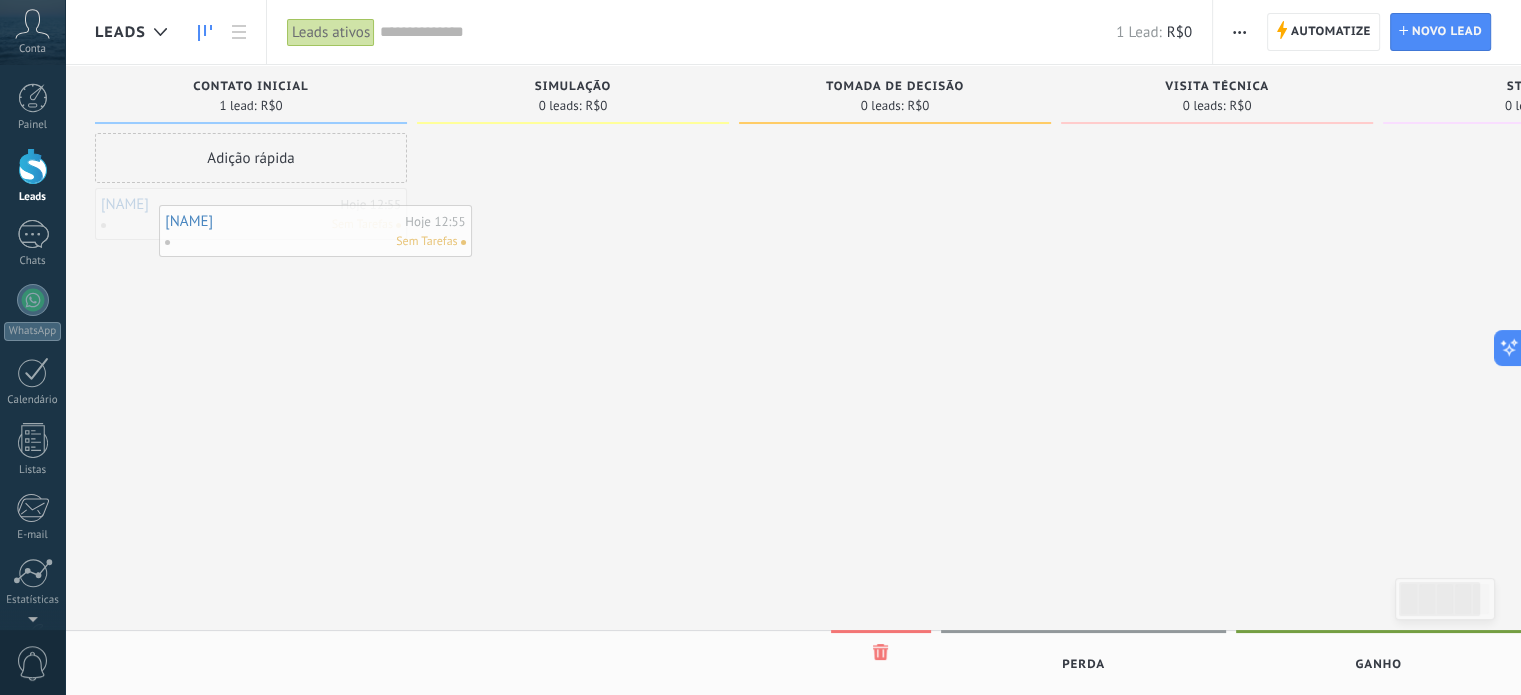 drag, startPoint x: 226, startPoint y: 225, endPoint x: 271, endPoint y: 243, distance: 48.466484 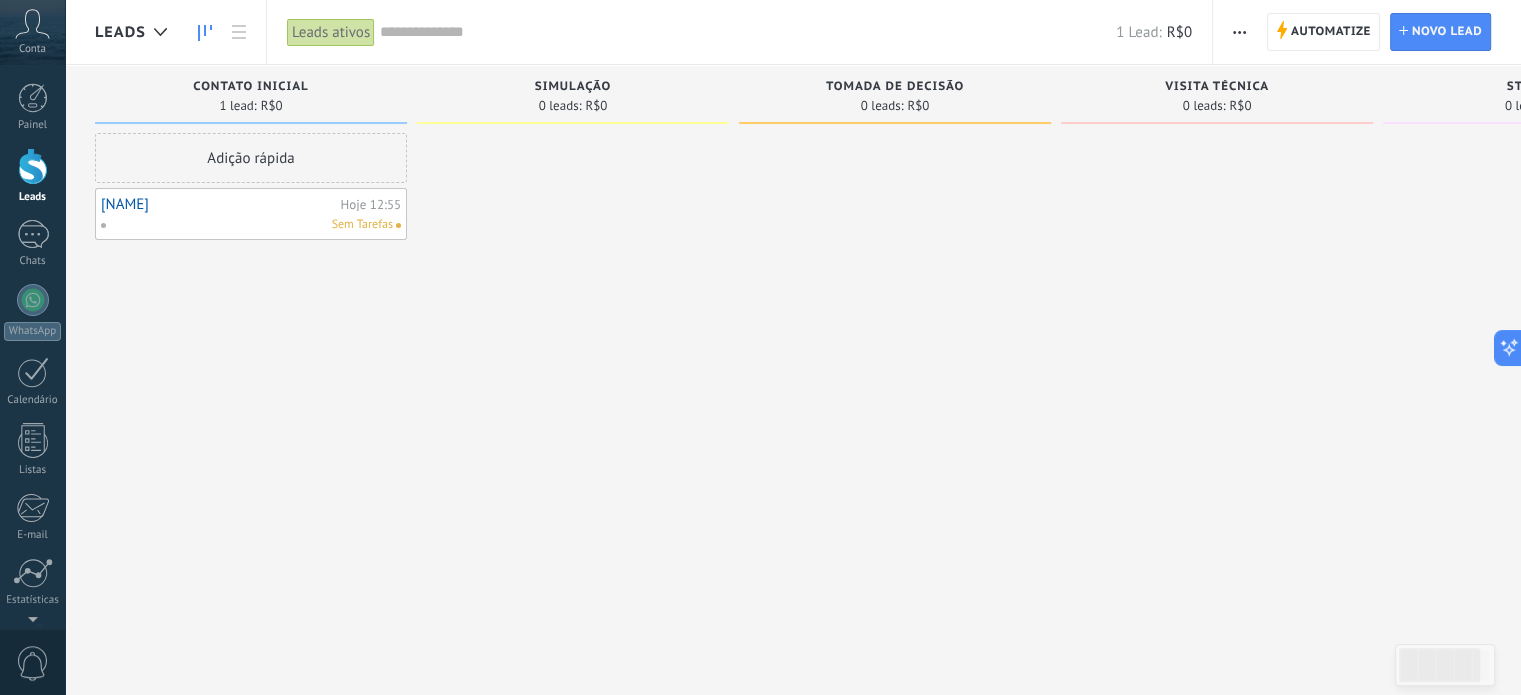 click on "Adição rápida [NAME] Hoje 12:55 Sem Tarefas" at bounding box center [251, 350] 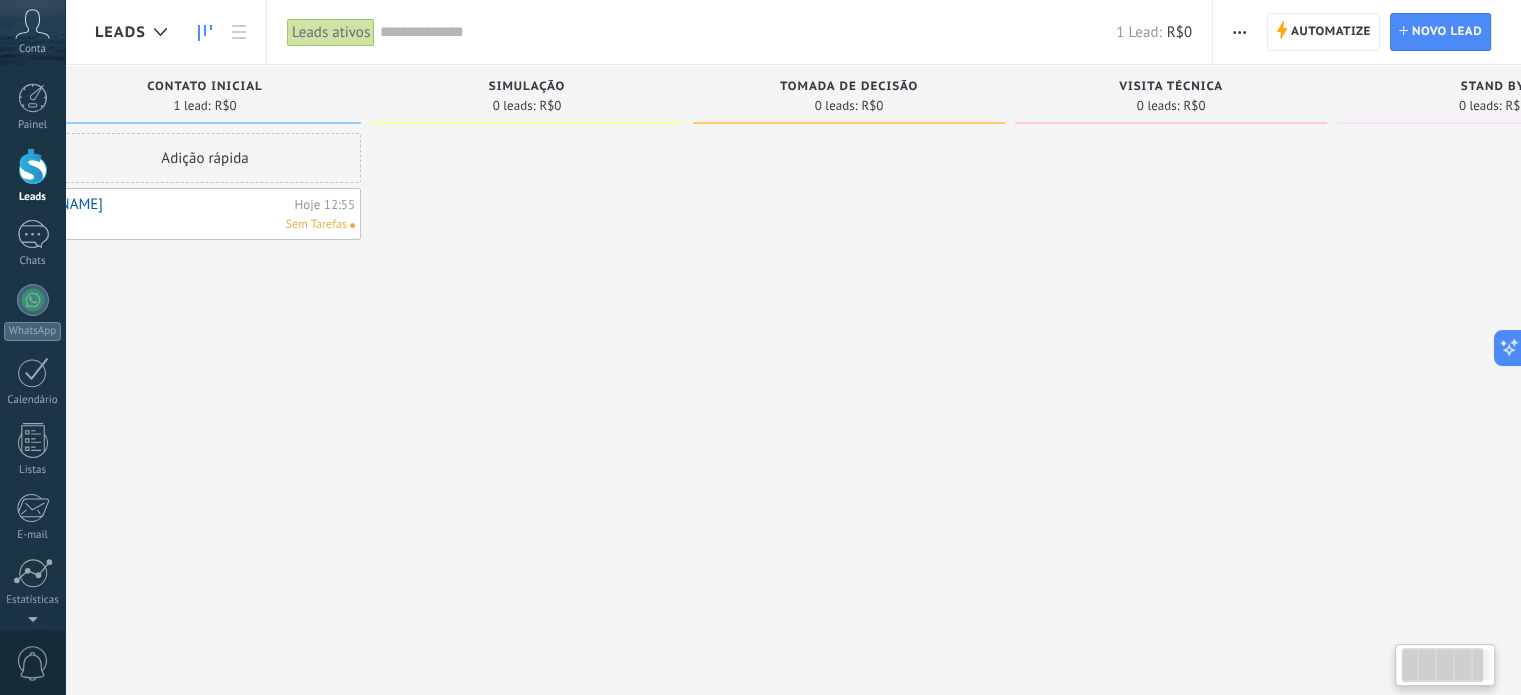 drag, startPoint x: 354, startPoint y: 380, endPoint x: 308, endPoint y: 373, distance: 46.52956 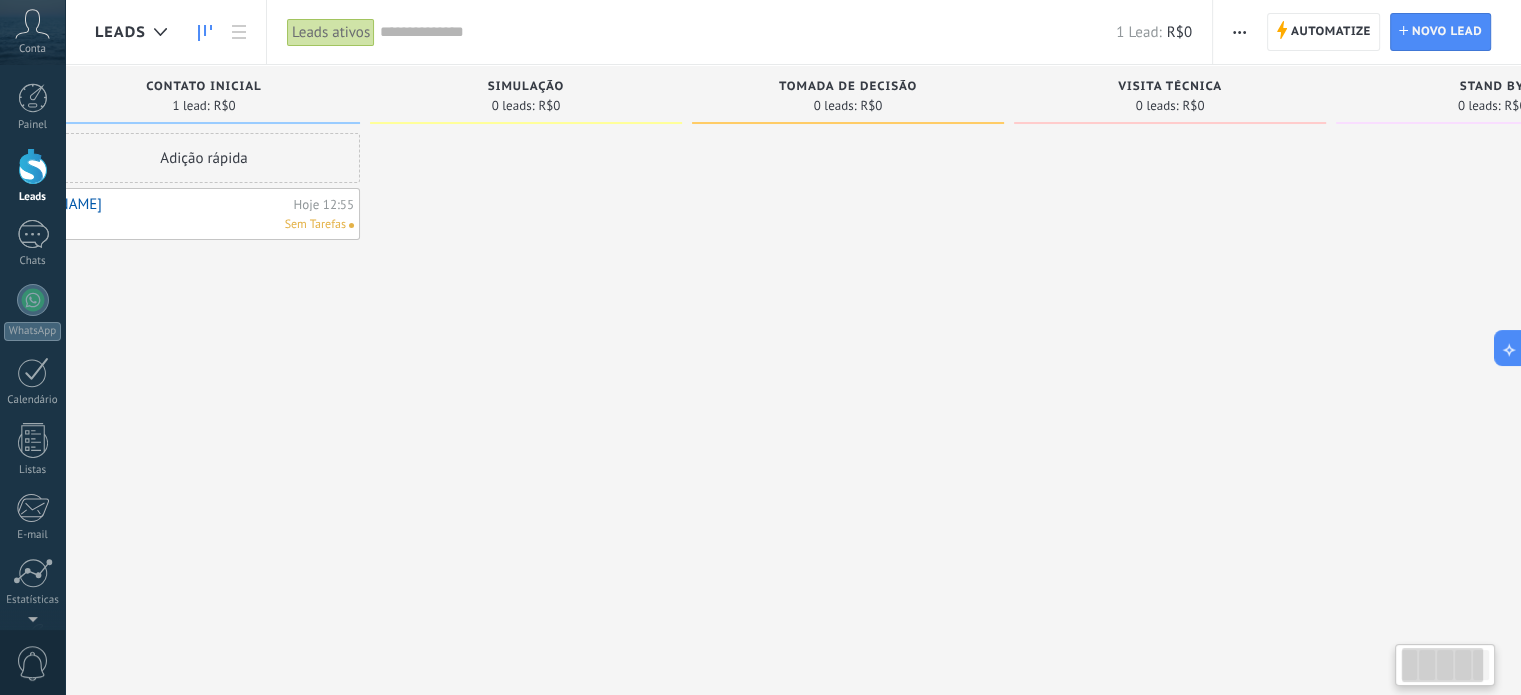scroll, scrollTop: 0, scrollLeft: 0, axis: both 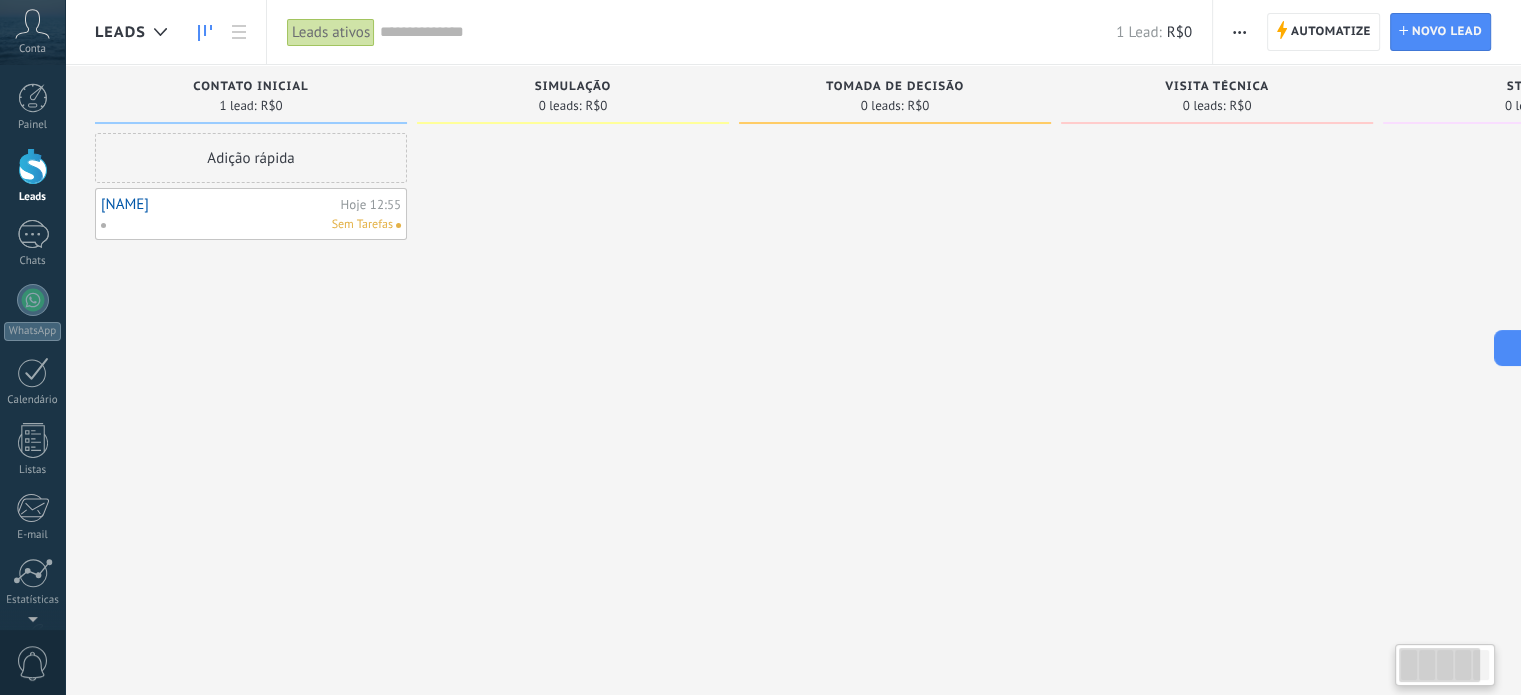 drag, startPoint x: 467, startPoint y: 374, endPoint x: 706, endPoint y: 378, distance: 239.03348 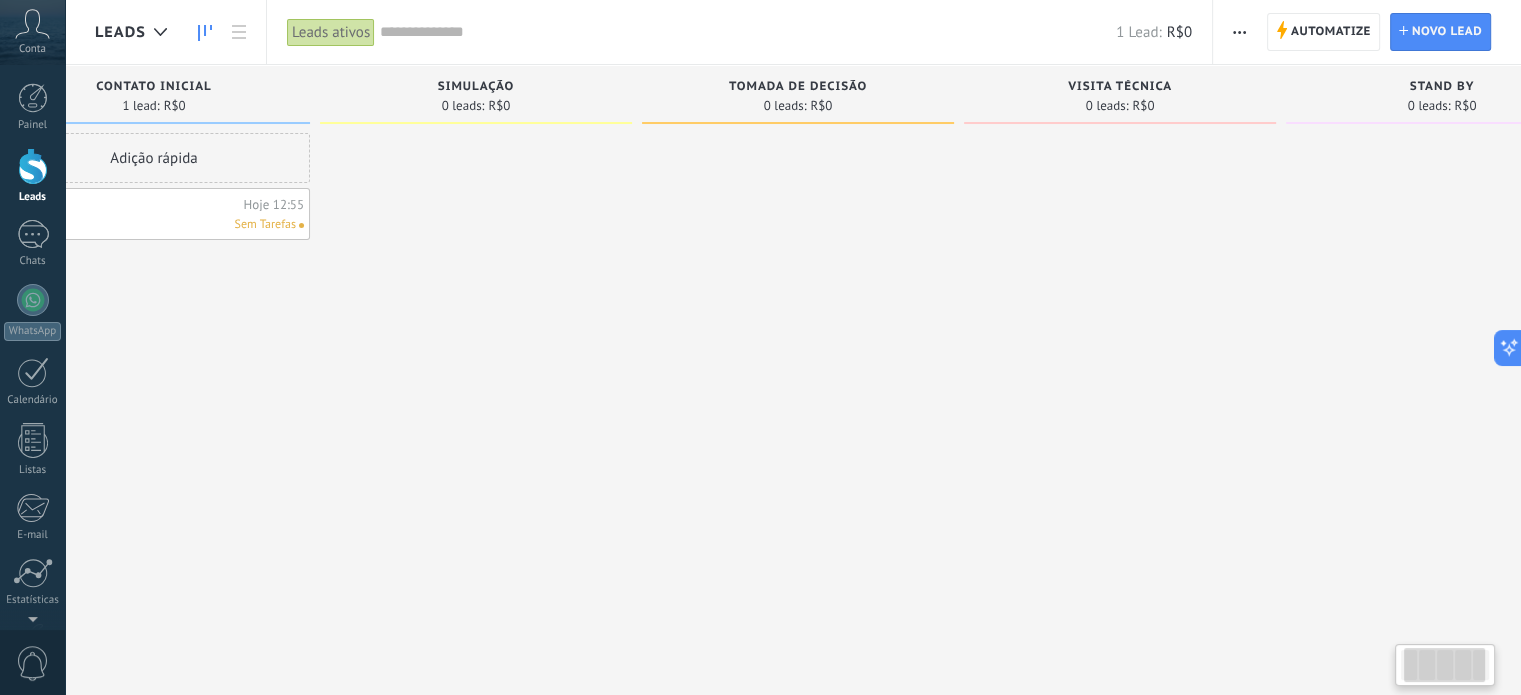 drag, startPoint x: 707, startPoint y: 375, endPoint x: 619, endPoint y: 383, distance: 88.362885 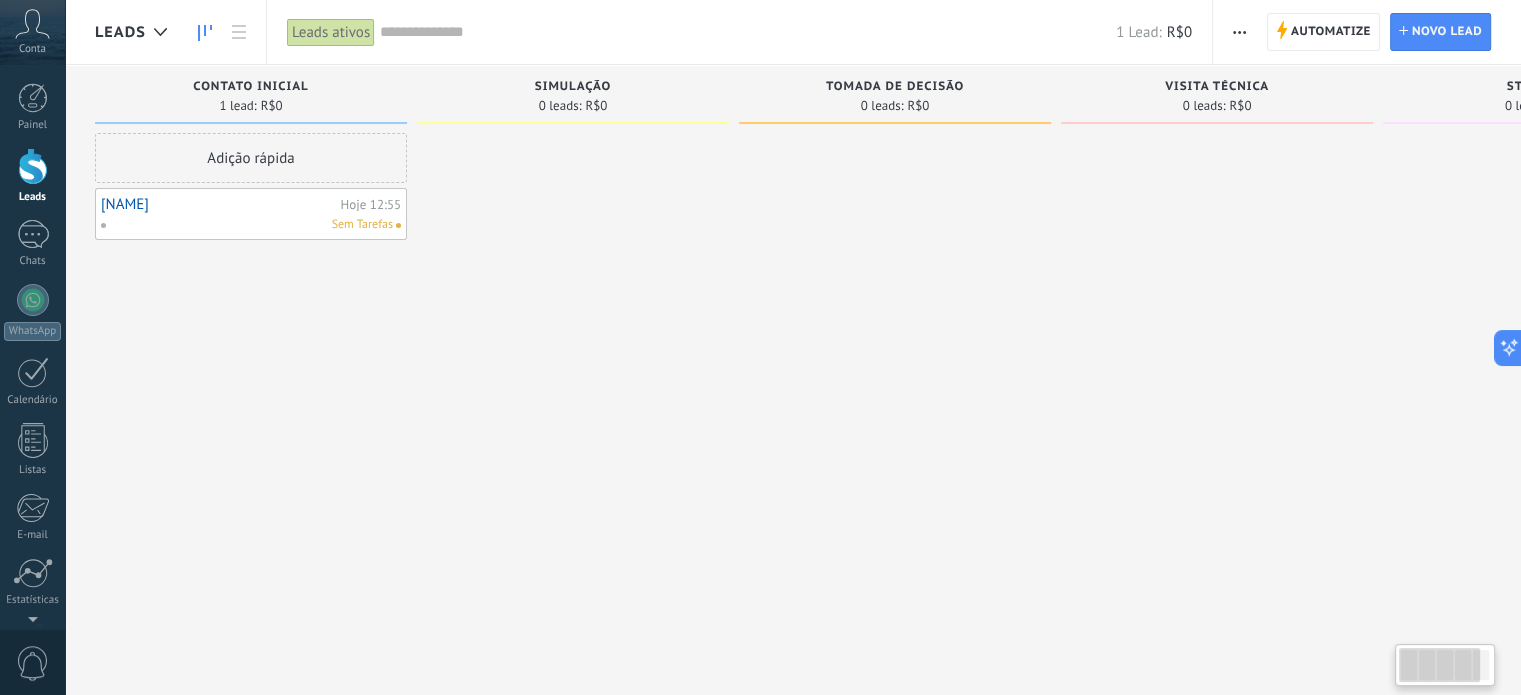 drag, startPoint x: 619, startPoint y: 383, endPoint x: 856, endPoint y: 376, distance: 237.10335 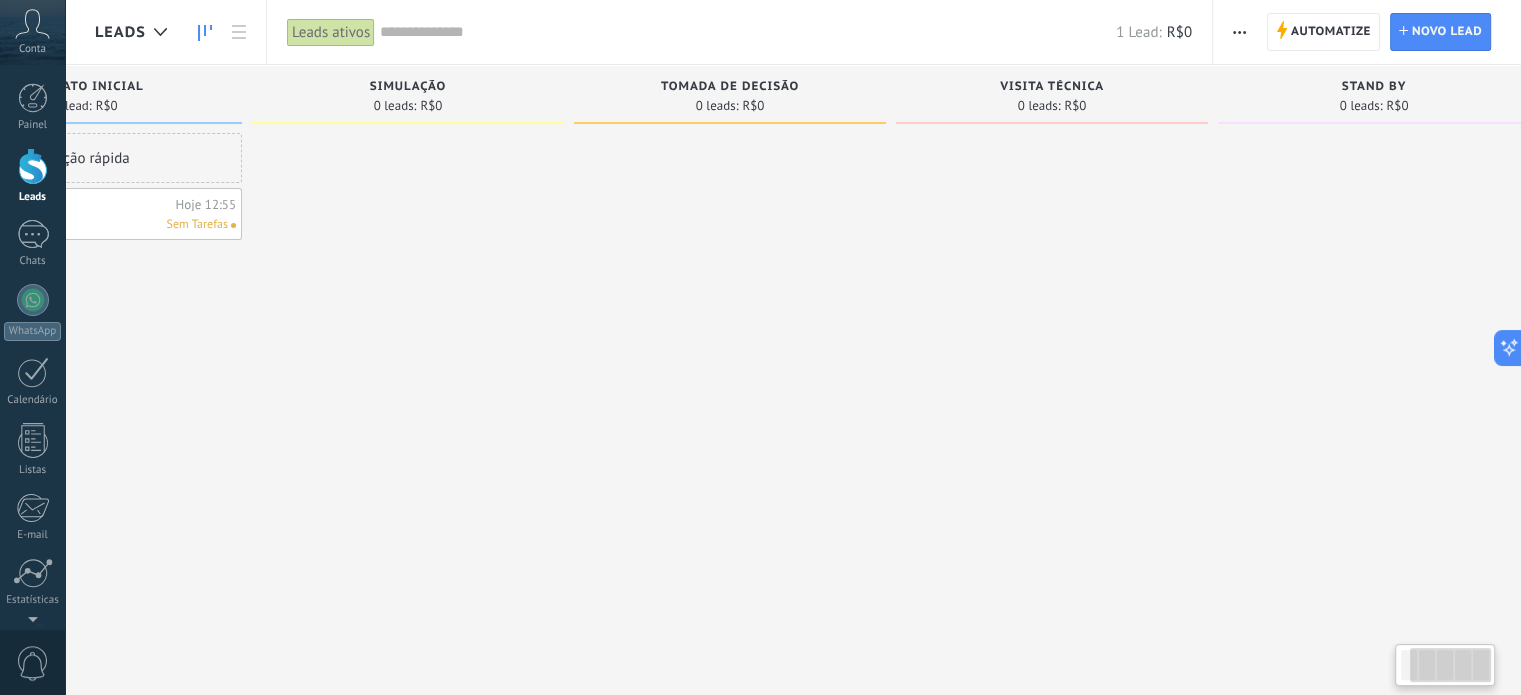 scroll, scrollTop: 0, scrollLeft: 204, axis: horizontal 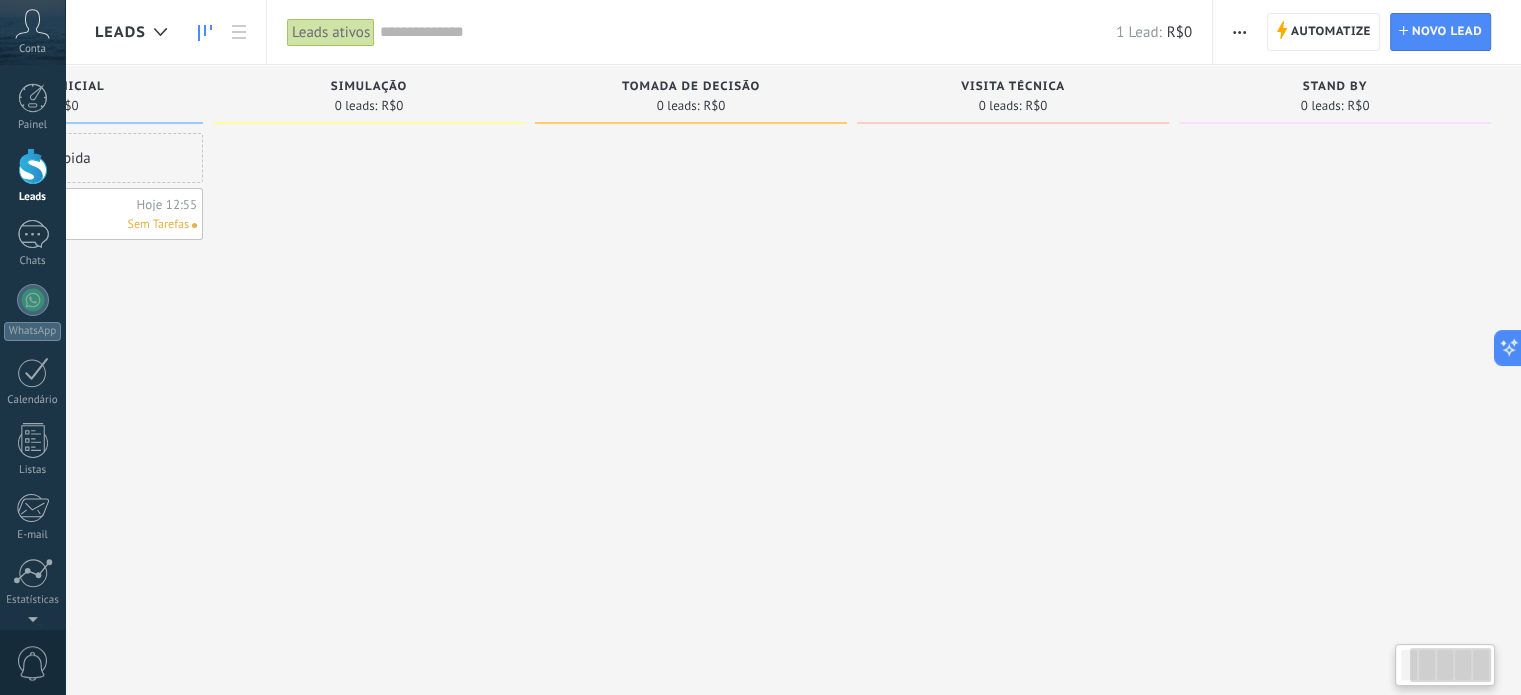 drag, startPoint x: 823, startPoint y: 387, endPoint x: 624, endPoint y: 385, distance: 199.01006 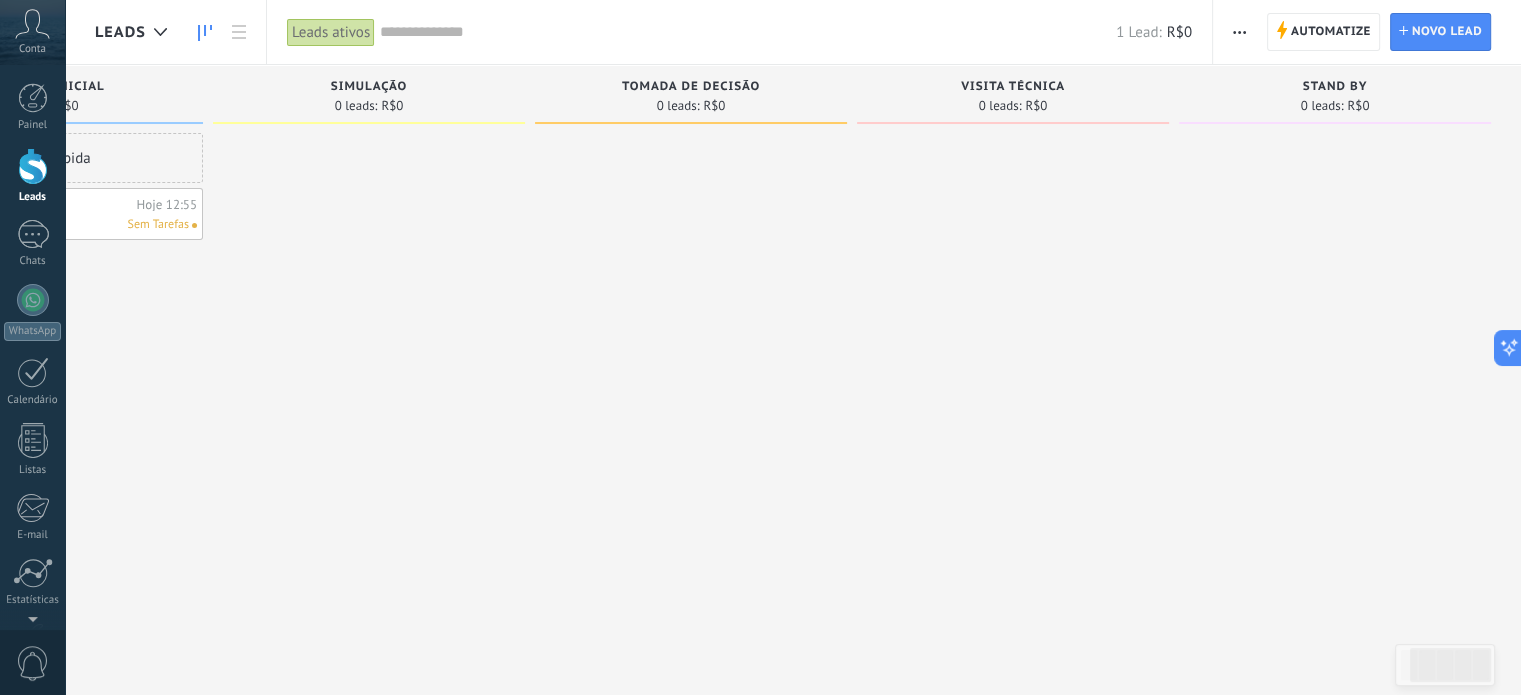 scroll, scrollTop: 0, scrollLeft: 0, axis: both 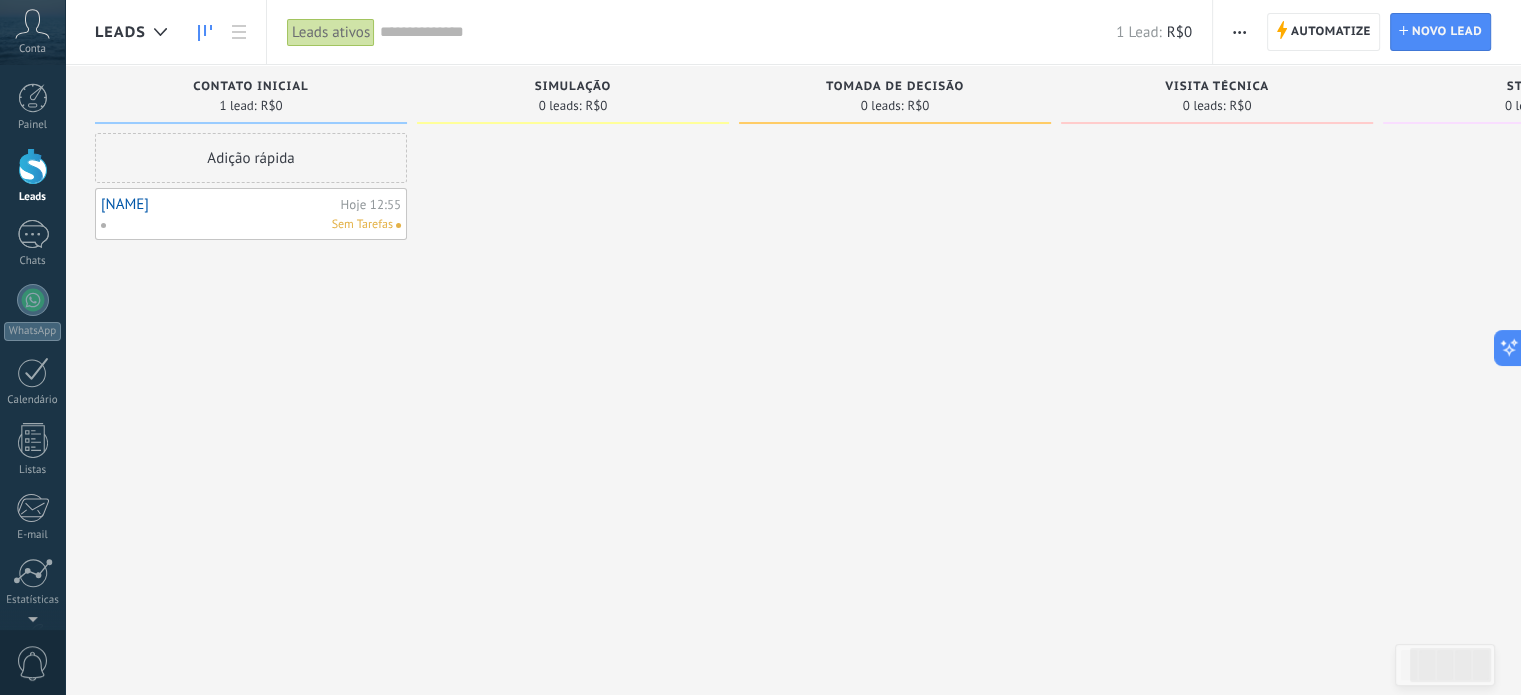 drag, startPoint x: 902, startPoint y: 211, endPoint x: 992, endPoint y: 214, distance: 90.04999 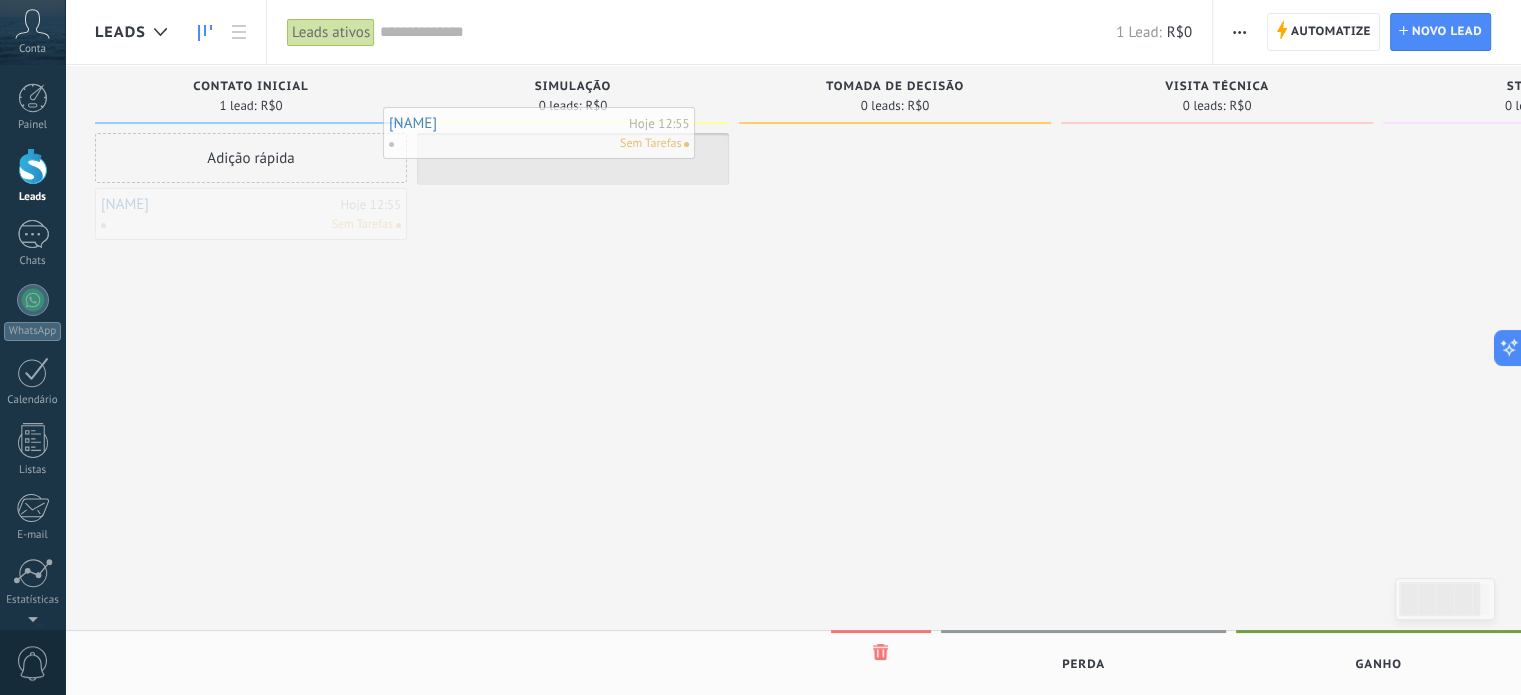 drag, startPoint x: 270, startPoint y: 235, endPoint x: 538, endPoint y: 146, distance: 282.39157 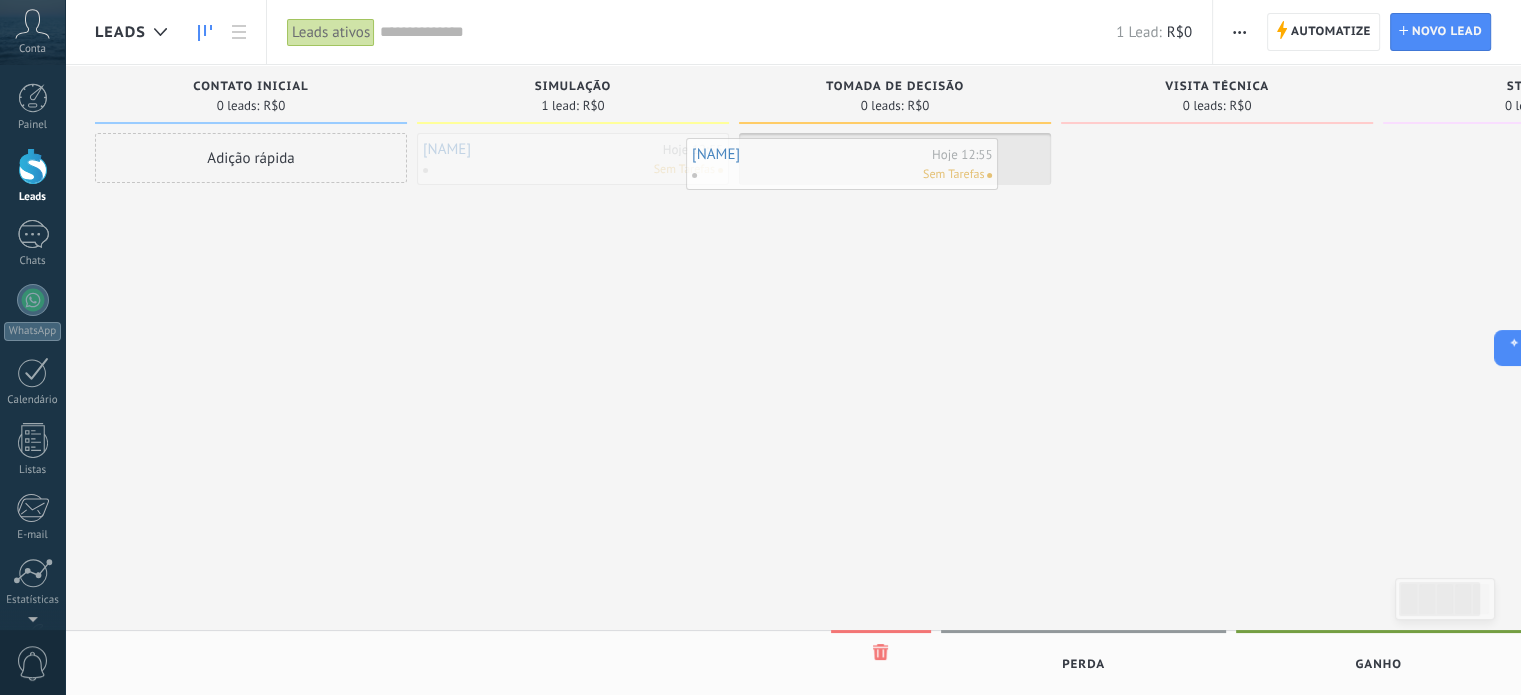 drag, startPoint x: 555, startPoint y: 155, endPoint x: 827, endPoint y: 159, distance: 272.02942 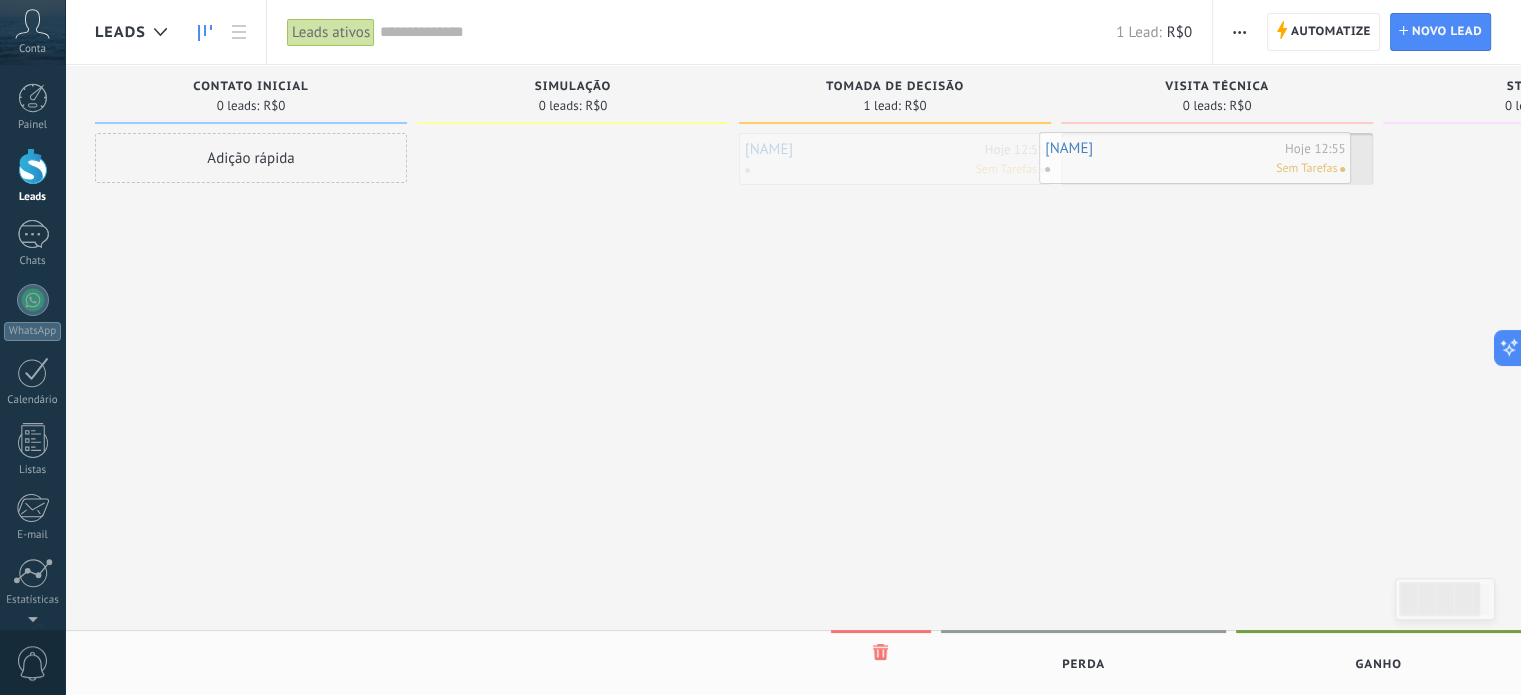 drag, startPoint x: 852, startPoint y: 160, endPoint x: 1148, endPoint y: 159, distance: 296.00168 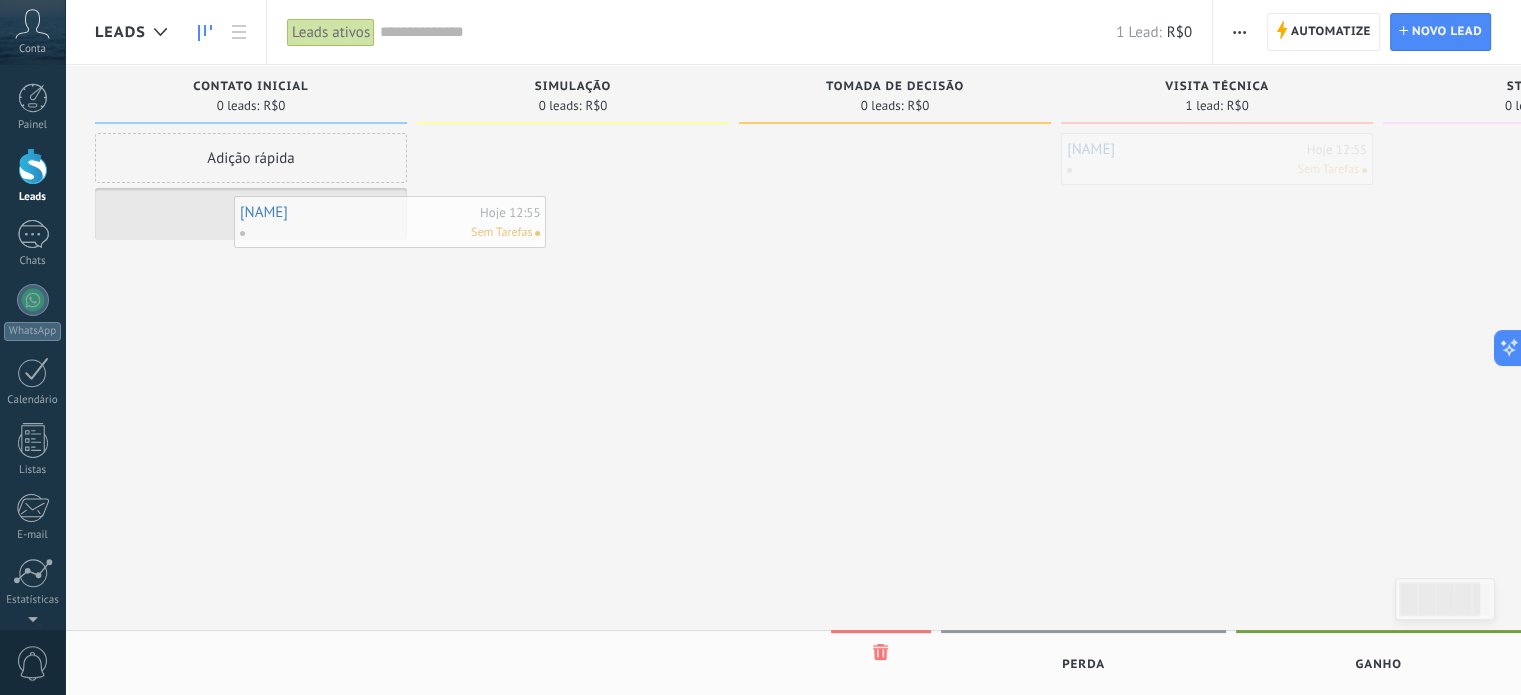 drag, startPoint x: 1148, startPoint y: 159, endPoint x: 265, endPoint y: 233, distance: 886.09534 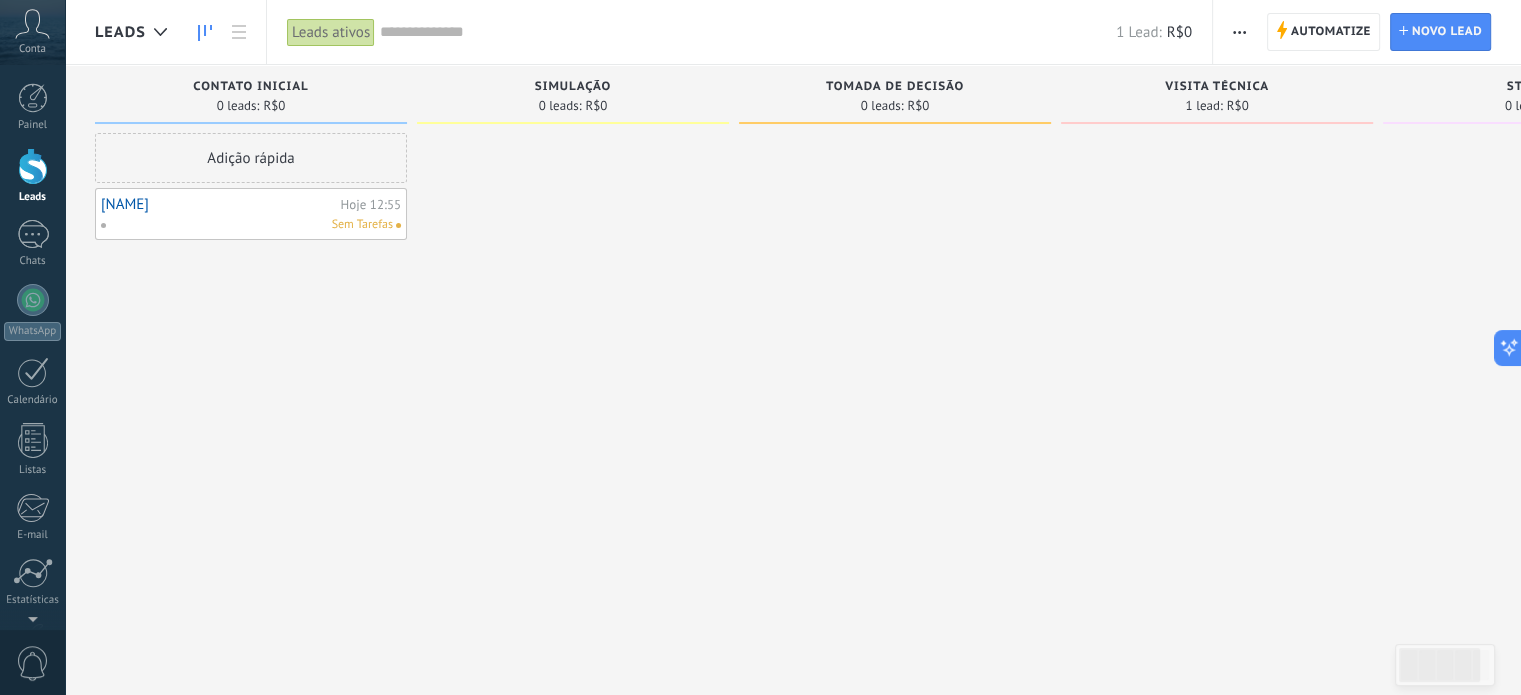 click on "Adição rápida [NAME] Hoje 12:55 Sem Tarefas" at bounding box center (251, 350) 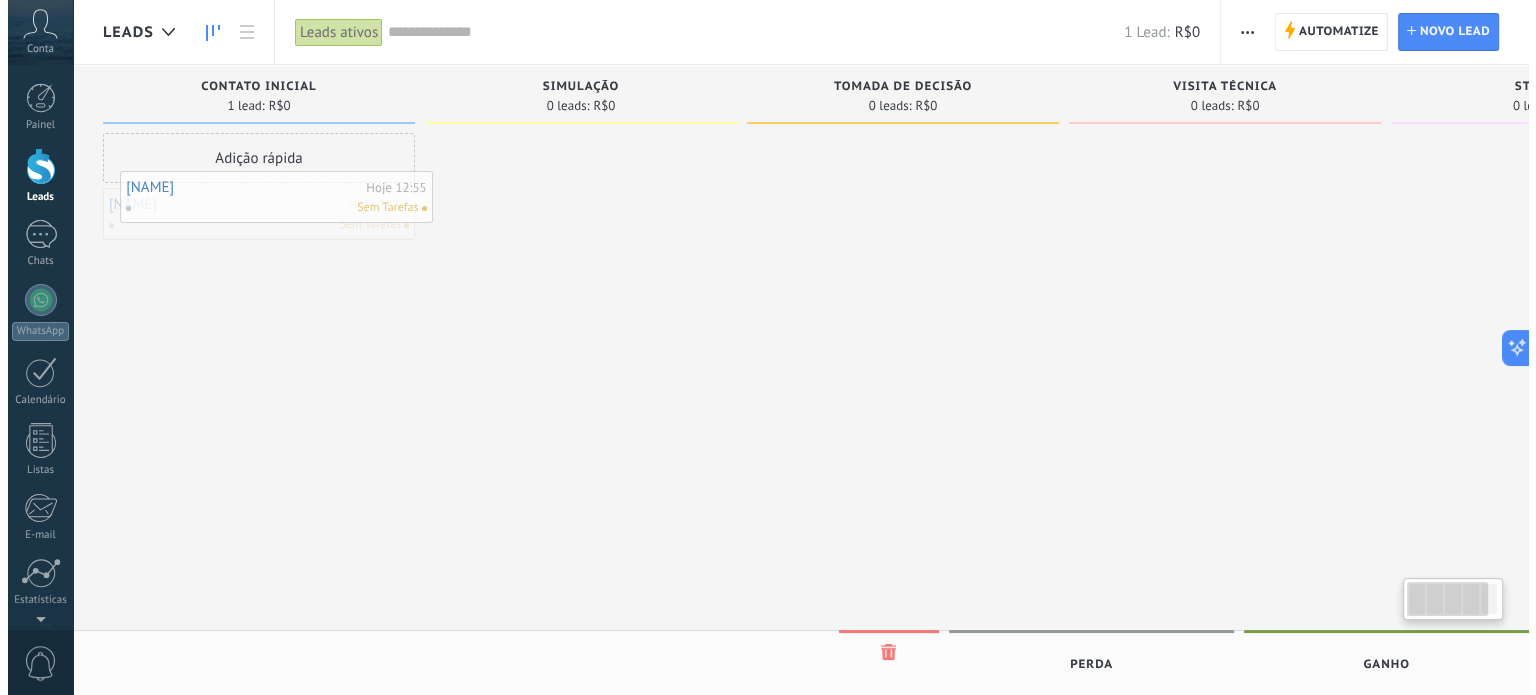scroll, scrollTop: 0, scrollLeft: 0, axis: both 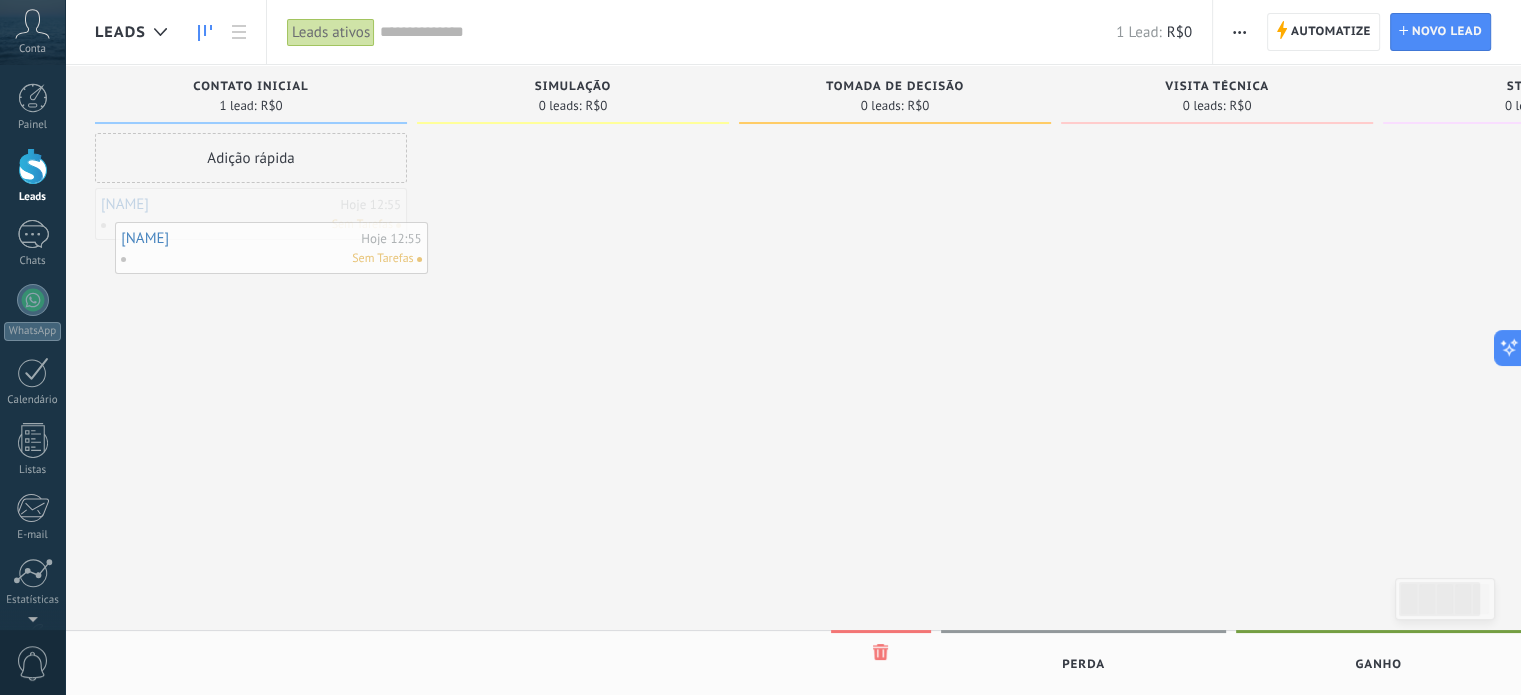 drag, startPoint x: 239, startPoint y: 212, endPoint x: 258, endPoint y: 248, distance: 40.706264 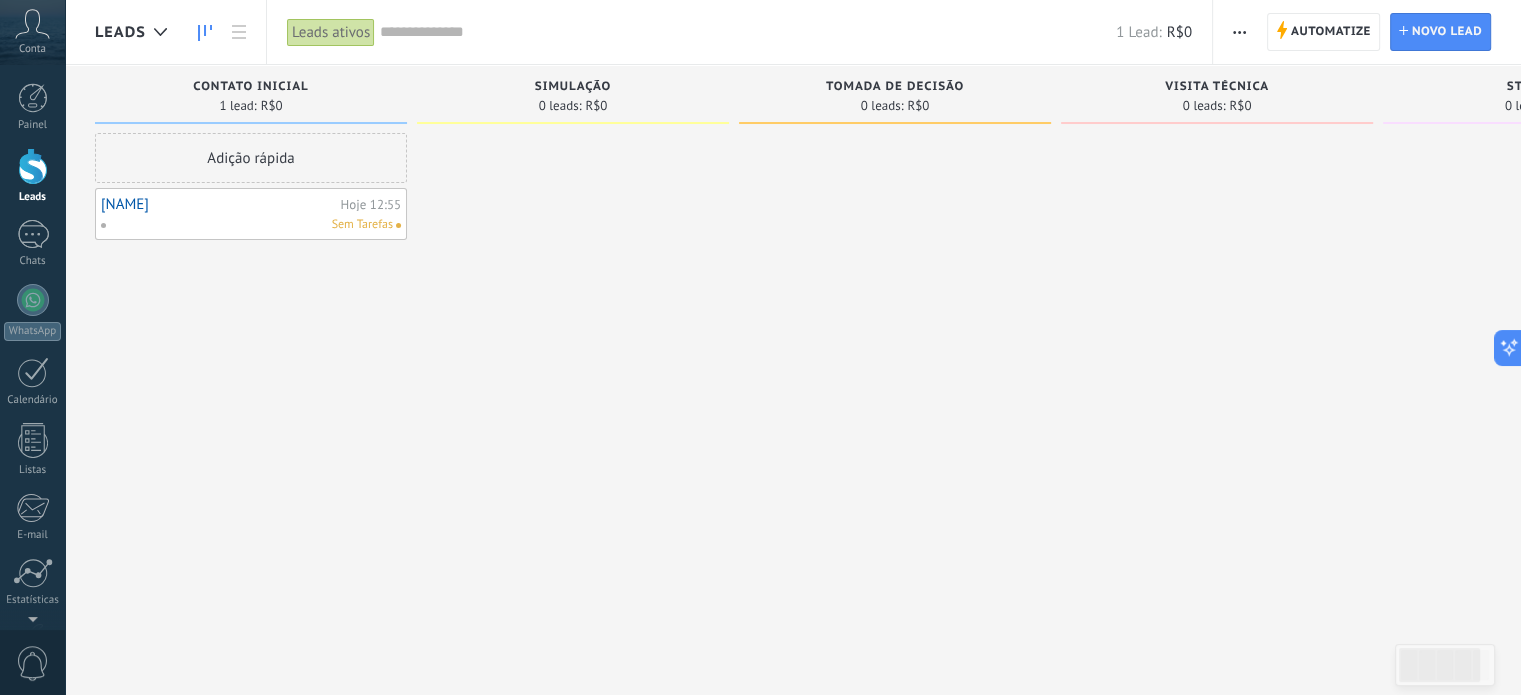 click on "Adição rápida [NAME] Hoje 12:55 Sem Tarefas" at bounding box center (251, 350) 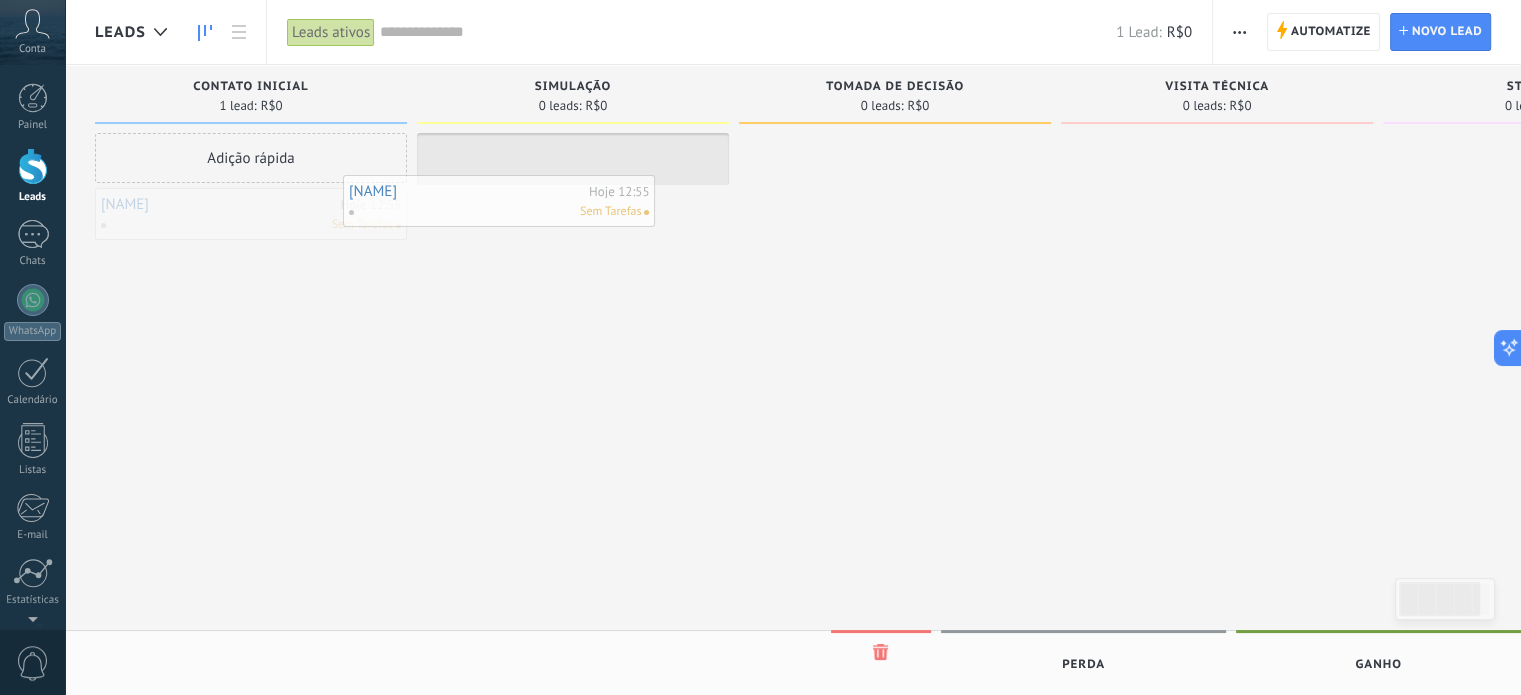 drag, startPoint x: 283, startPoint y: 221, endPoint x: 584, endPoint y: 191, distance: 302.49133 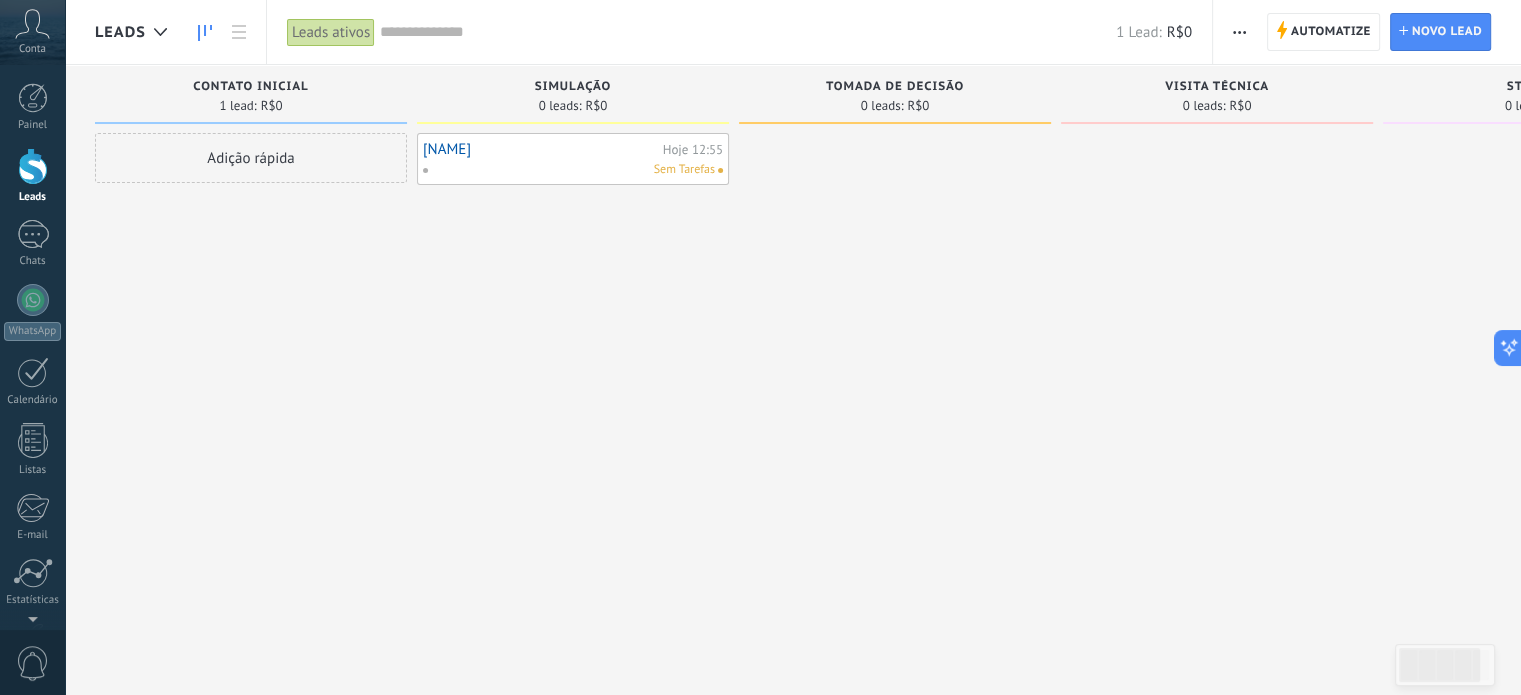 click on "Contato inicial 1 lead:  R$0 Adição rápida" at bounding box center (256, 316) 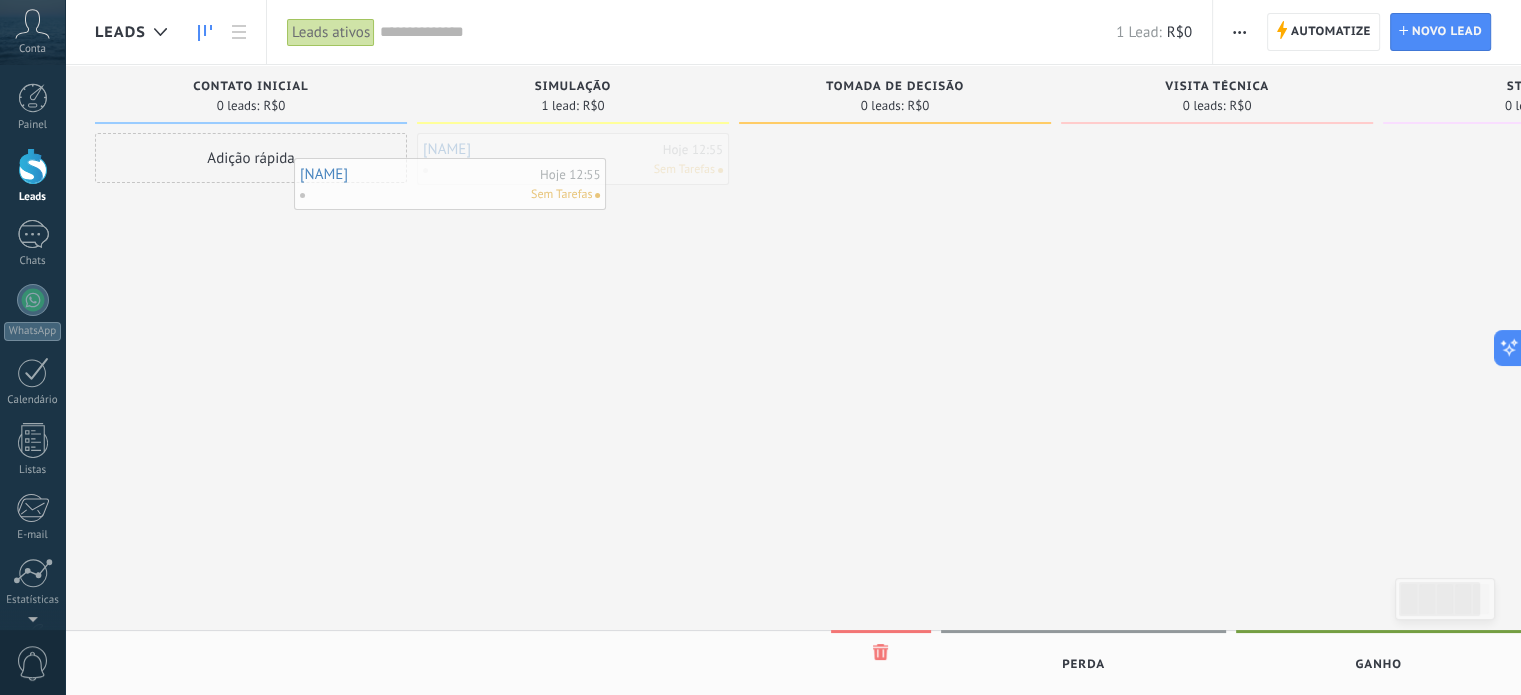 drag, startPoint x: 574, startPoint y: 163, endPoint x: 320, endPoint y: 206, distance: 257.61404 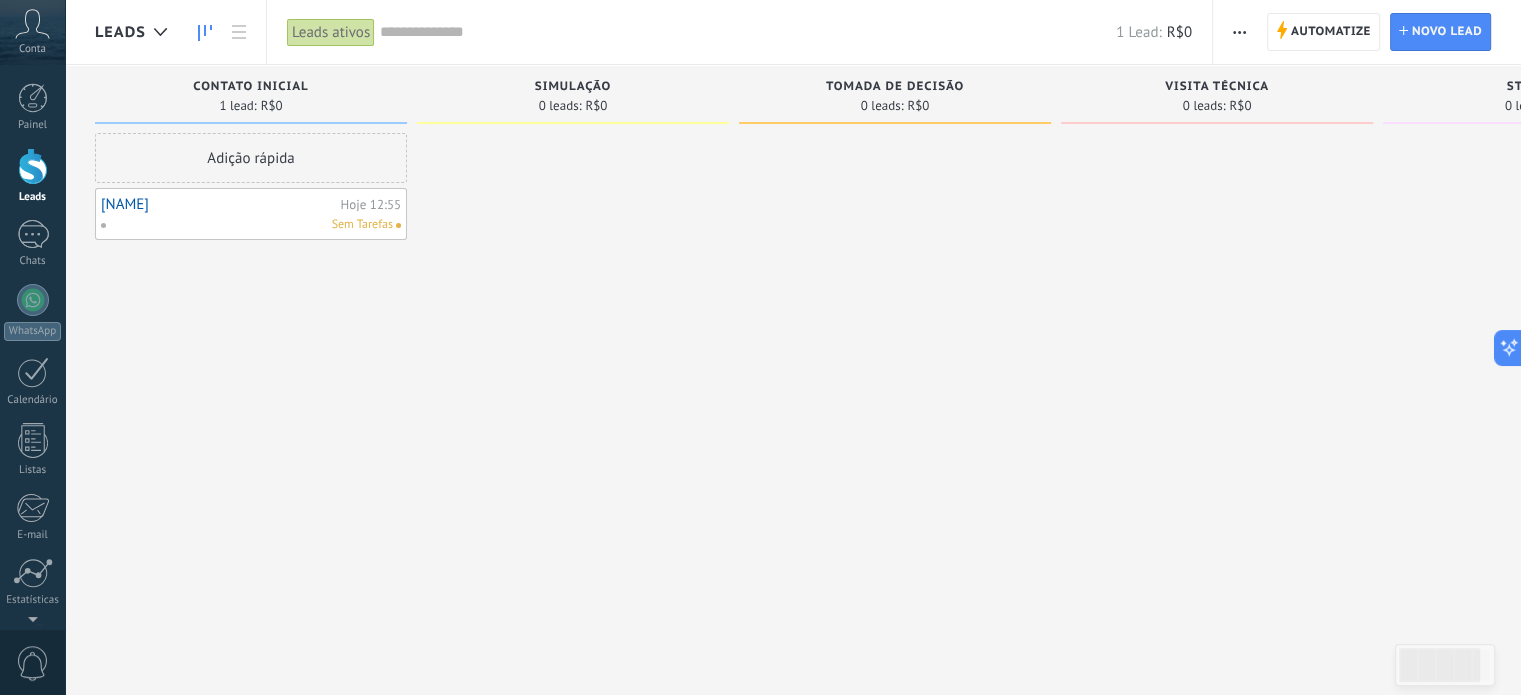 click on "[NAME]" at bounding box center (218, 204) 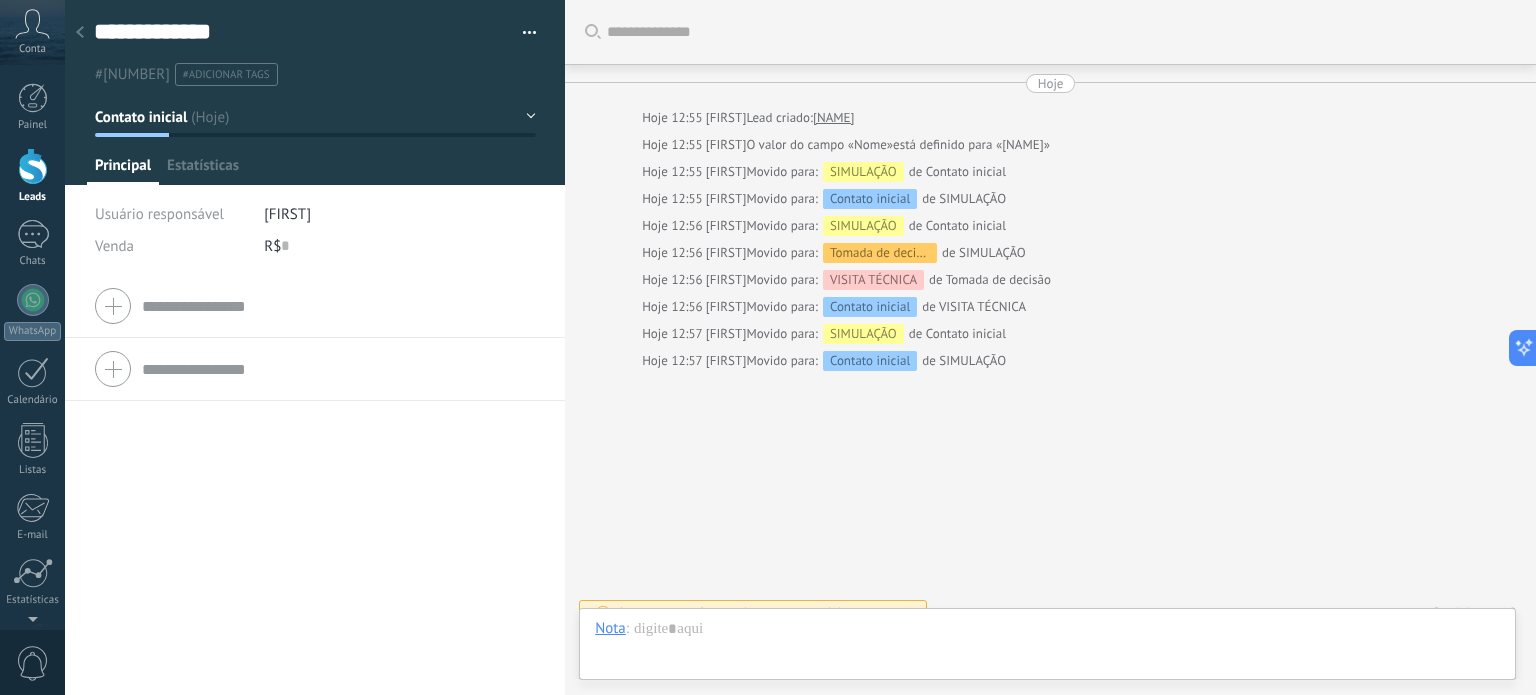 scroll, scrollTop: 29, scrollLeft: 0, axis: vertical 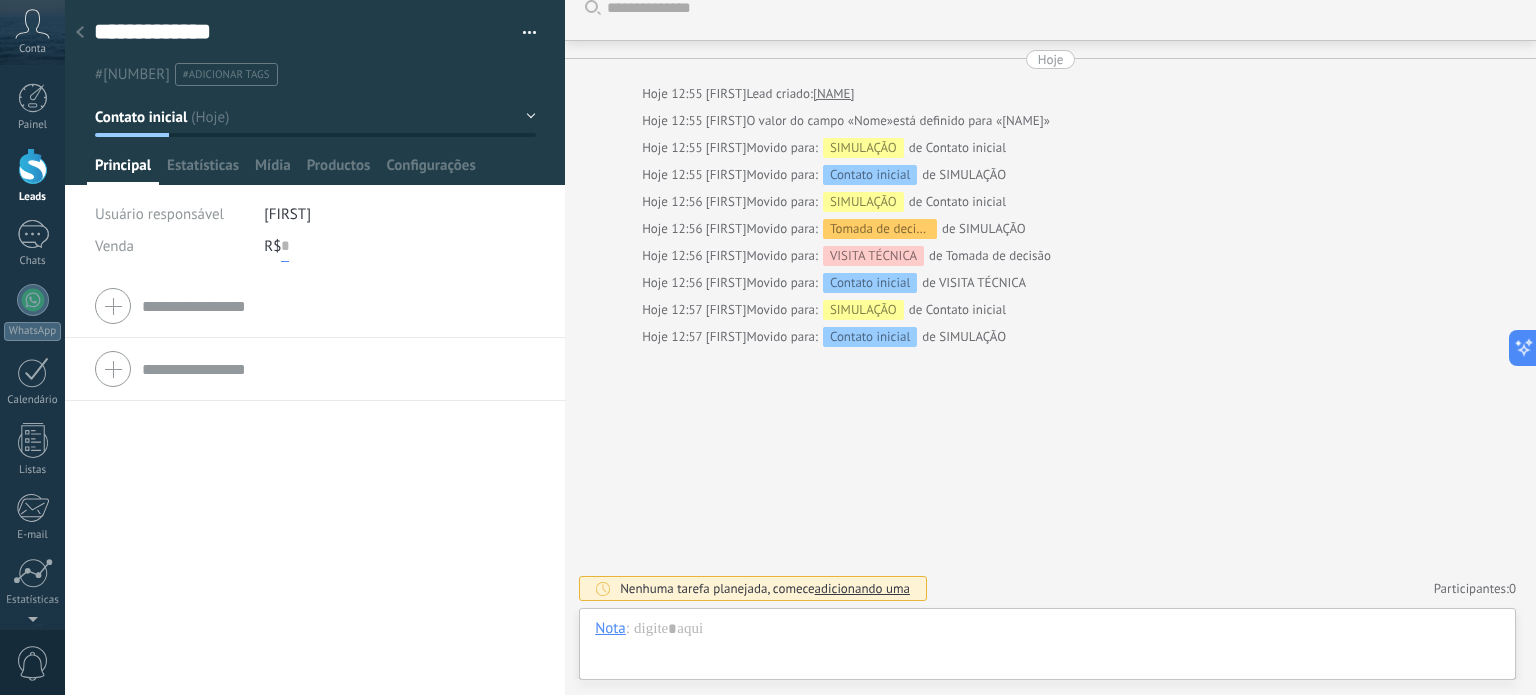 click at bounding box center [285, 246] 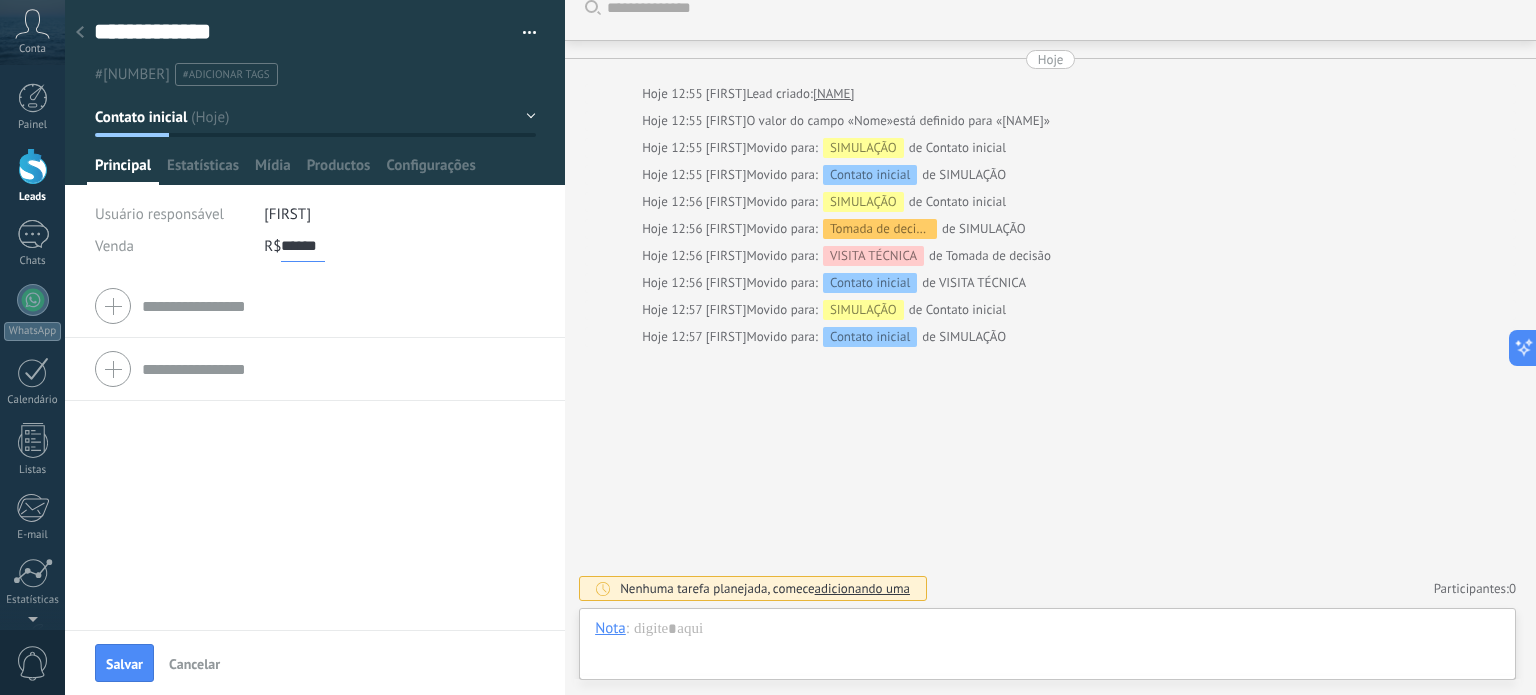 type on "******" 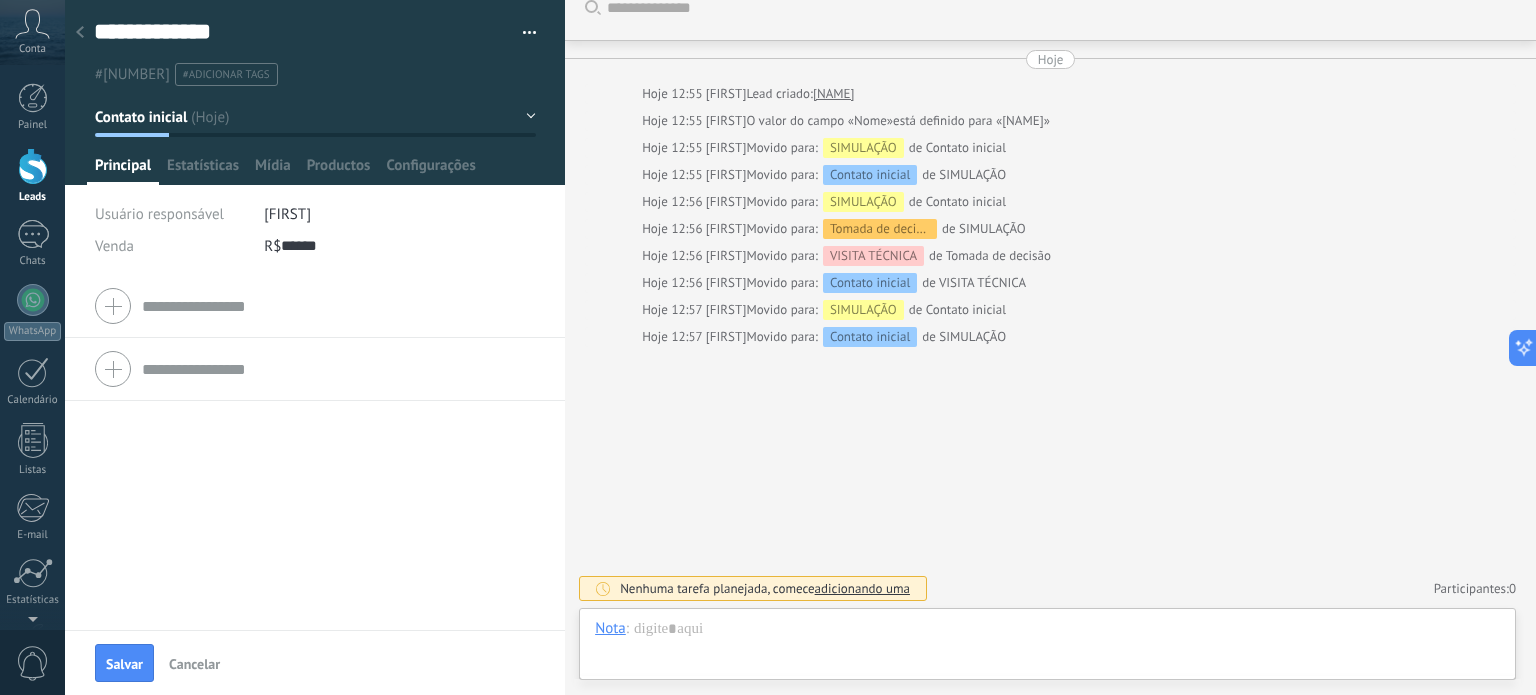 click on "Empresa
Tel. comercial
Comercial direto
Celular
Faz
Casa
Outros
Tel. comercial
Ligar
Copiar
Editar o lead
E-mail comercial
Email privado
E-mail comercial" at bounding box center (315, 452) 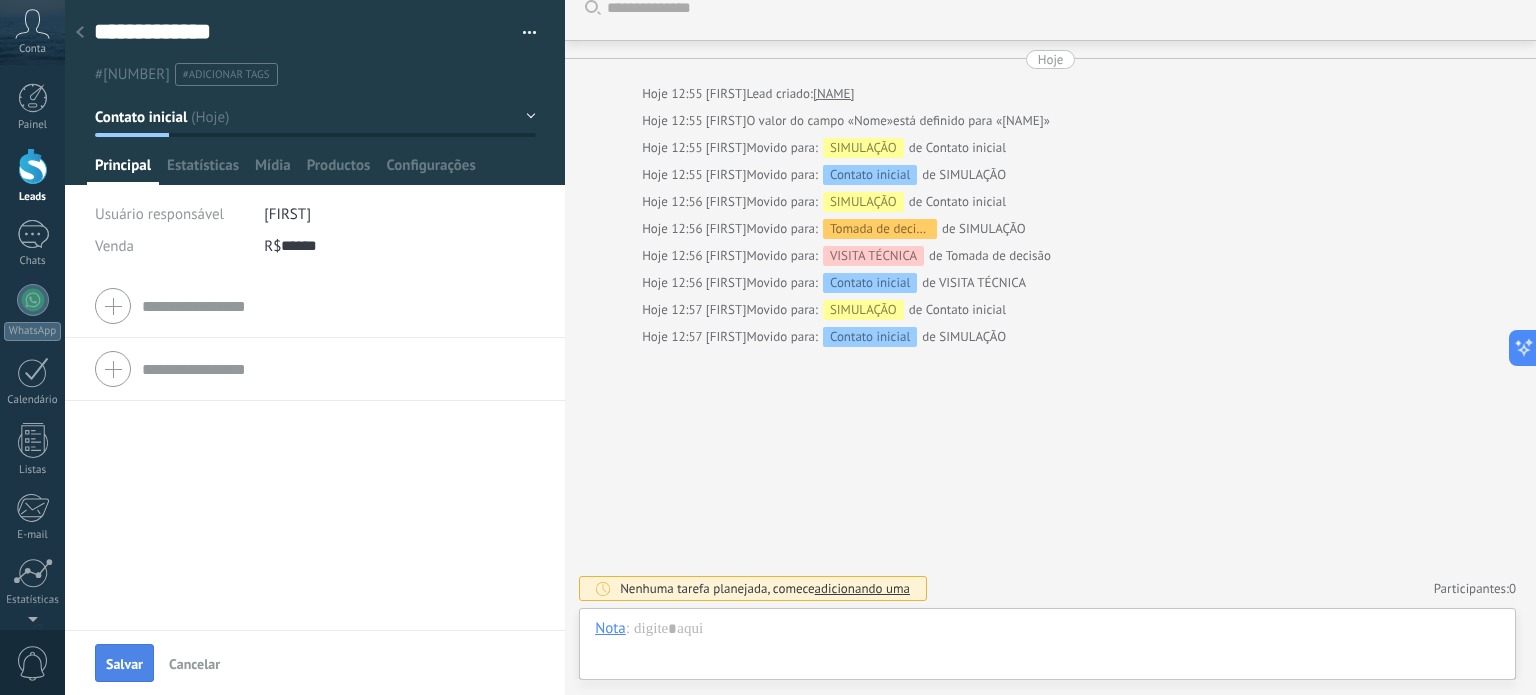 click on "Salvar" at bounding box center [124, 664] 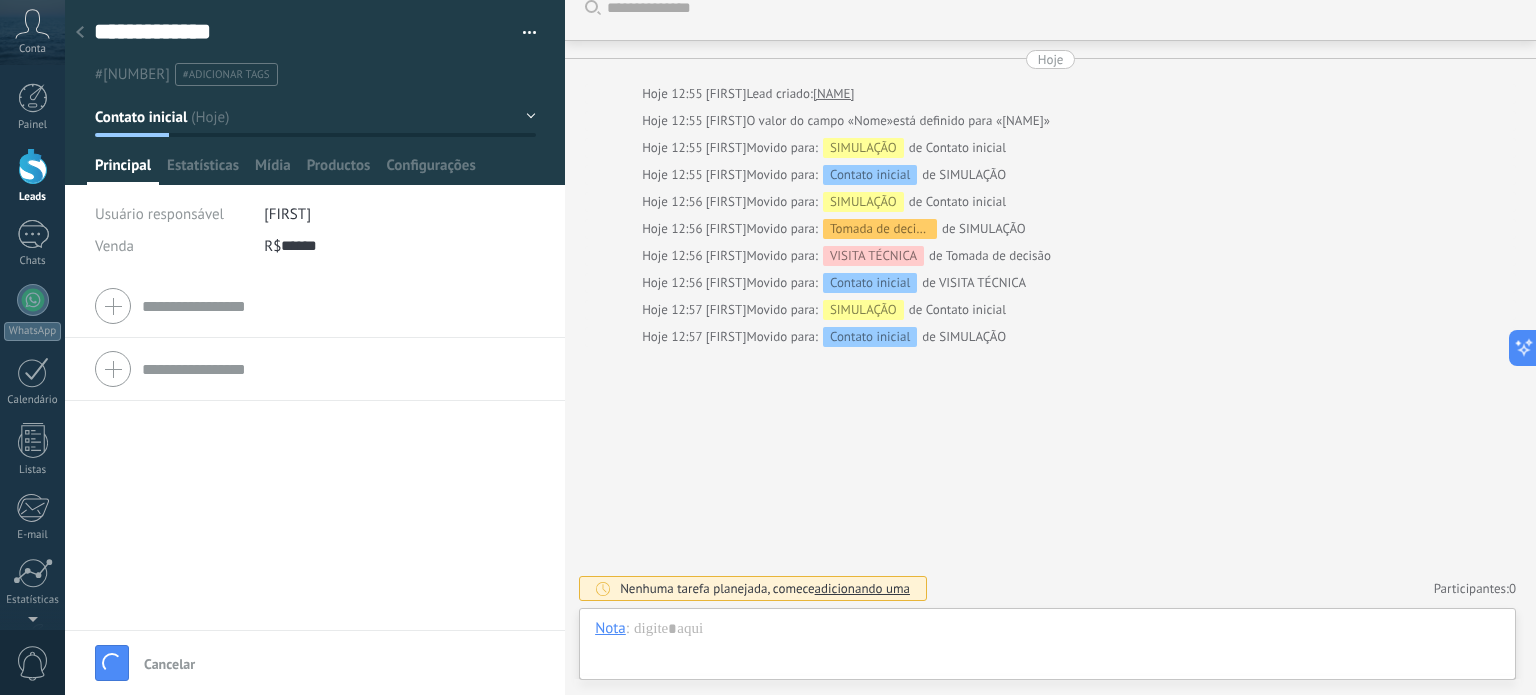 scroll, scrollTop: 52, scrollLeft: 0, axis: vertical 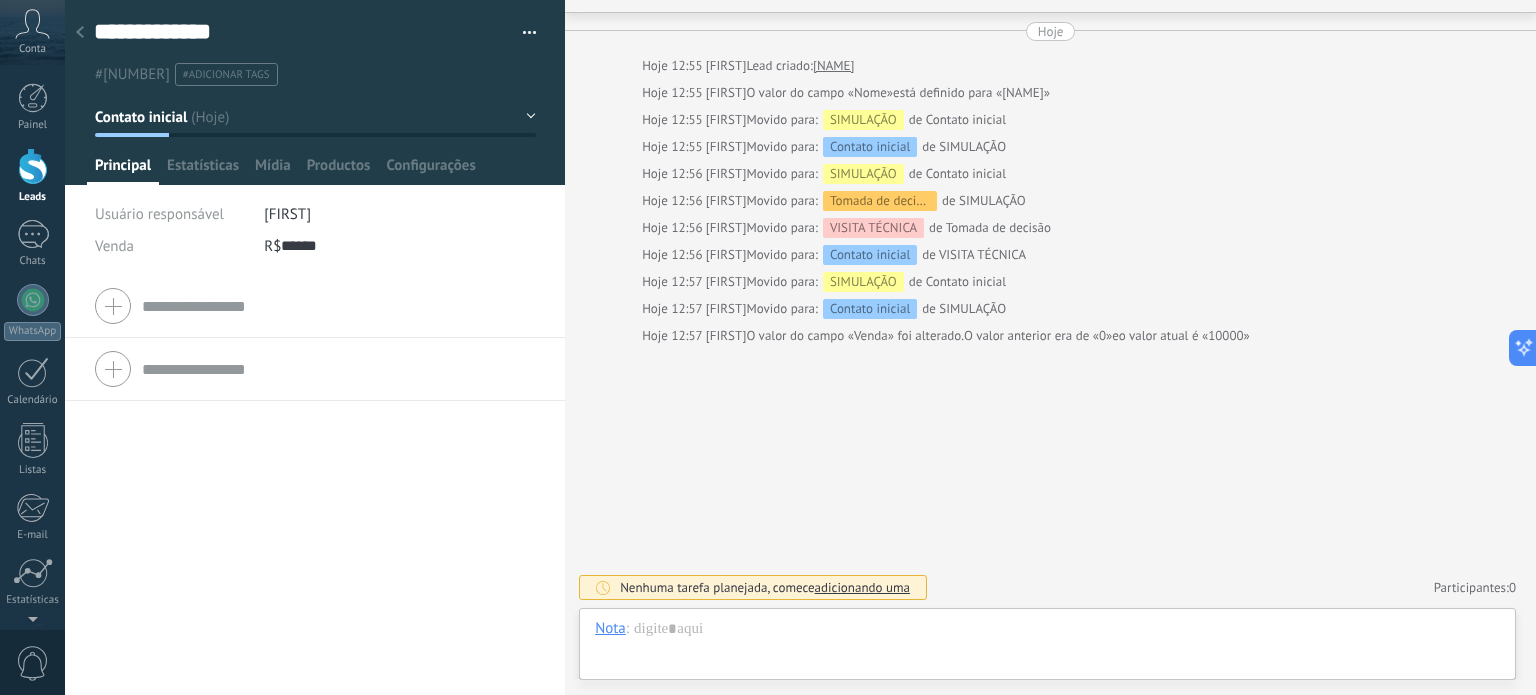 click 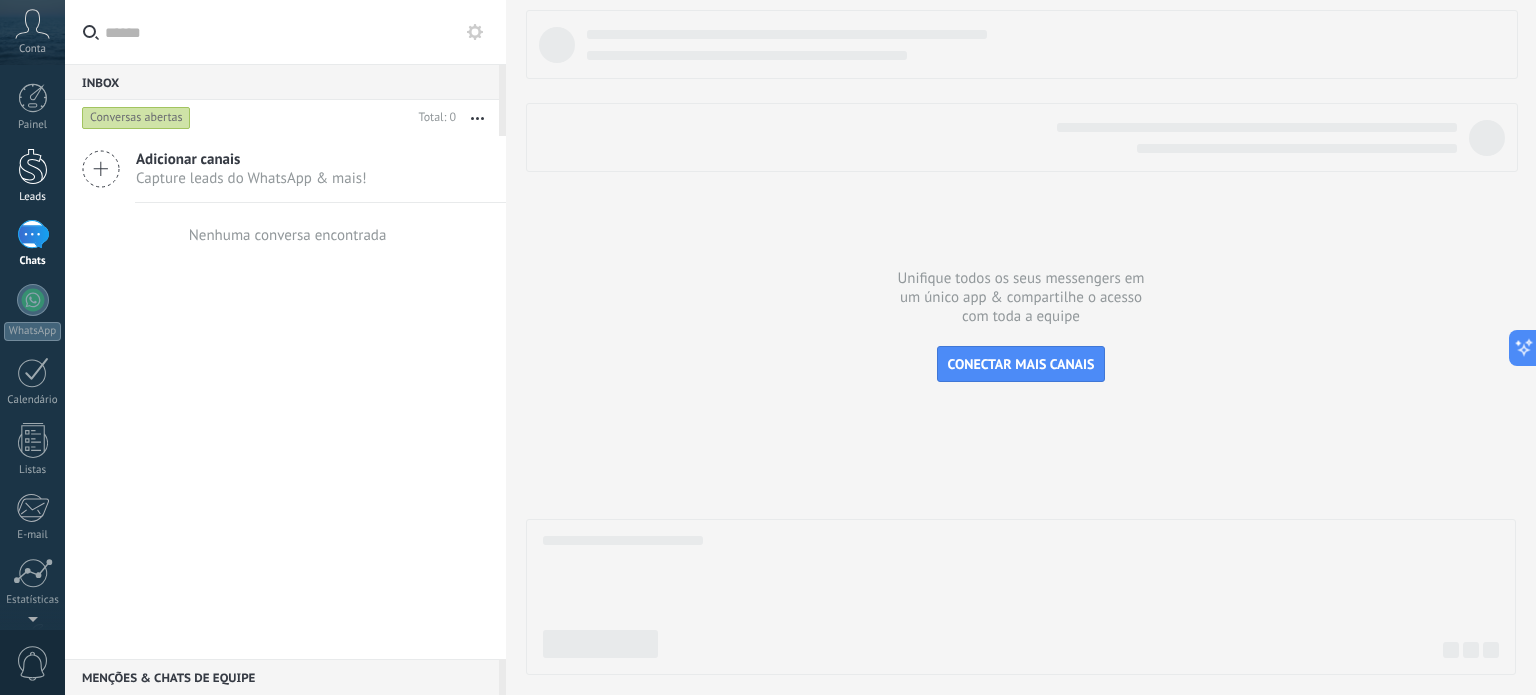click at bounding box center [33, 166] 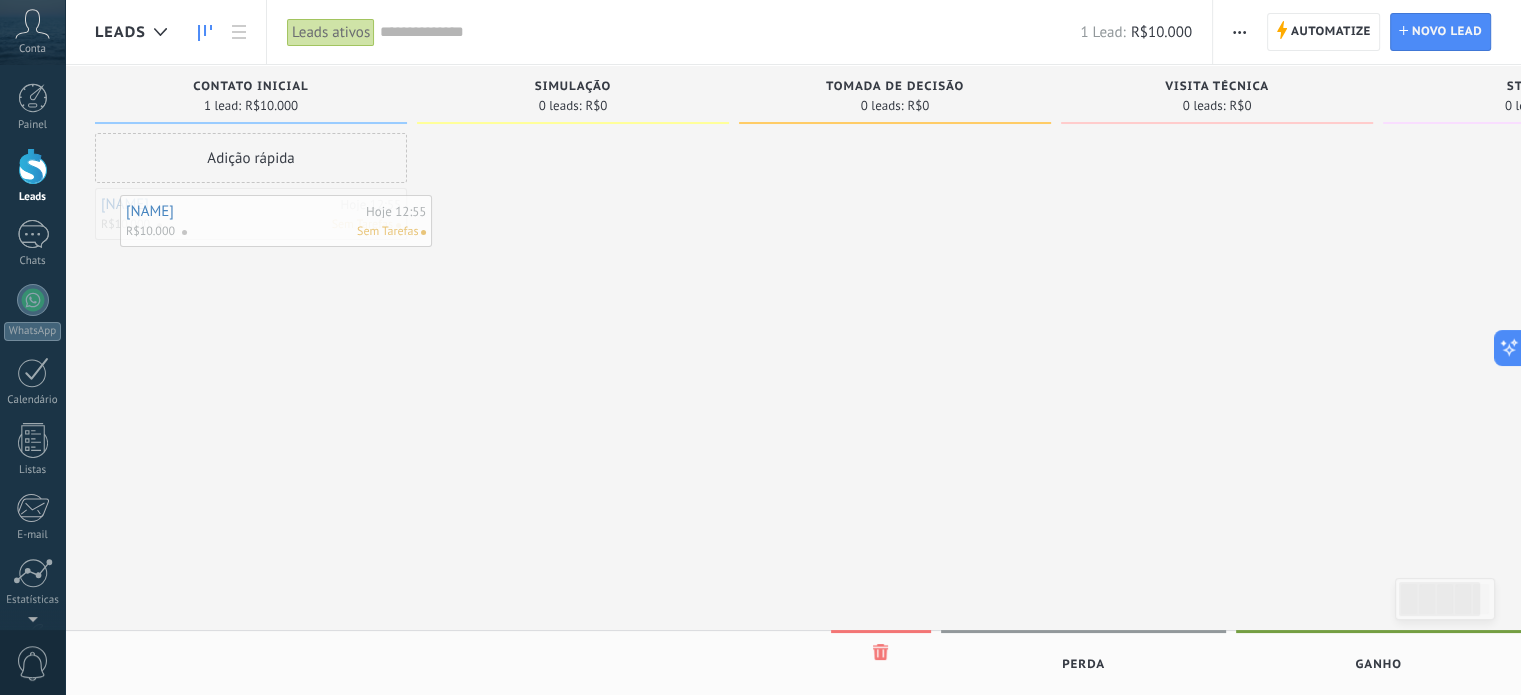 drag, startPoint x: 203, startPoint y: 217, endPoint x: 228, endPoint y: 224, distance: 25.96151 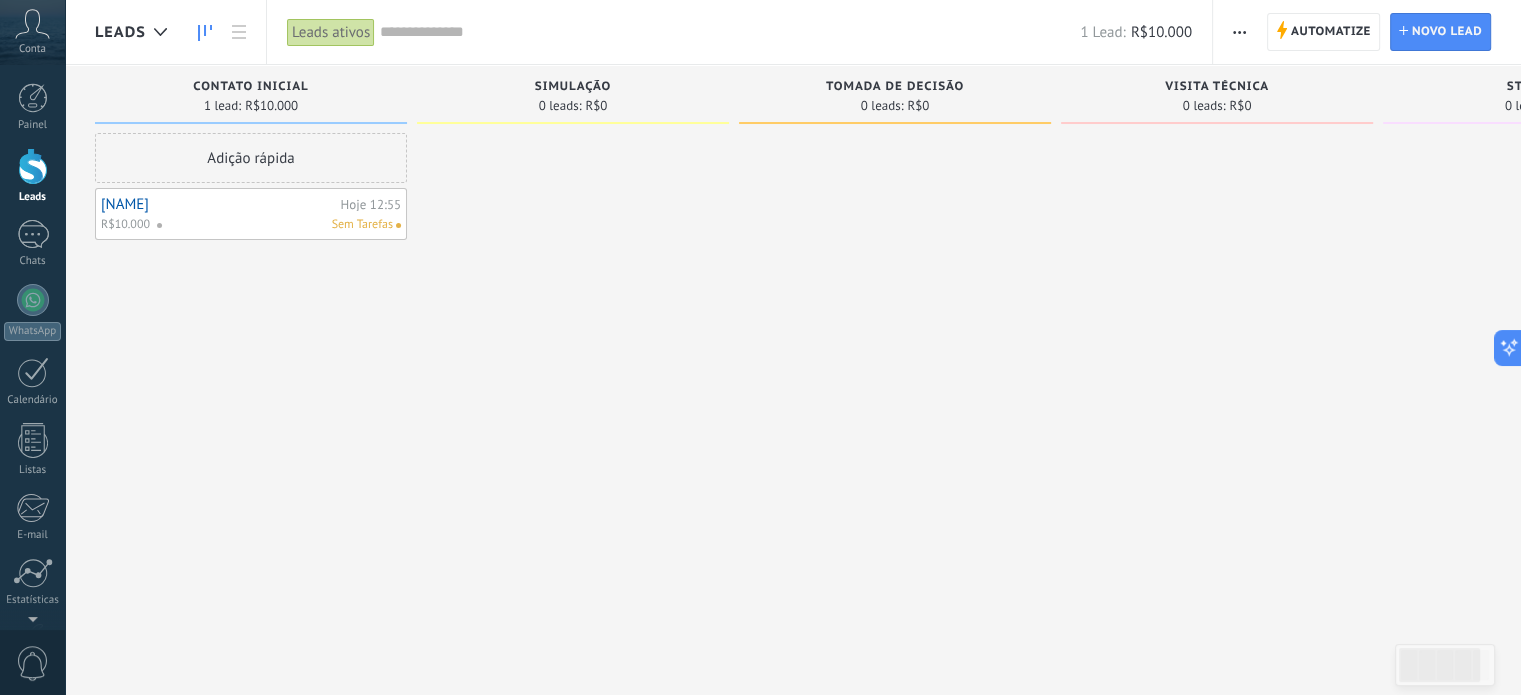 click on "[NAME]" at bounding box center (218, 204) 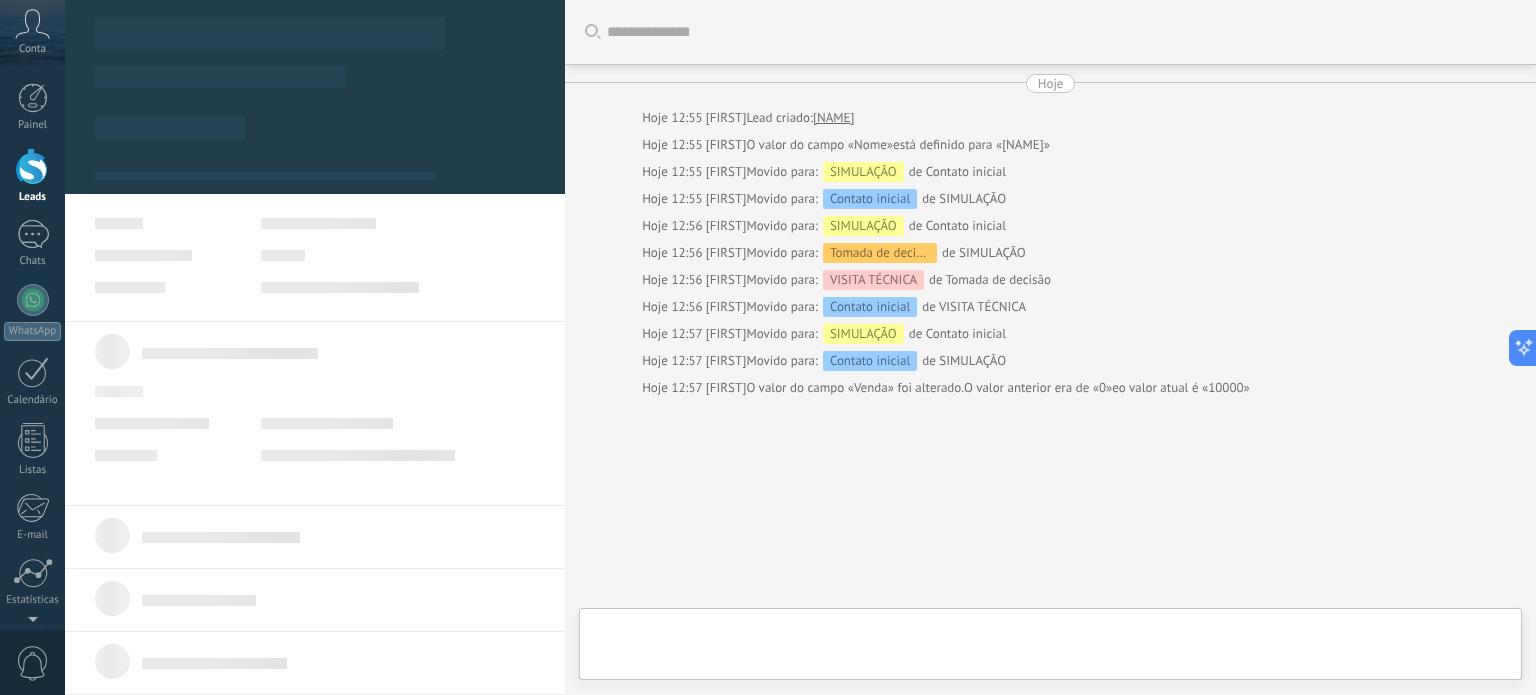 type on "**********" 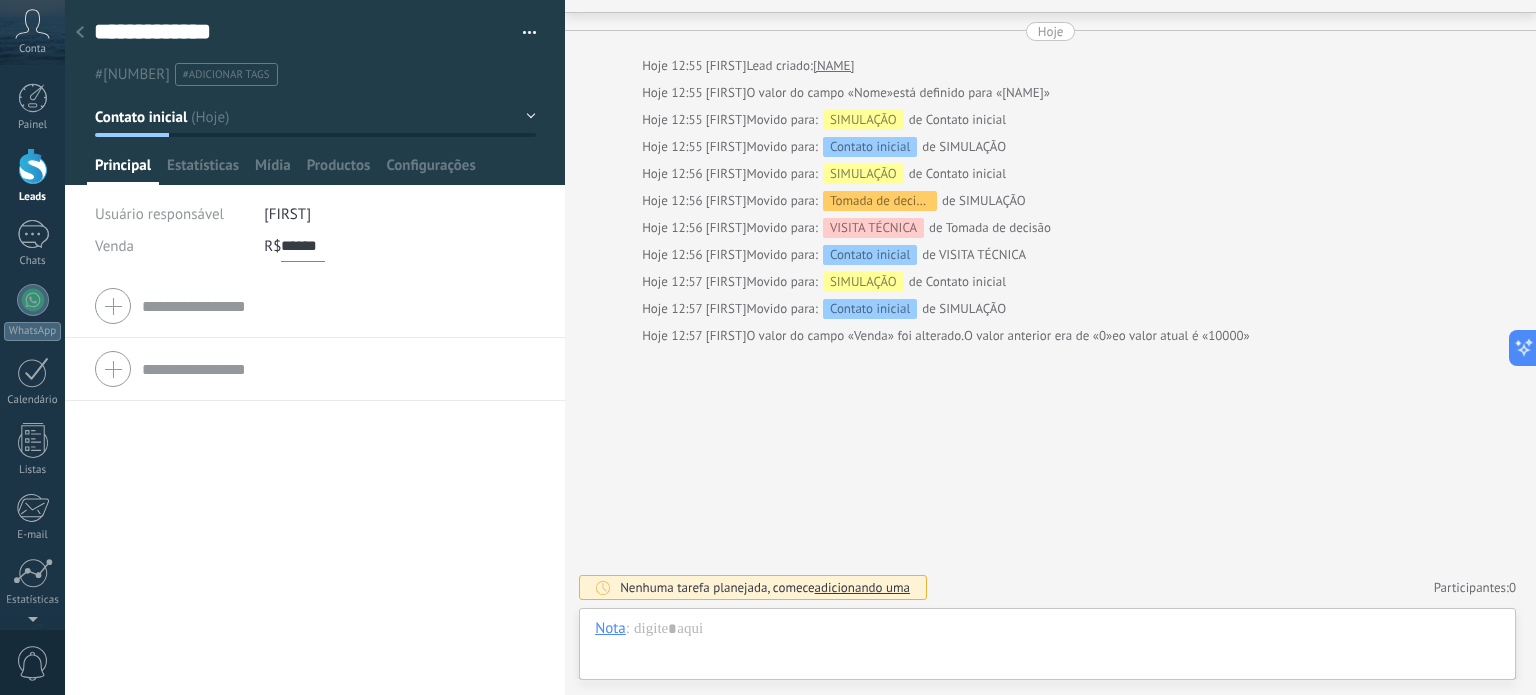 click on "******" at bounding box center (303, 246) 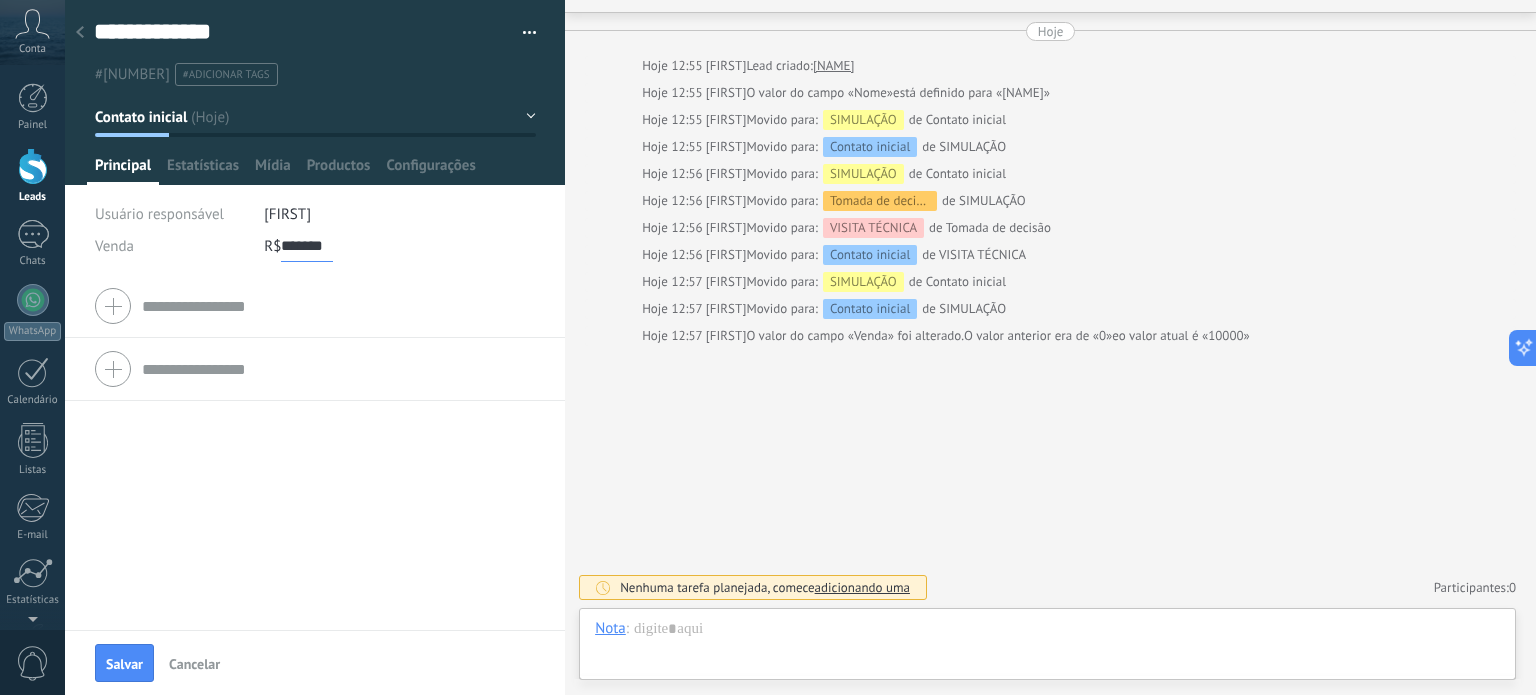 type on "*******" 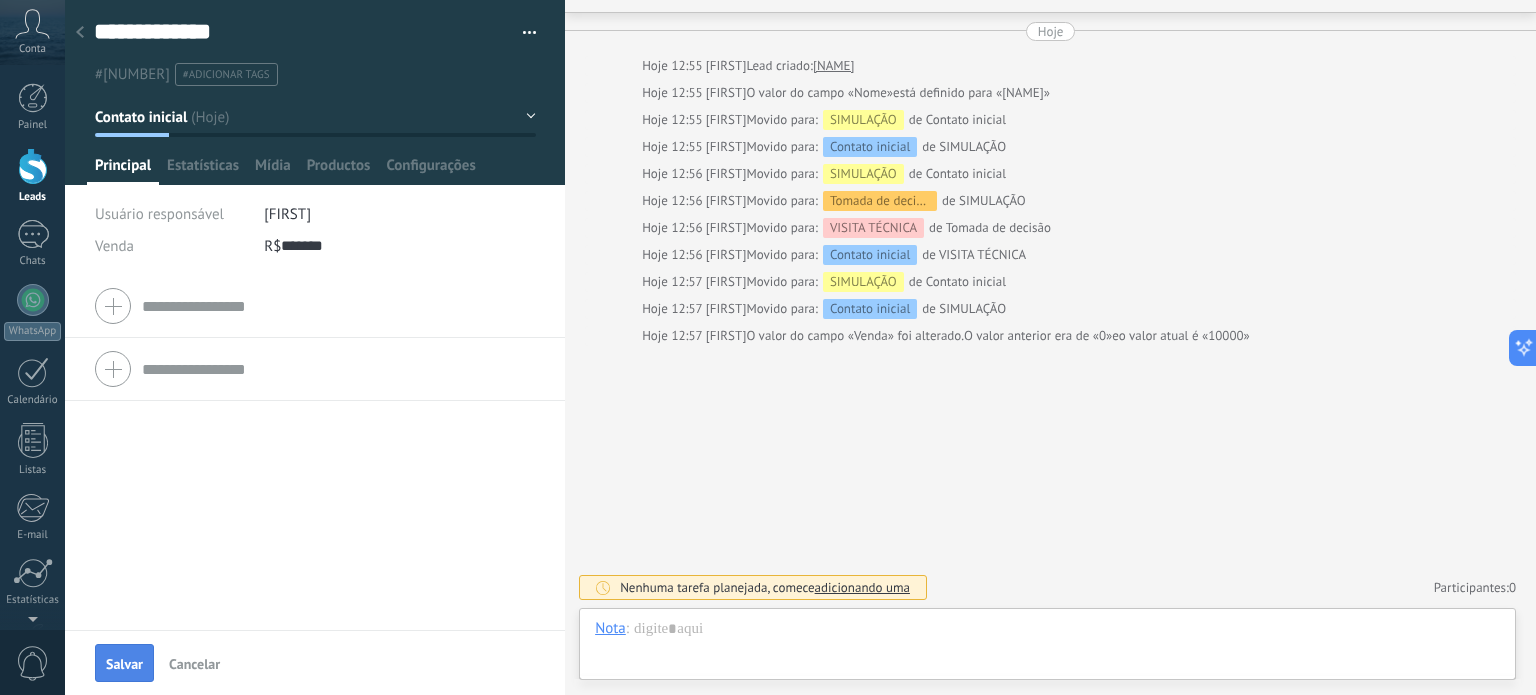 click on "Salvar" at bounding box center [124, 664] 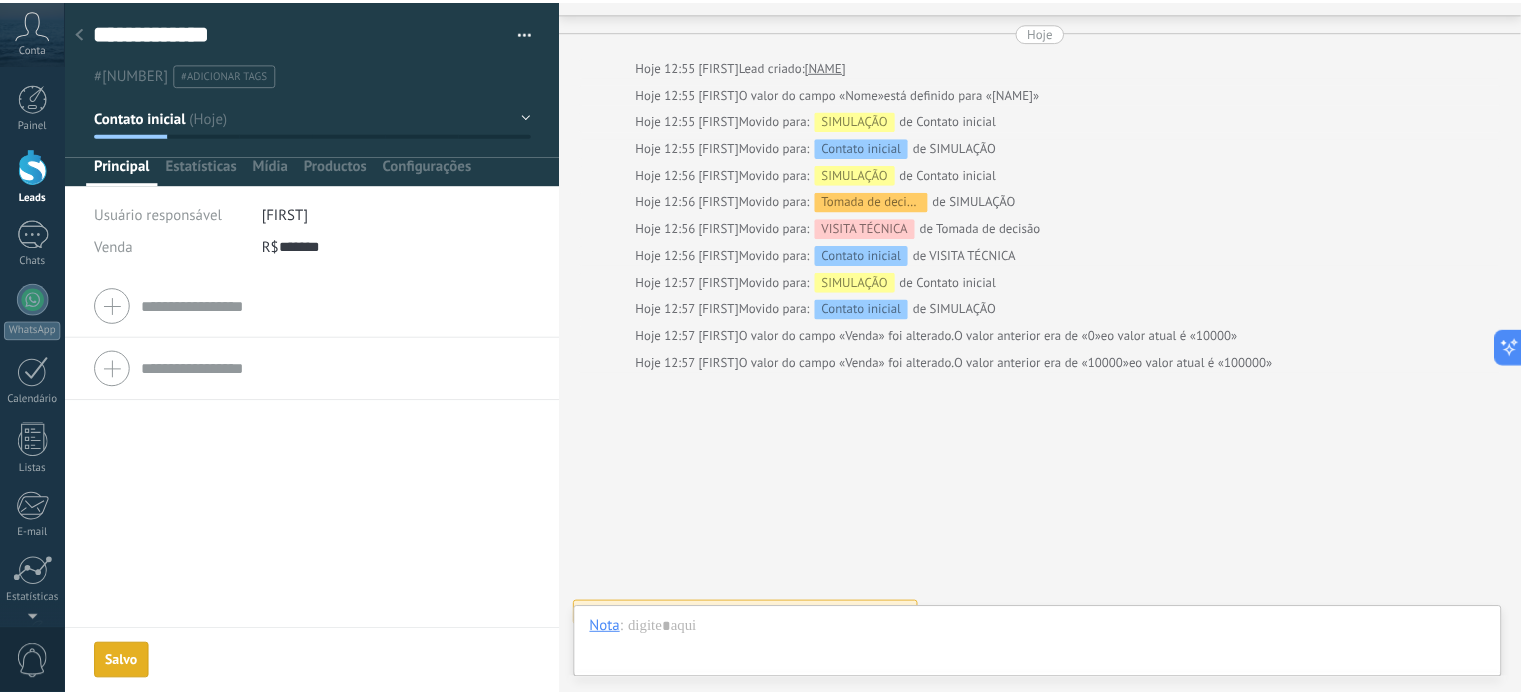 scroll, scrollTop: 78, scrollLeft: 0, axis: vertical 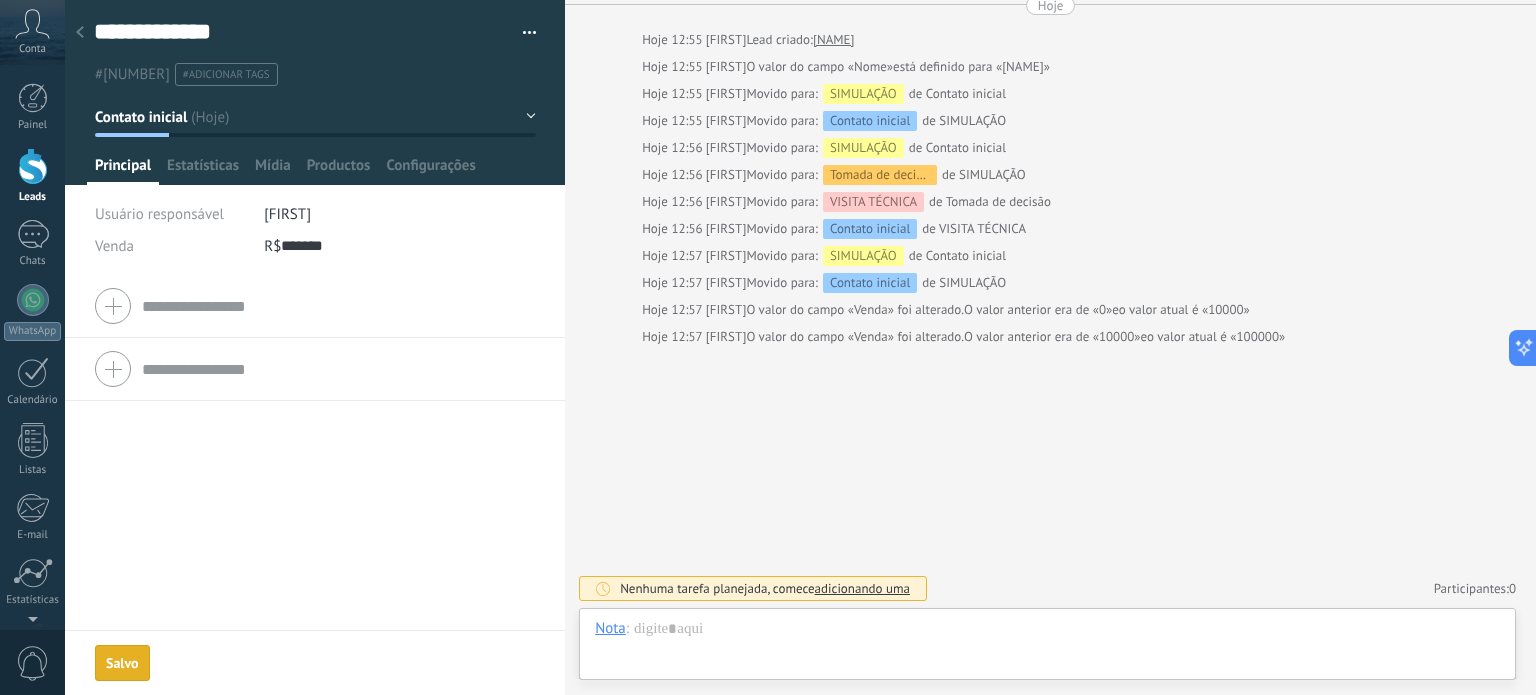 click 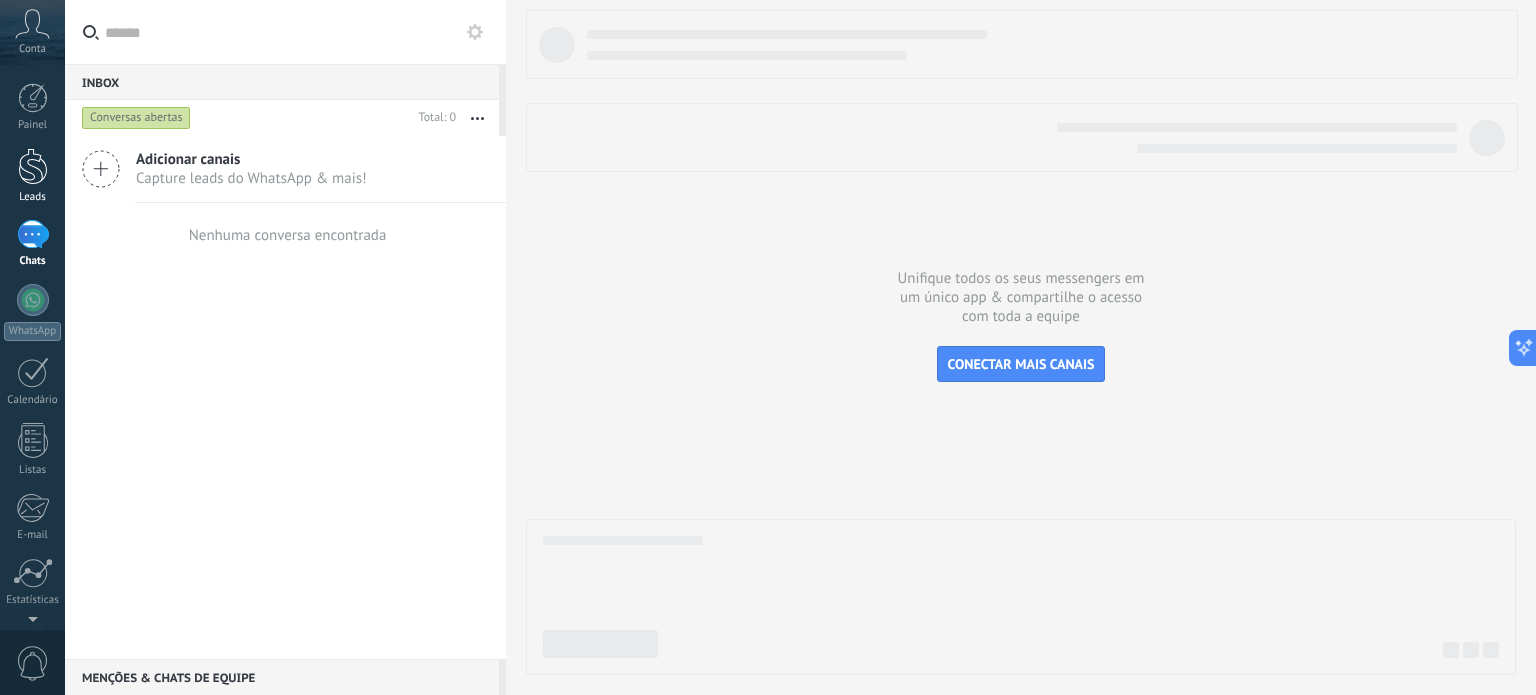 click at bounding box center [33, 166] 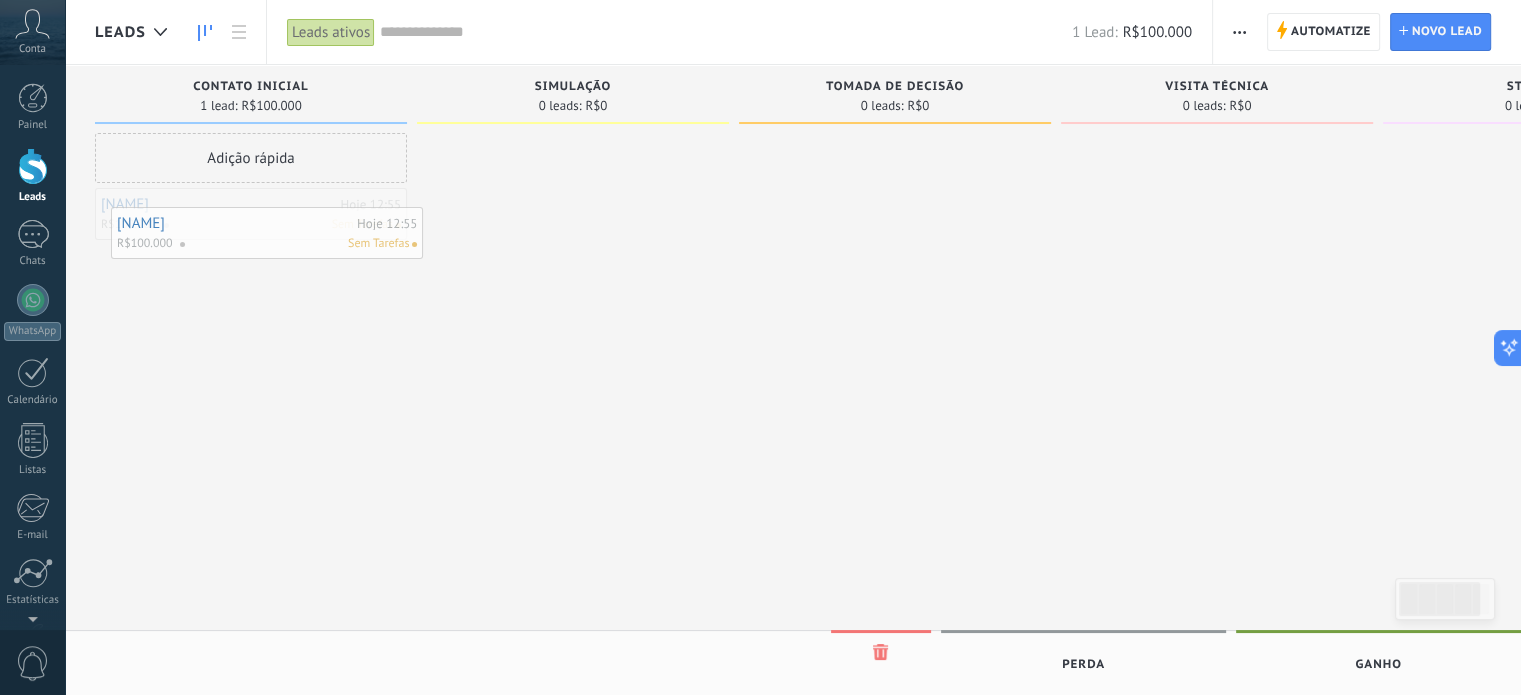 drag, startPoint x: 227, startPoint y: 212, endPoint x: 240, endPoint y: 231, distance: 23.021729 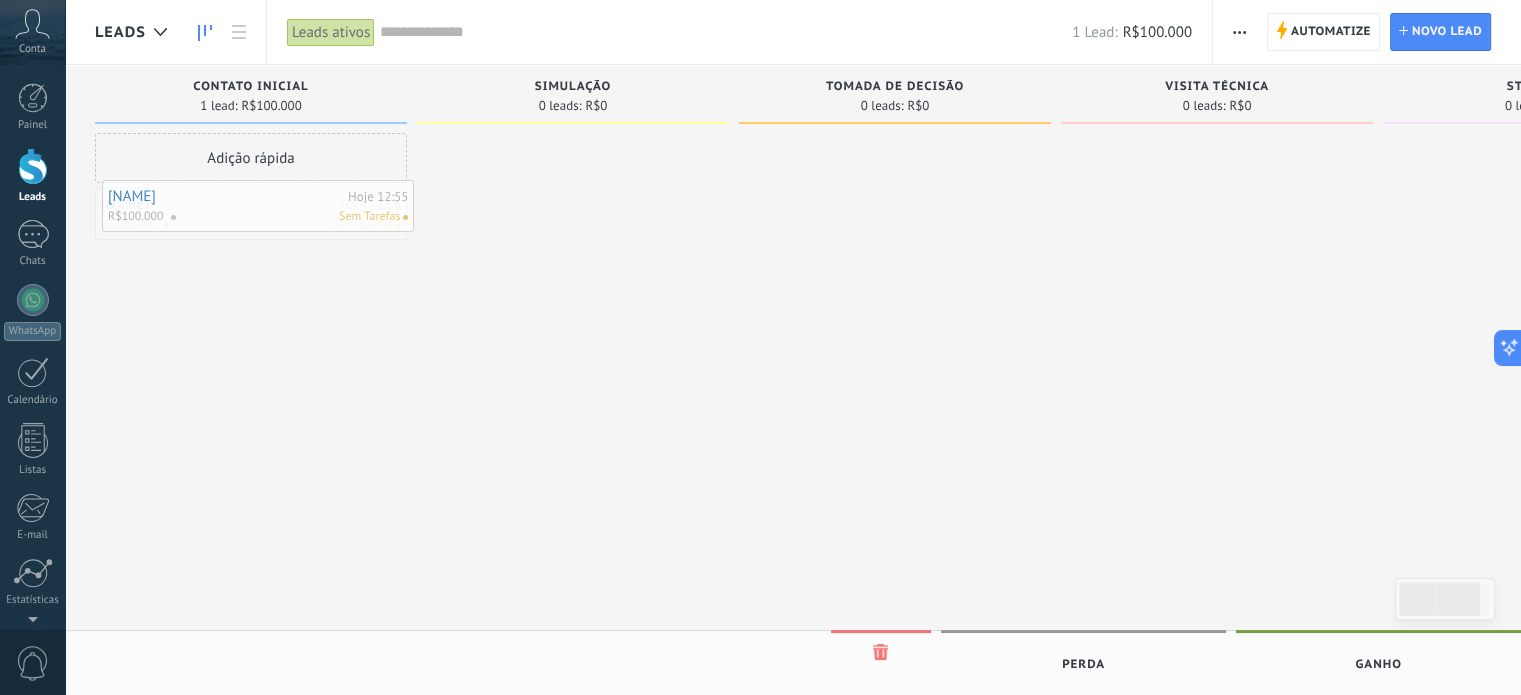 drag, startPoint x: 231, startPoint y: 216, endPoint x: 224, endPoint y: 198, distance: 19.313208 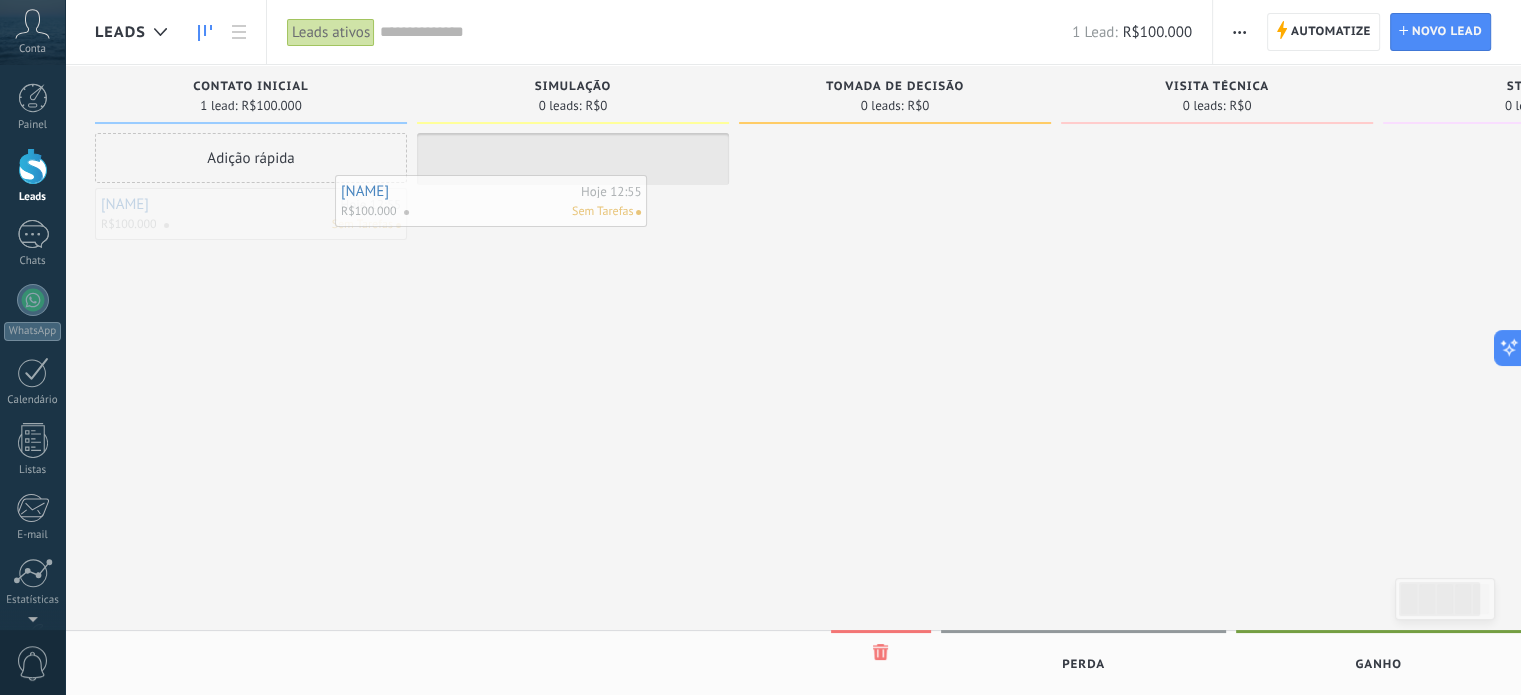 drag, startPoint x: 236, startPoint y: 215, endPoint x: 486, endPoint y: 181, distance: 252.3014 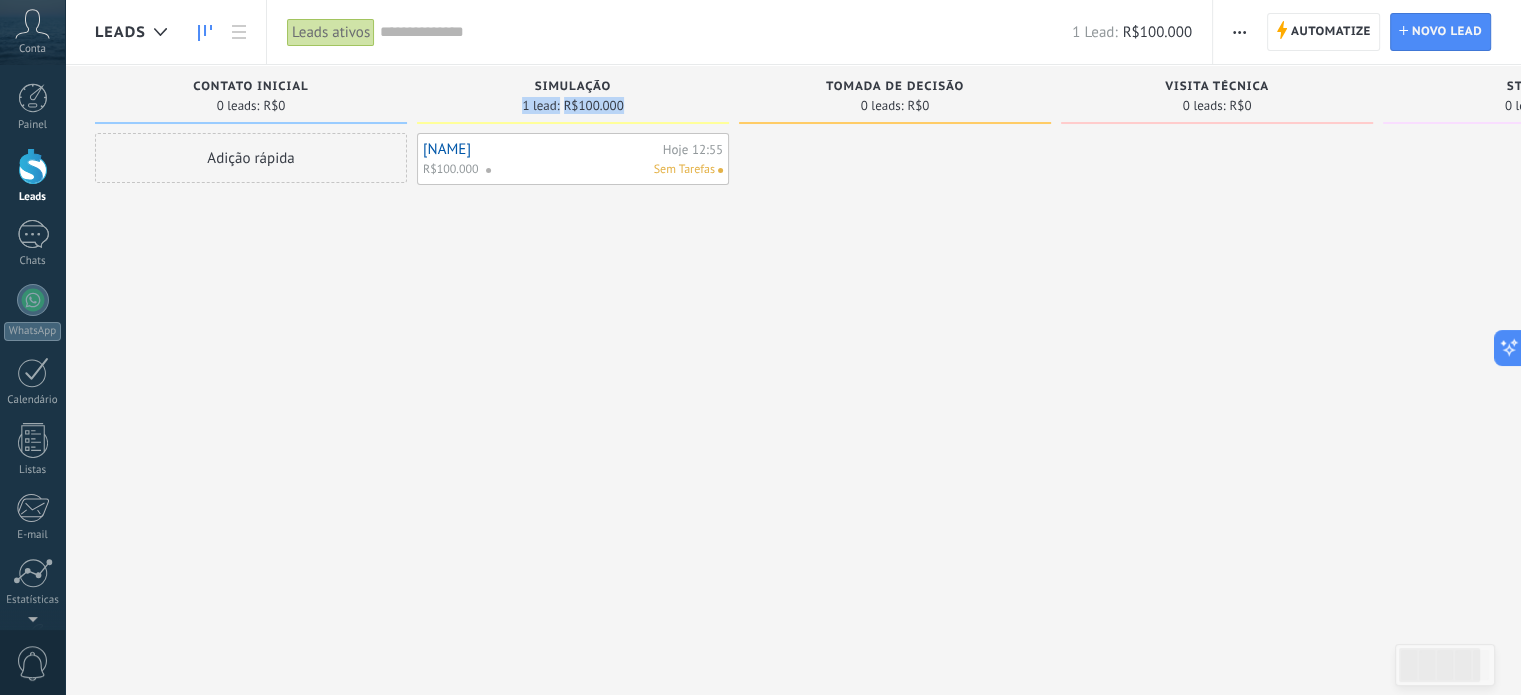 drag, startPoint x: 524, startPoint y: 103, endPoint x: 658, endPoint y: 108, distance: 134.09325 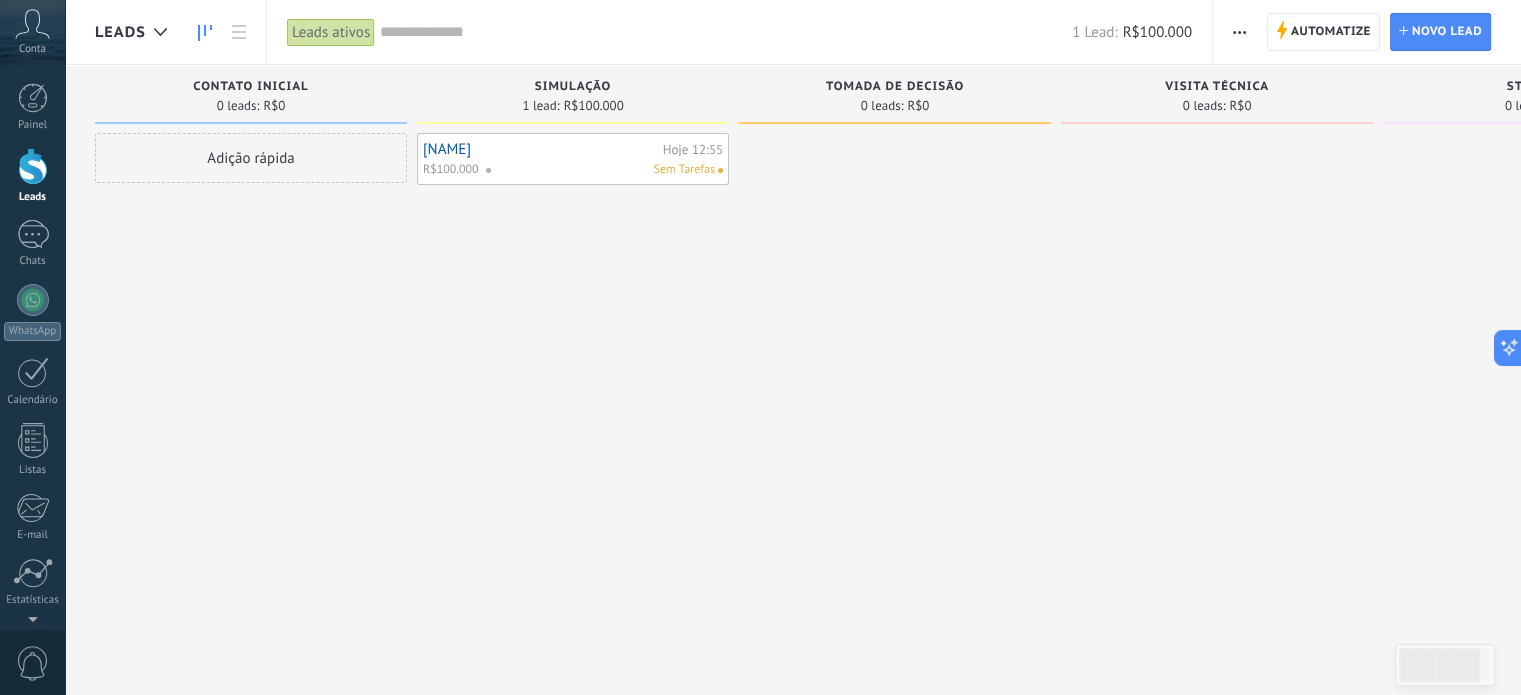 drag, startPoint x: 515, startPoint y: 106, endPoint x: 580, endPoint y: 96, distance: 65.76473 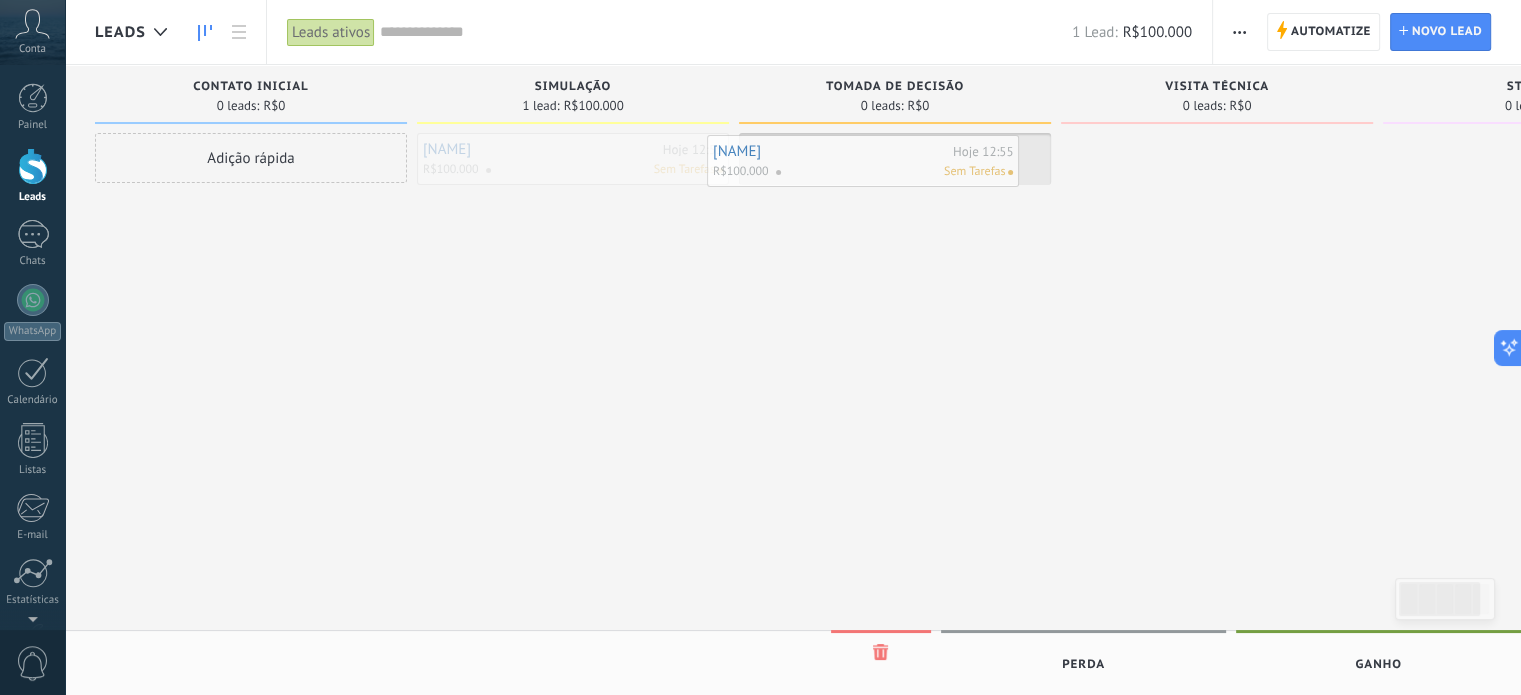 drag, startPoint x: 580, startPoint y: 169, endPoint x: 855, endPoint y: 163, distance: 275.06546 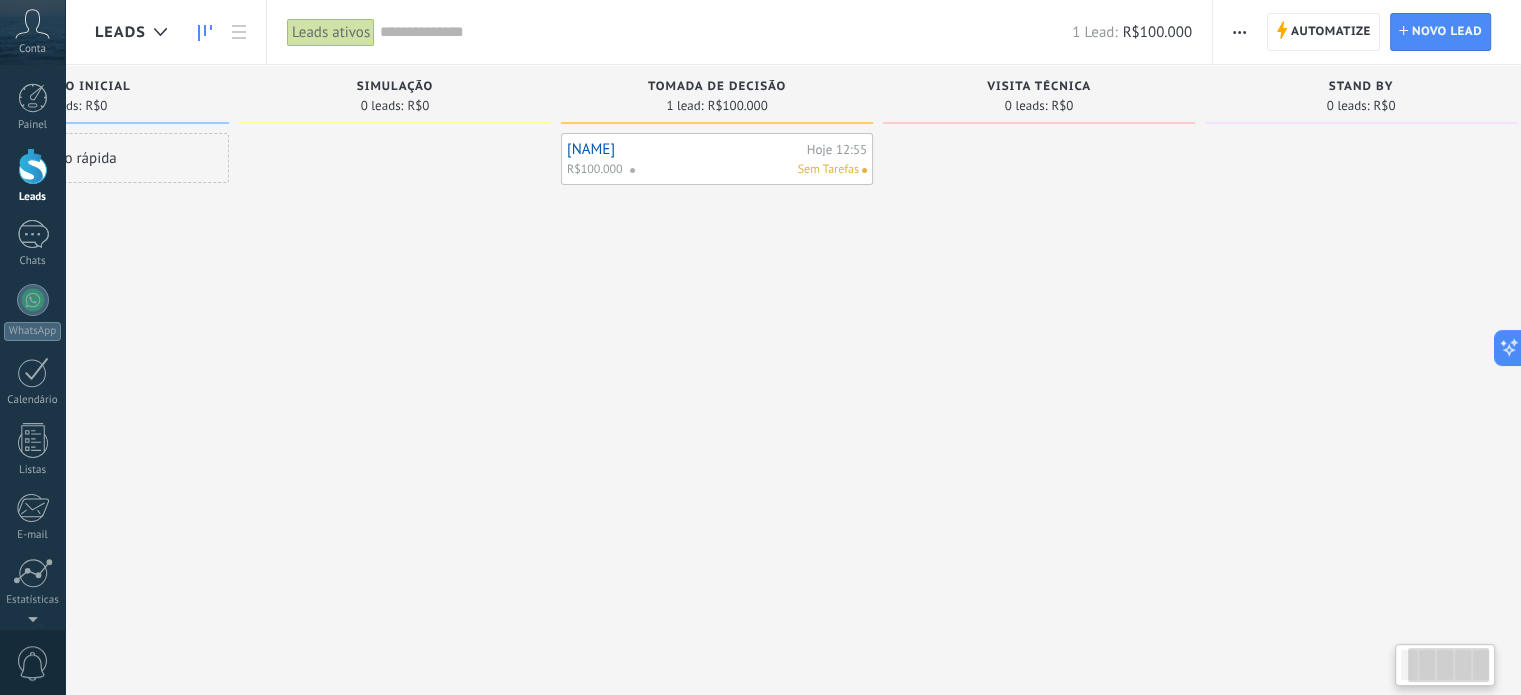drag, startPoint x: 1132, startPoint y: 495, endPoint x: 930, endPoint y: 472, distance: 203.30519 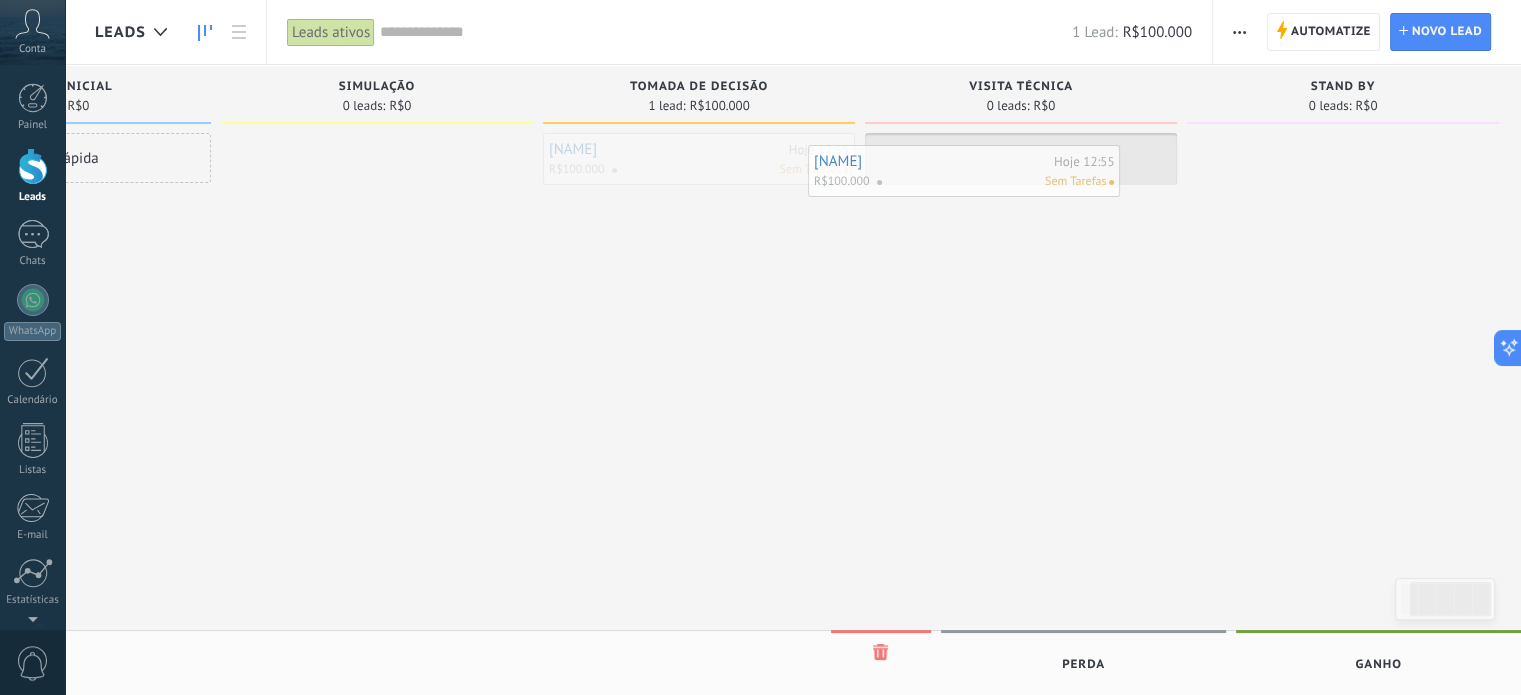 drag, startPoint x: 712, startPoint y: 164, endPoint x: 981, endPoint y: 171, distance: 269.09106 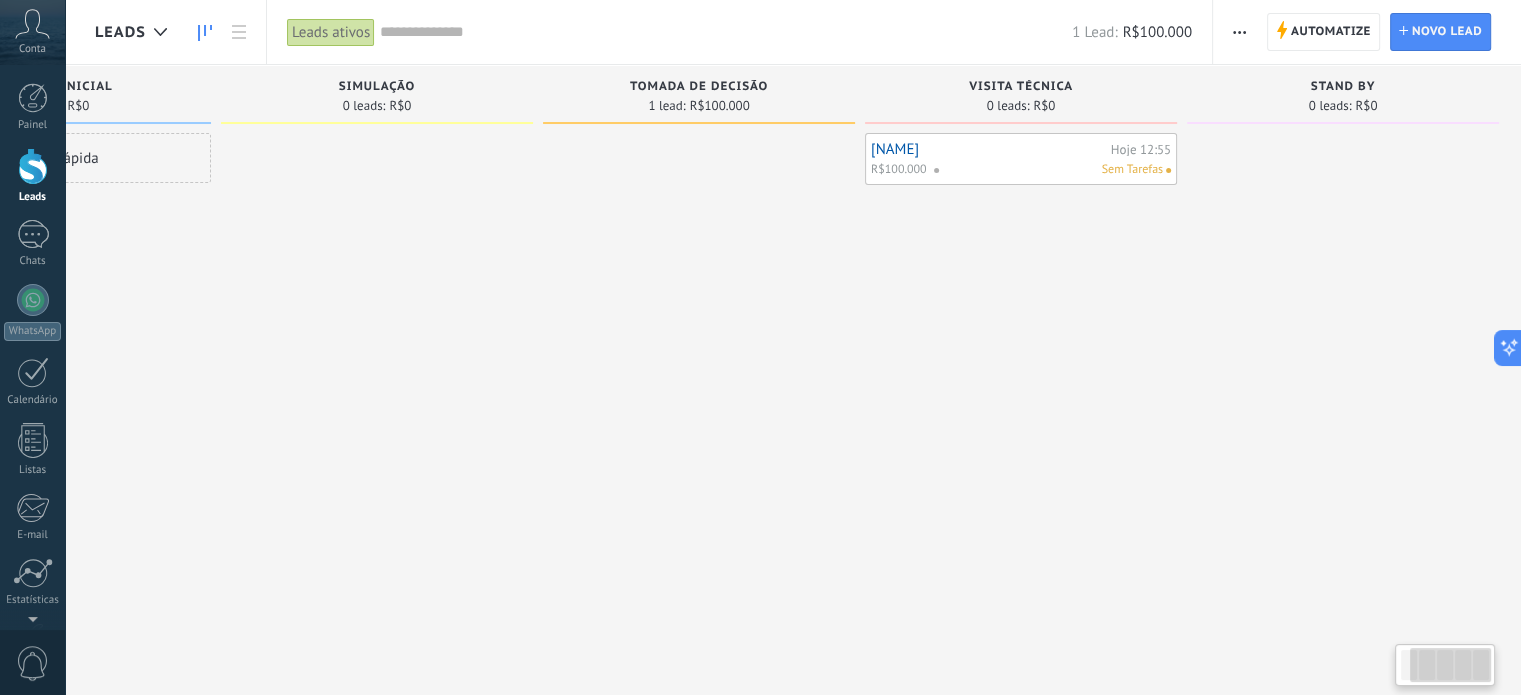 scroll, scrollTop: 0, scrollLeft: 204, axis: horizontal 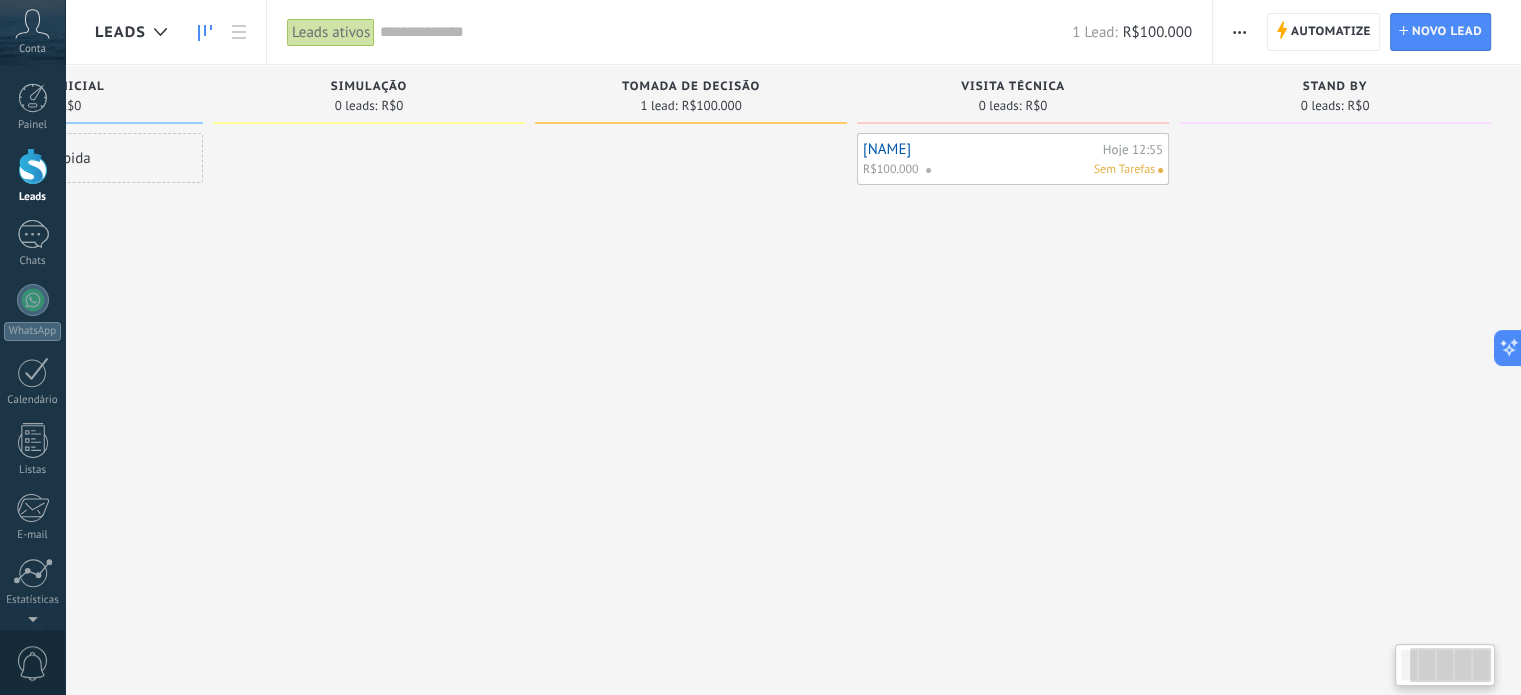 drag, startPoint x: 935, startPoint y: 394, endPoint x: 764, endPoint y: 374, distance: 172.16562 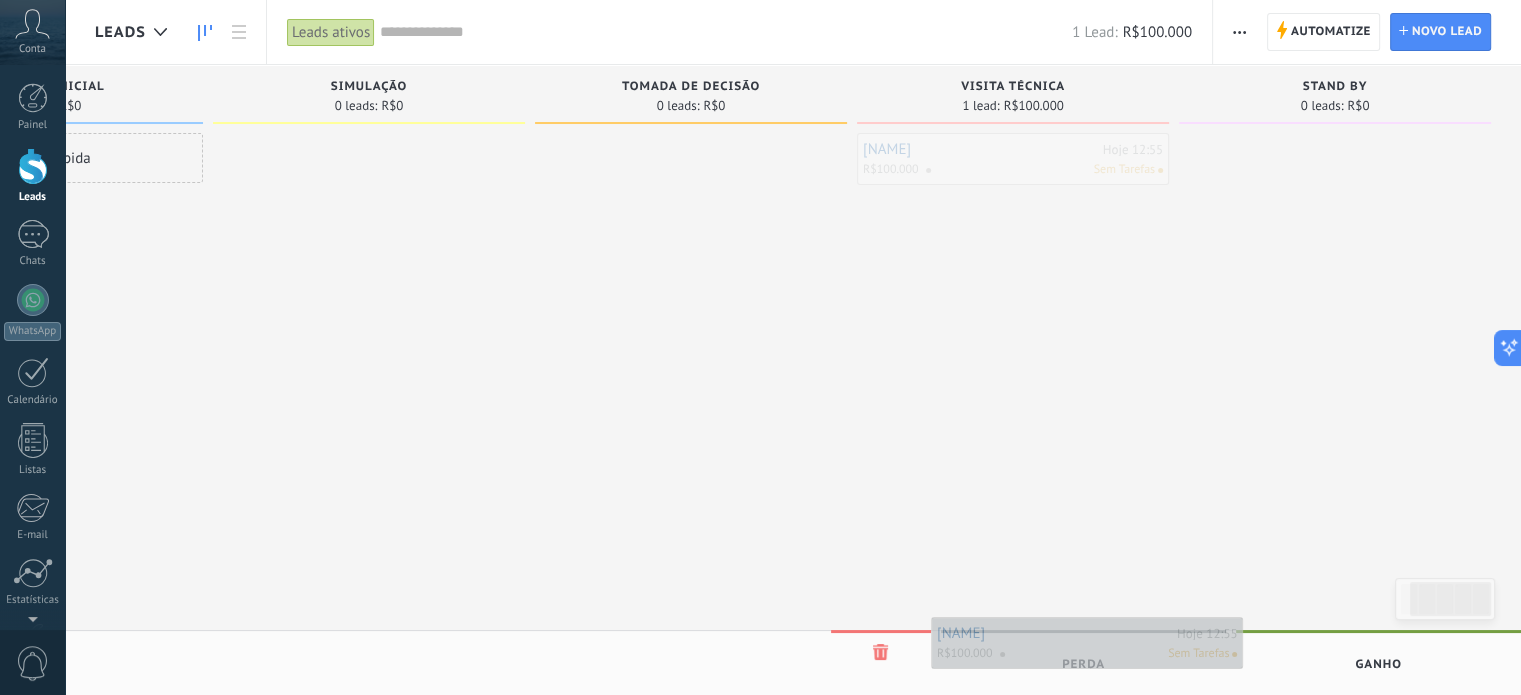 drag, startPoint x: 969, startPoint y: 175, endPoint x: 1043, endPoint y: 665, distance: 495.55624 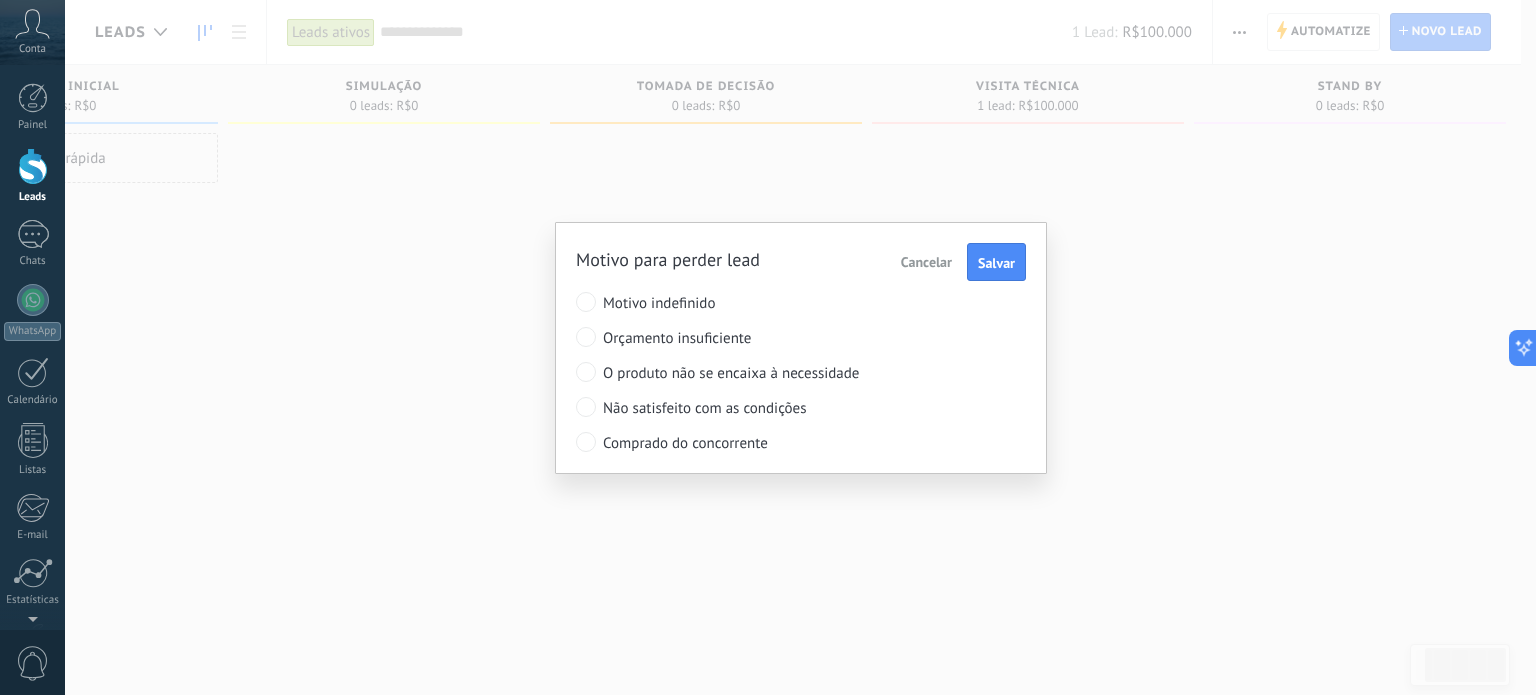 click on "Cancelar" at bounding box center (926, 262) 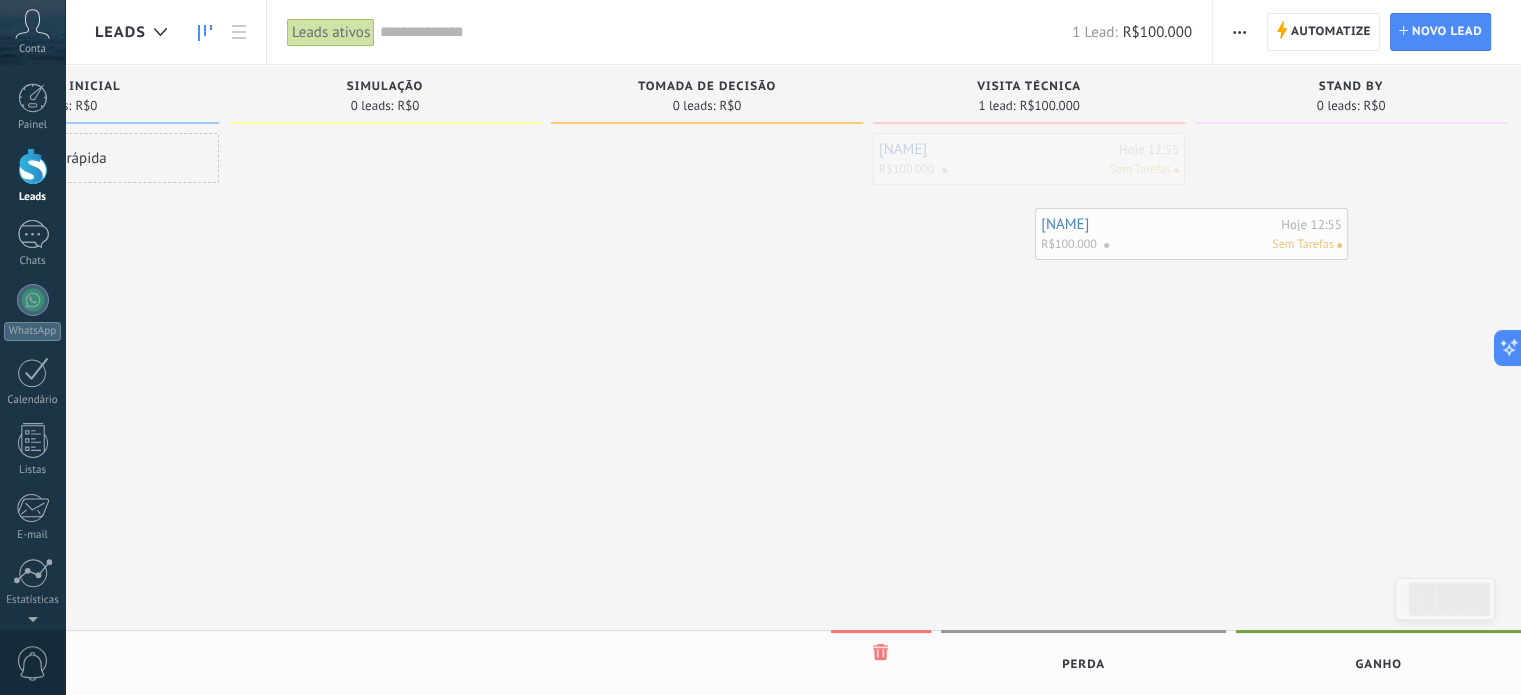 scroll, scrollTop: 0, scrollLeft: 204, axis: horizontal 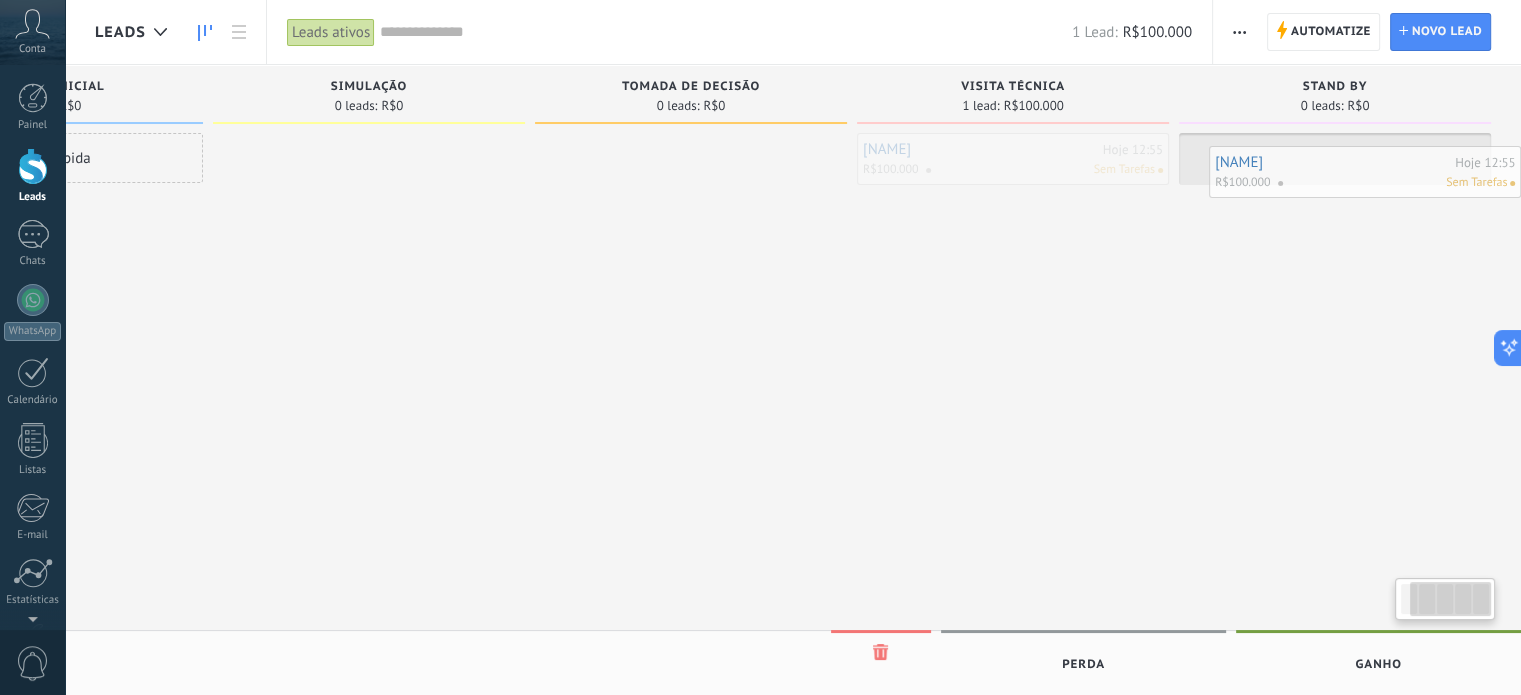 drag, startPoint x: 1030, startPoint y: 163, endPoint x: 1368, endPoint y: 176, distance: 338.2499 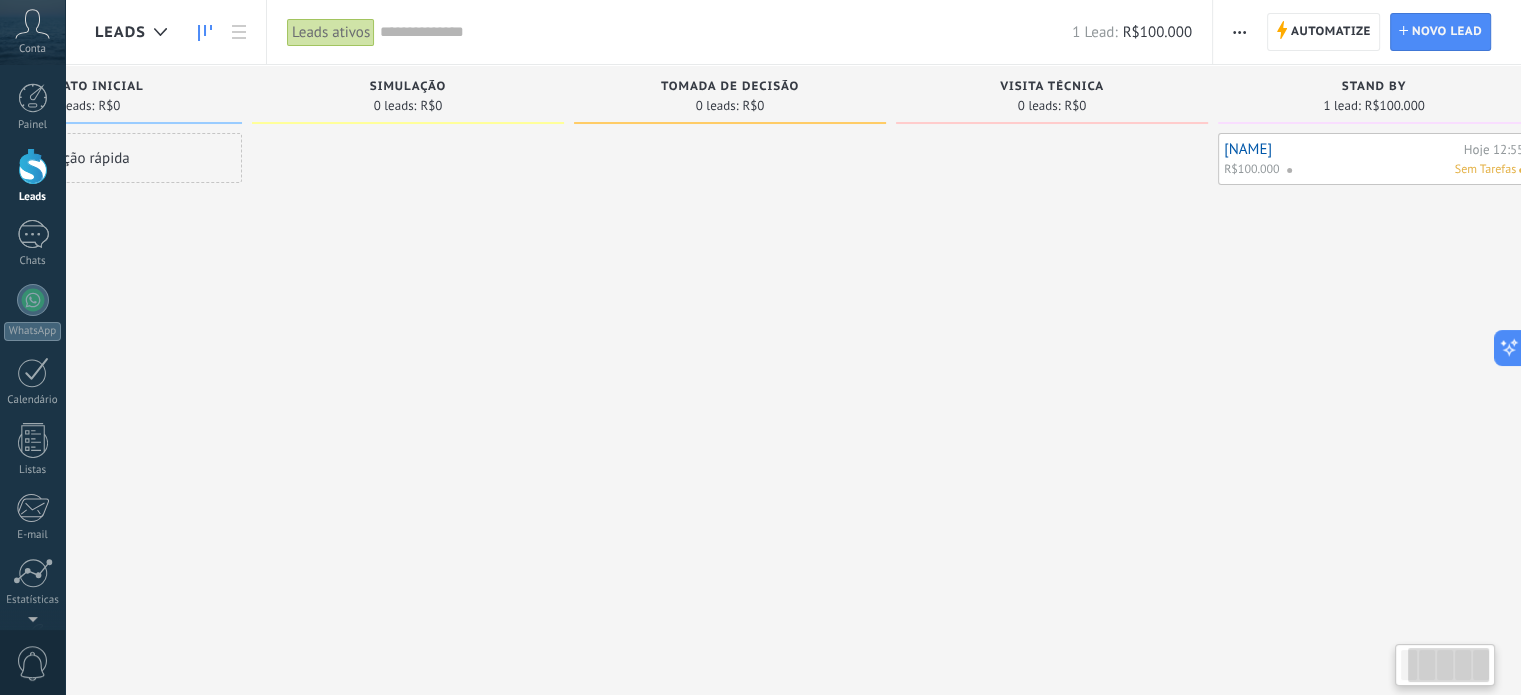 scroll, scrollTop: 0, scrollLeft: 169, axis: horizontal 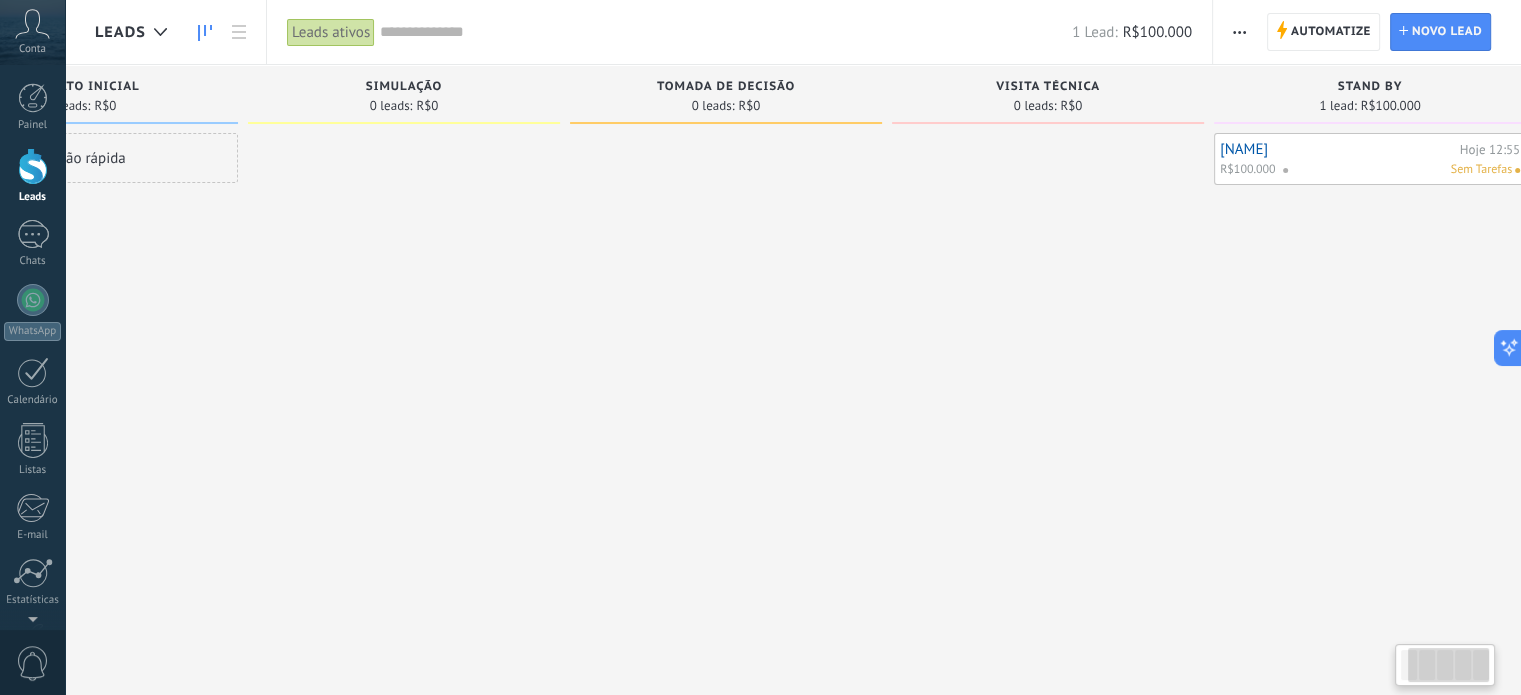 drag, startPoint x: 736, startPoint y: 445, endPoint x: 772, endPoint y: 446, distance: 36.013885 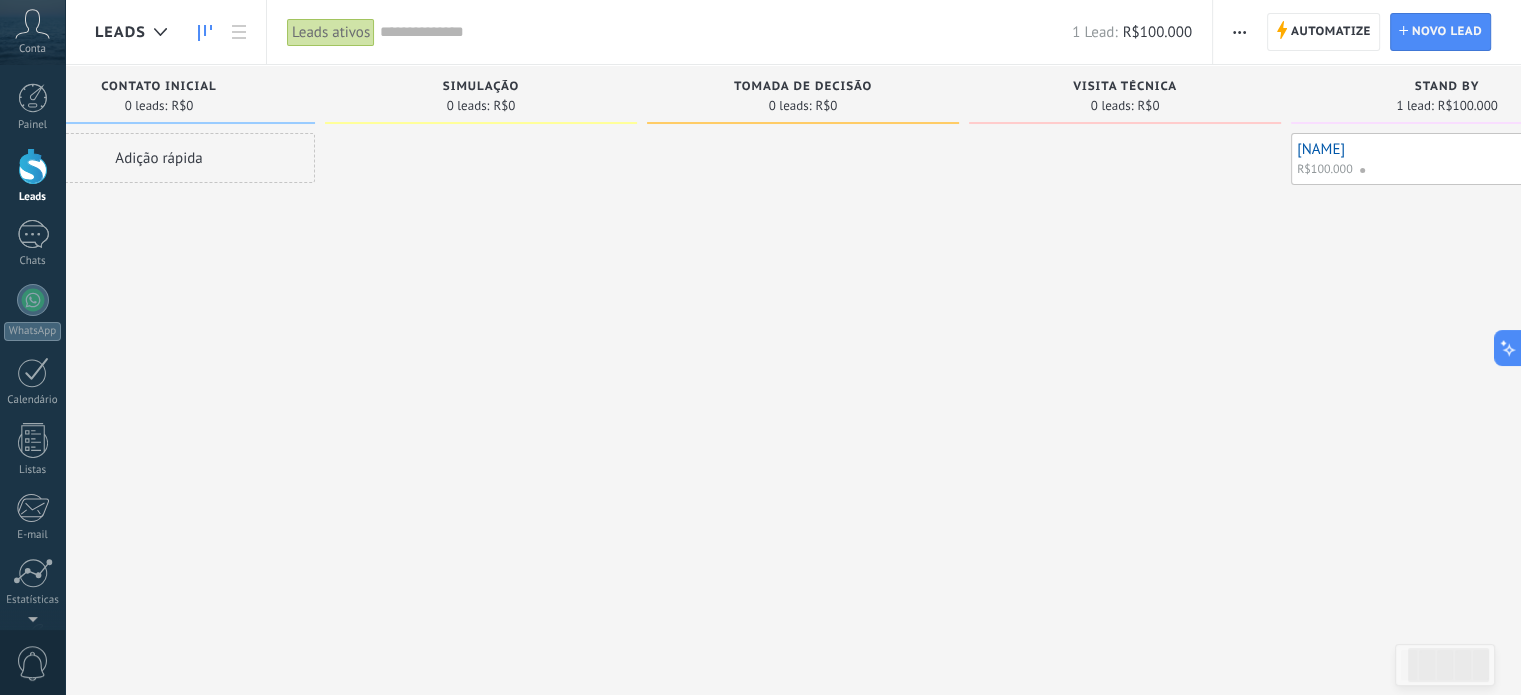 drag, startPoint x: 1336, startPoint y: 311, endPoint x: 1419, endPoint y: 289, distance: 85.86617 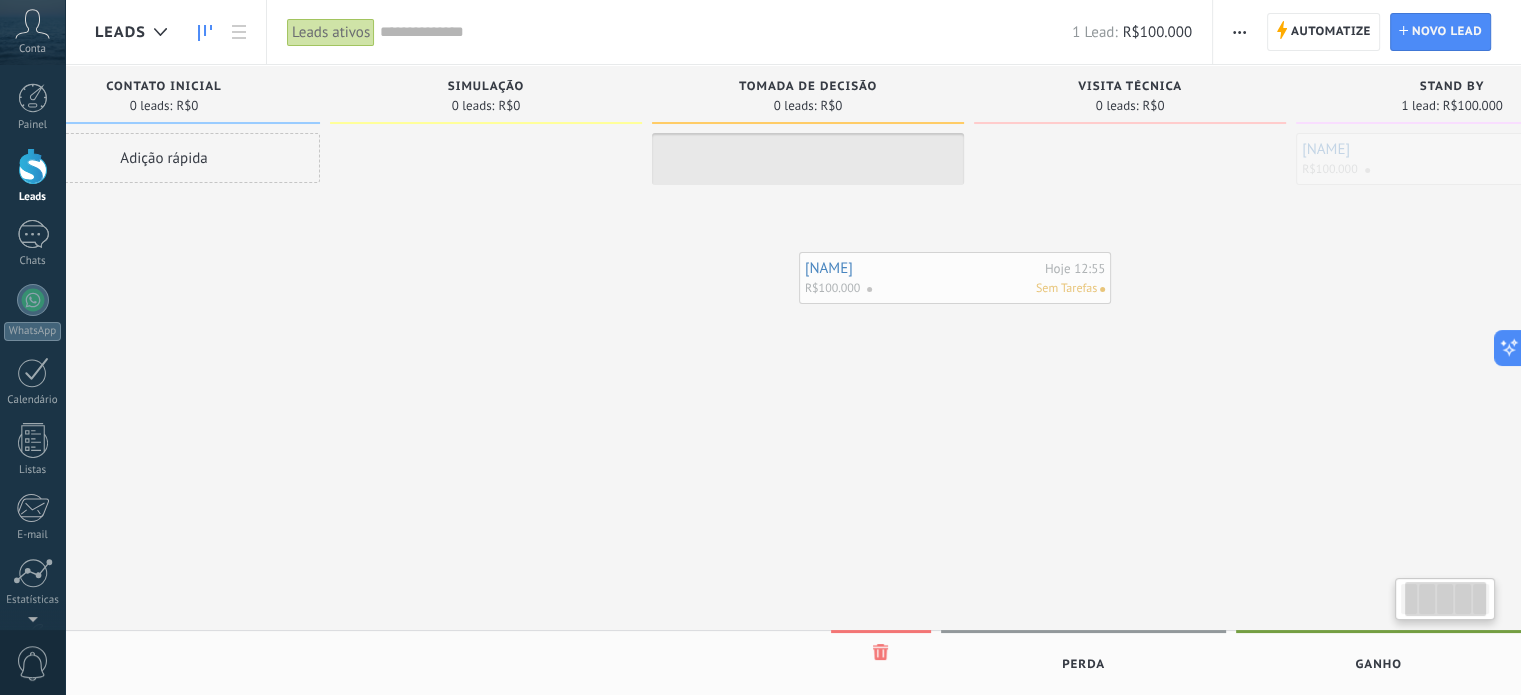 scroll, scrollTop: 0, scrollLeft: 110, axis: horizontal 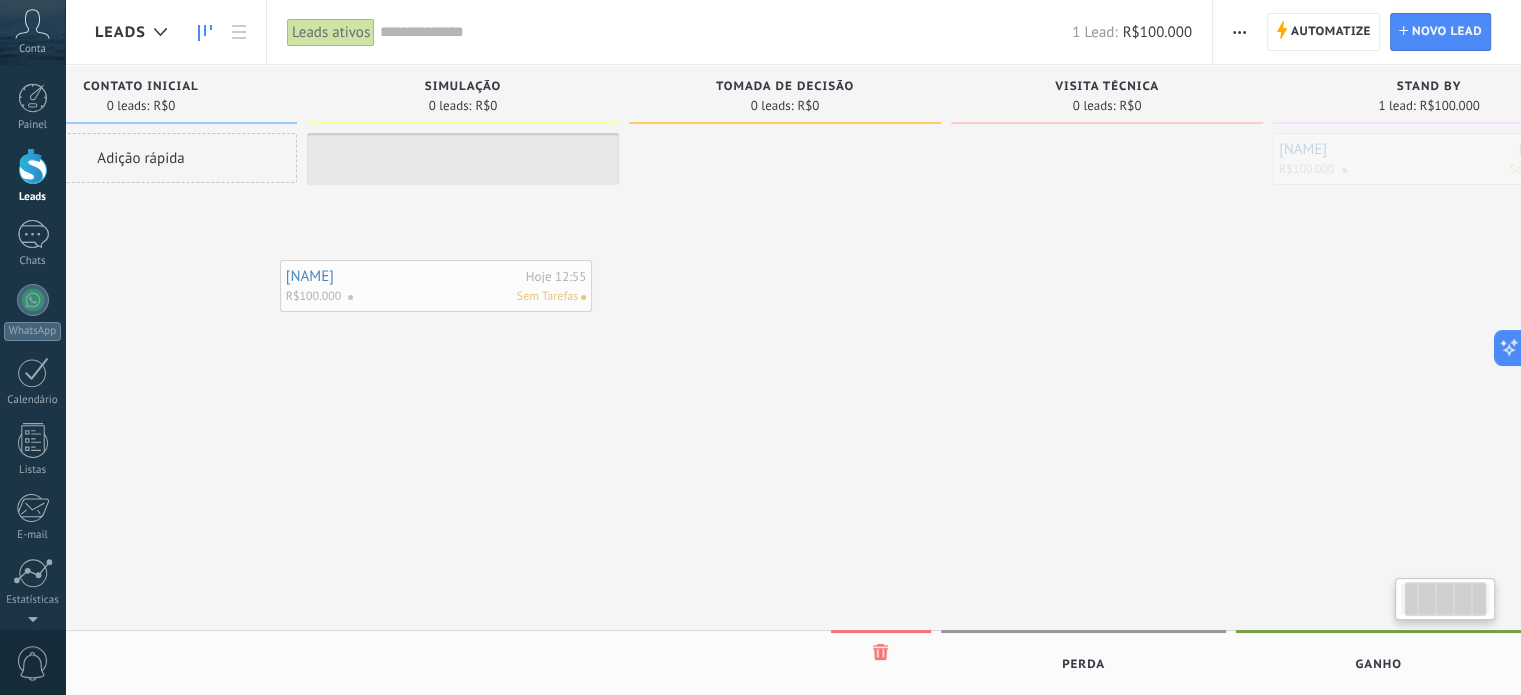 drag, startPoint x: 1421, startPoint y: 155, endPoint x: 405, endPoint y: 282, distance: 1023.90674 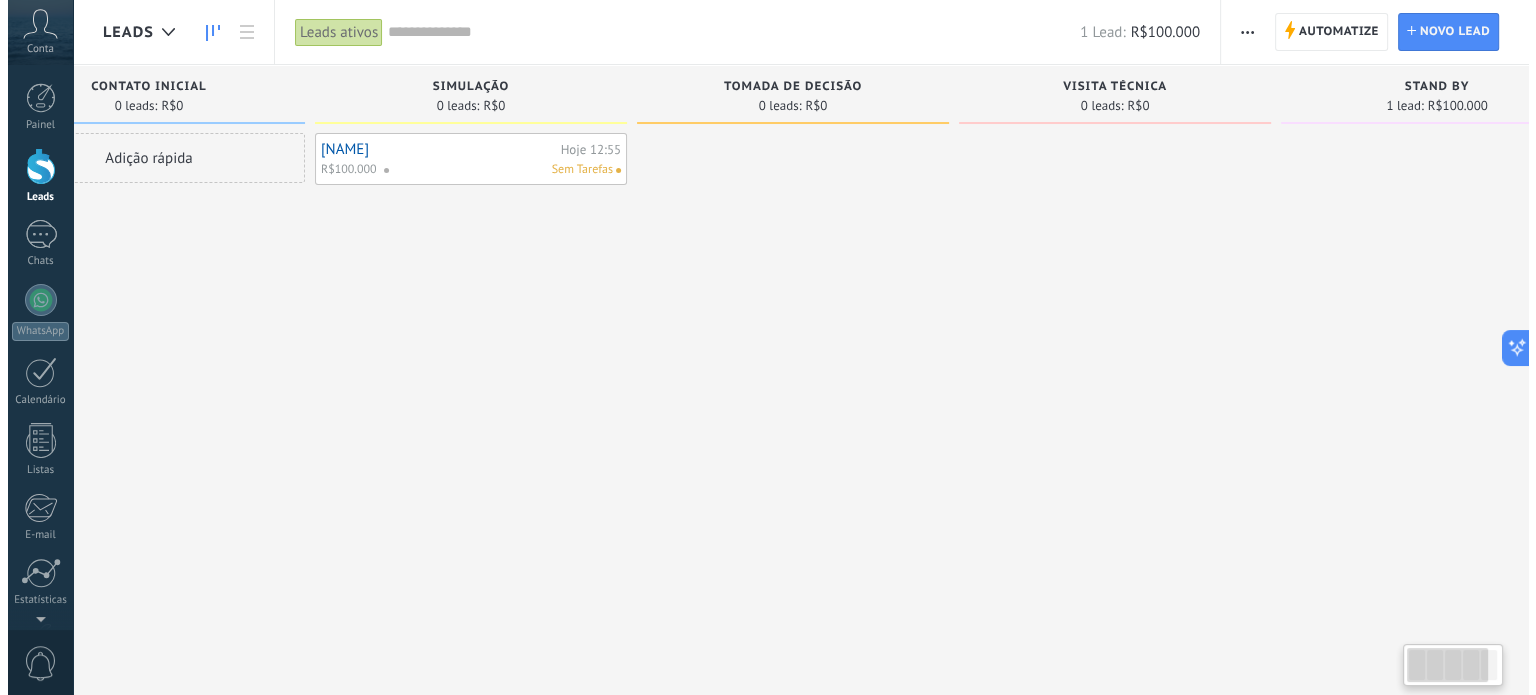 scroll, scrollTop: 0, scrollLeft: 0, axis: both 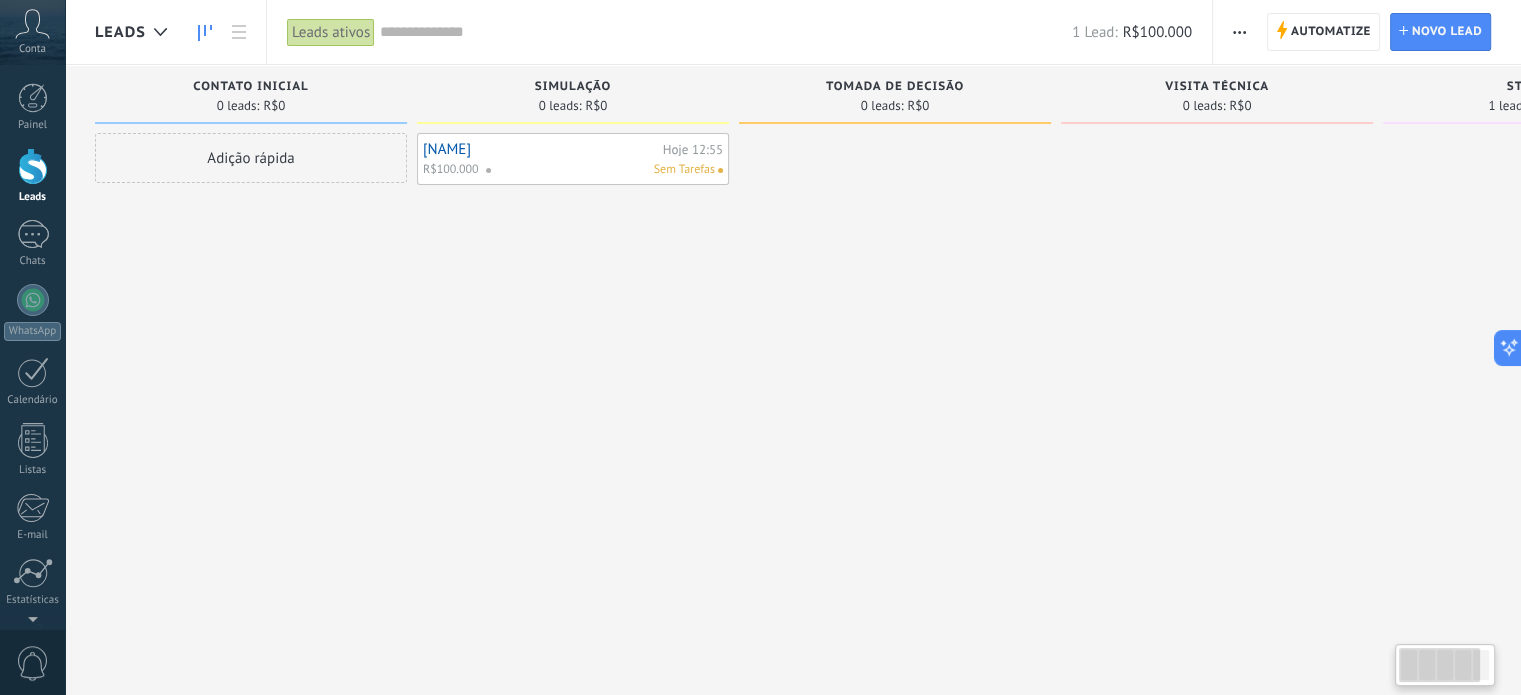drag, startPoint x: 468, startPoint y: 438, endPoint x: 852, endPoint y: 379, distance: 388.5061 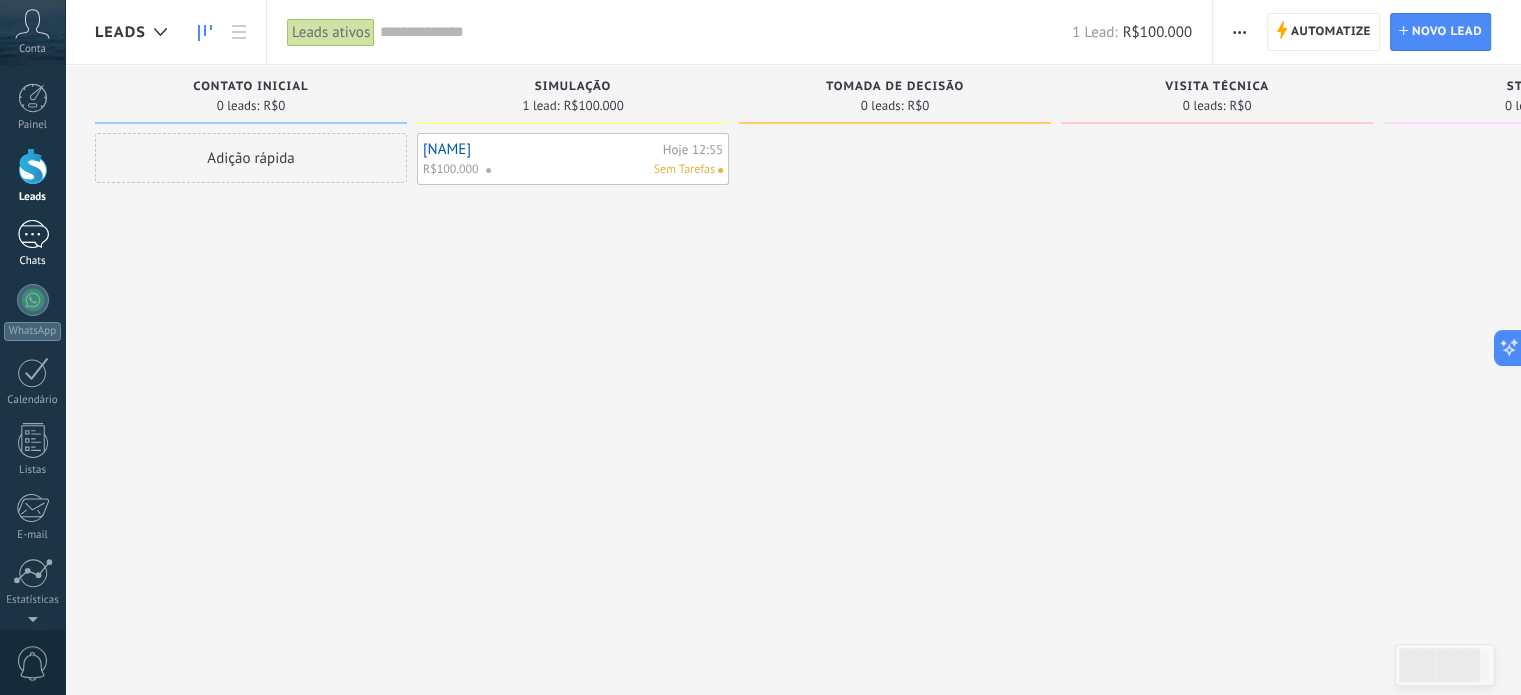 click at bounding box center (33, 234) 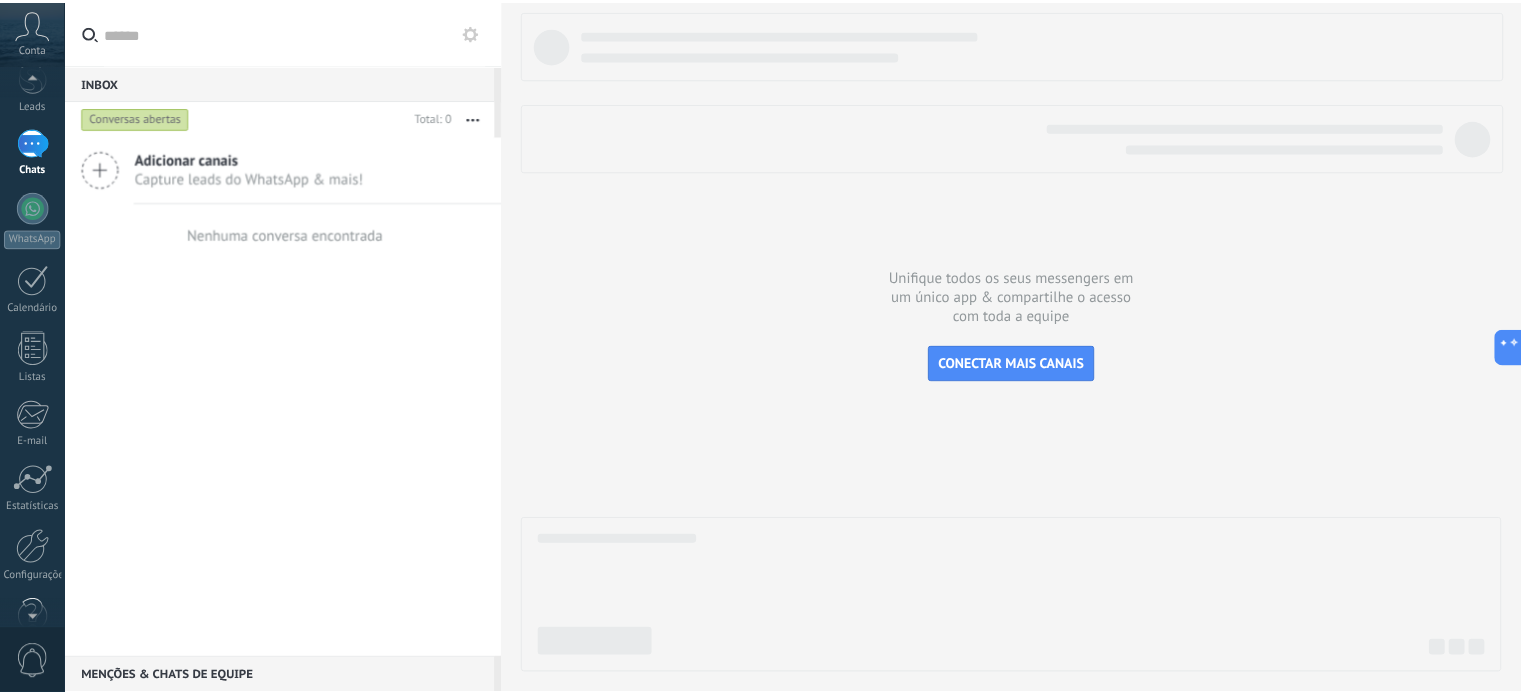 scroll, scrollTop: 136, scrollLeft: 0, axis: vertical 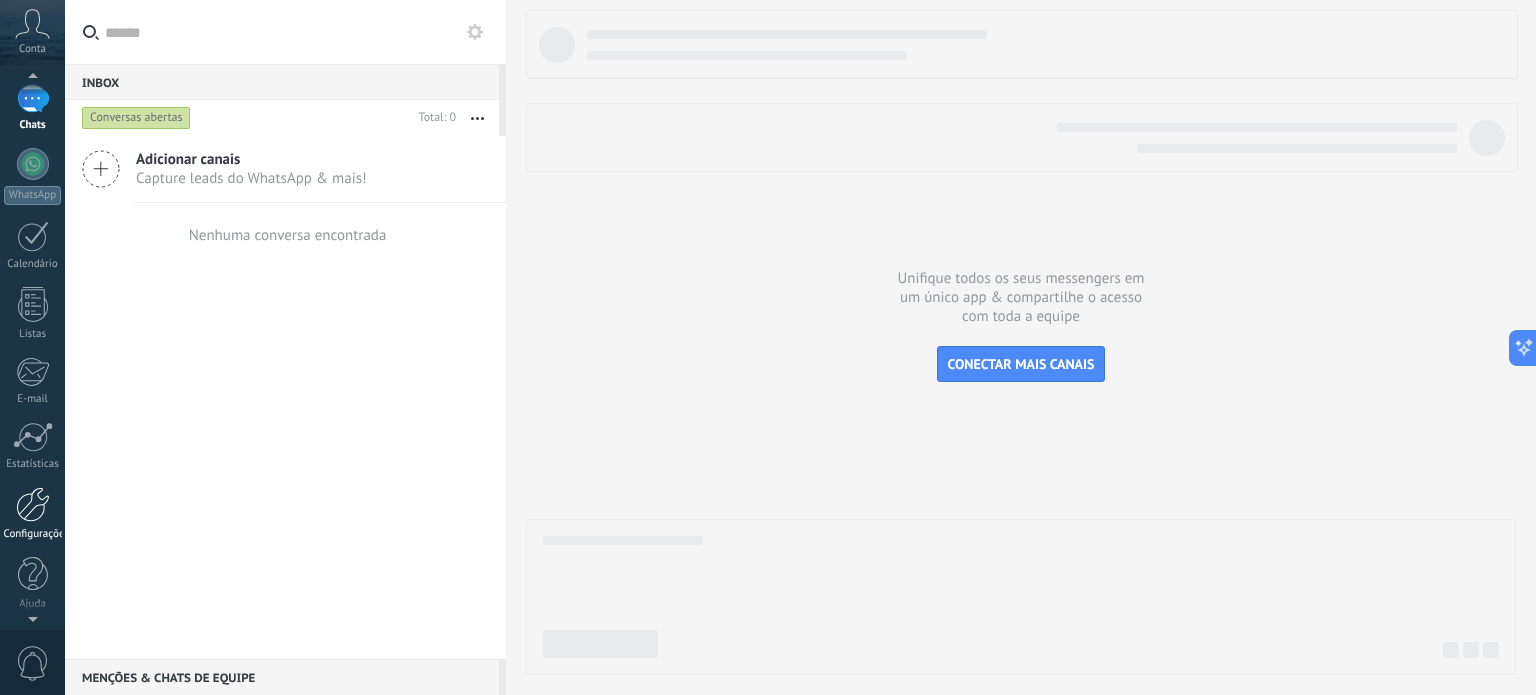 click at bounding box center (33, 504) 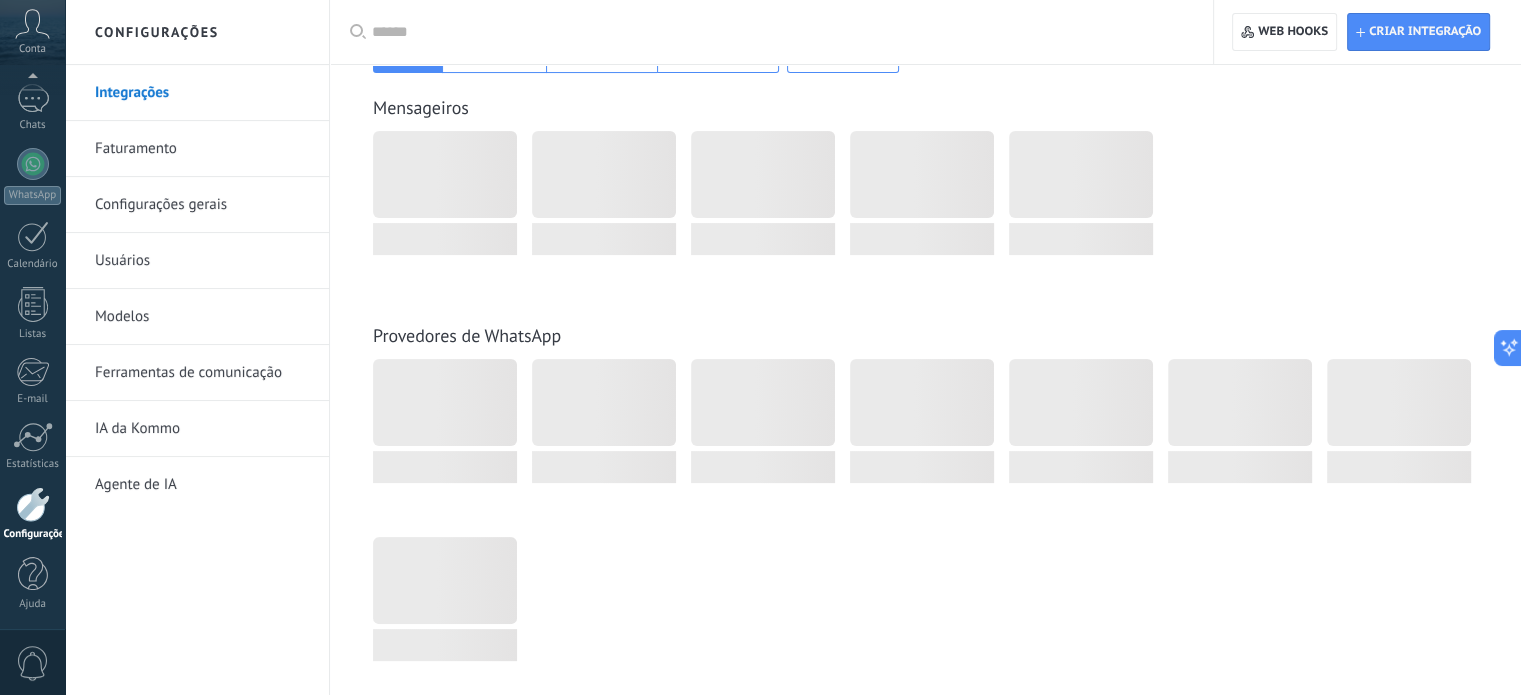 scroll, scrollTop: 400, scrollLeft: 0, axis: vertical 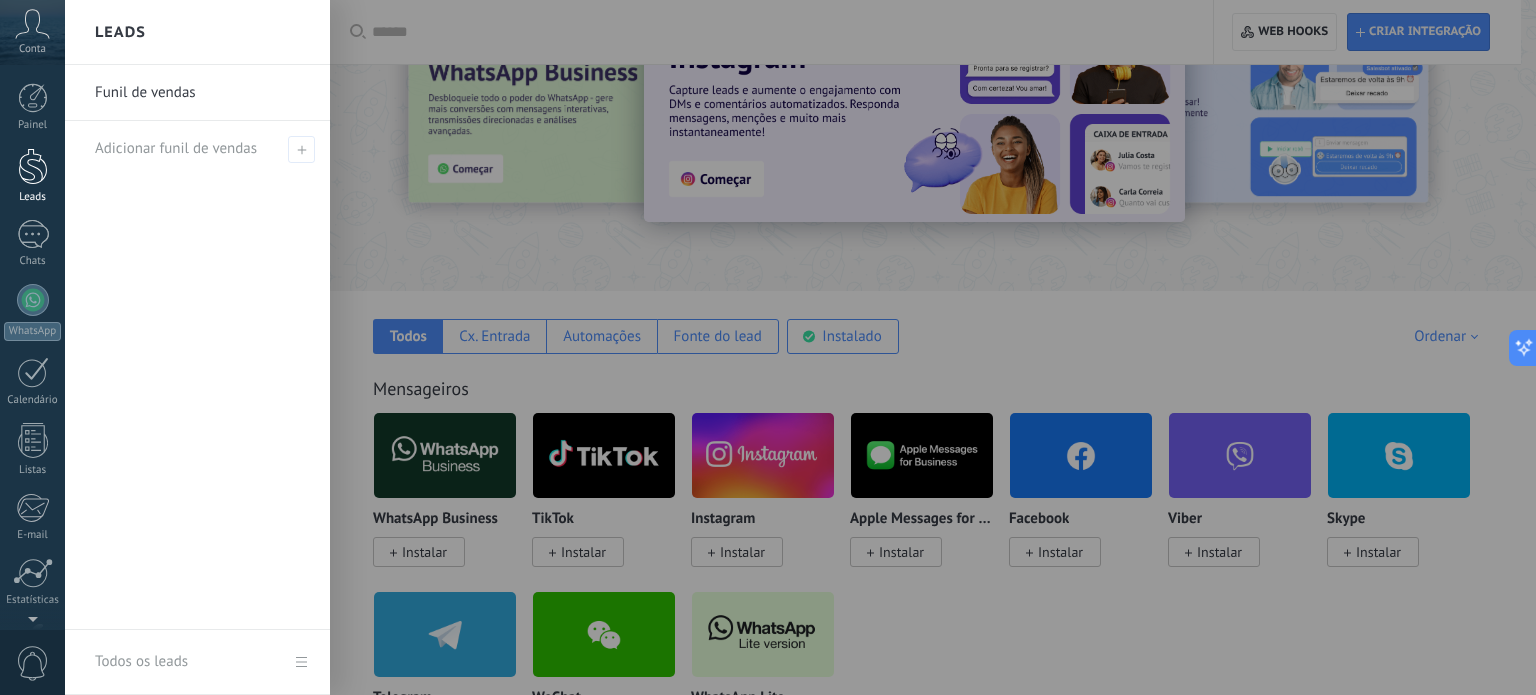 click at bounding box center [33, 166] 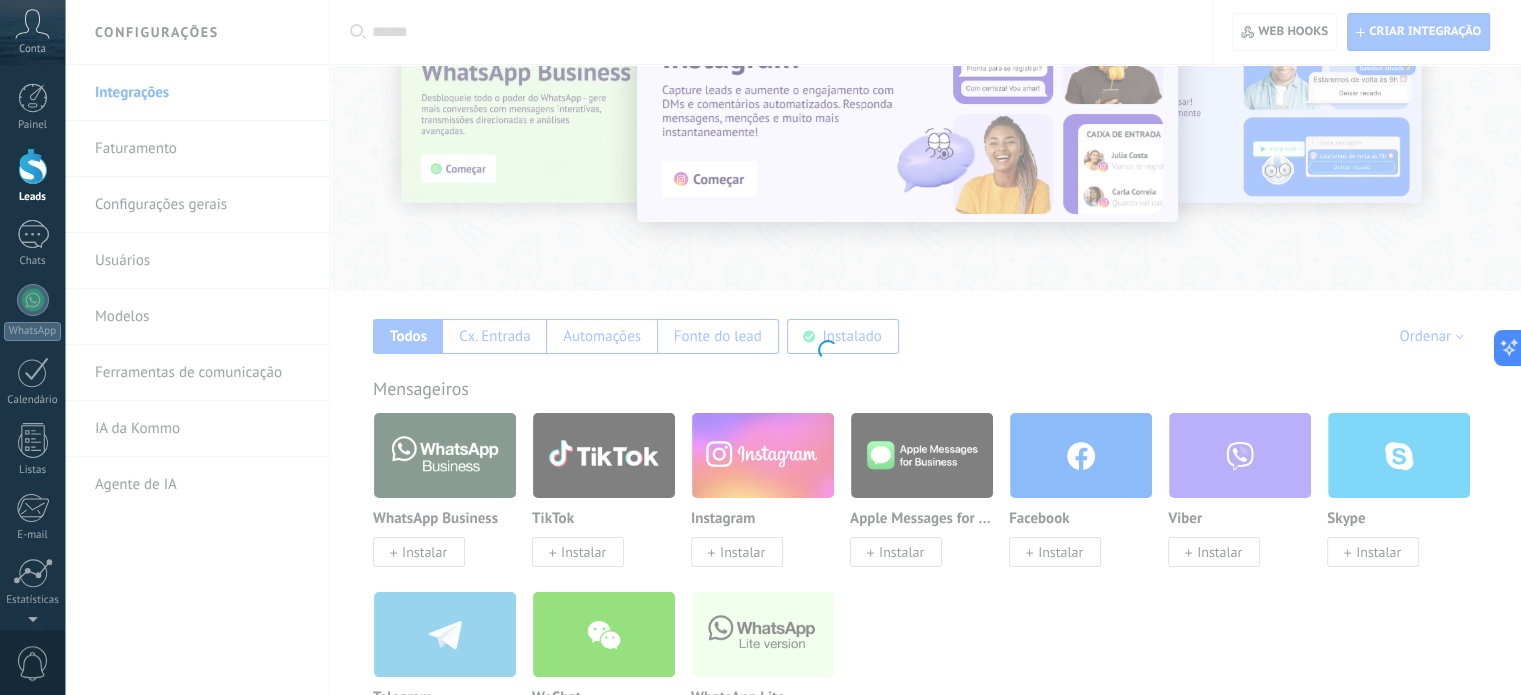 scroll, scrollTop: 0, scrollLeft: 0, axis: both 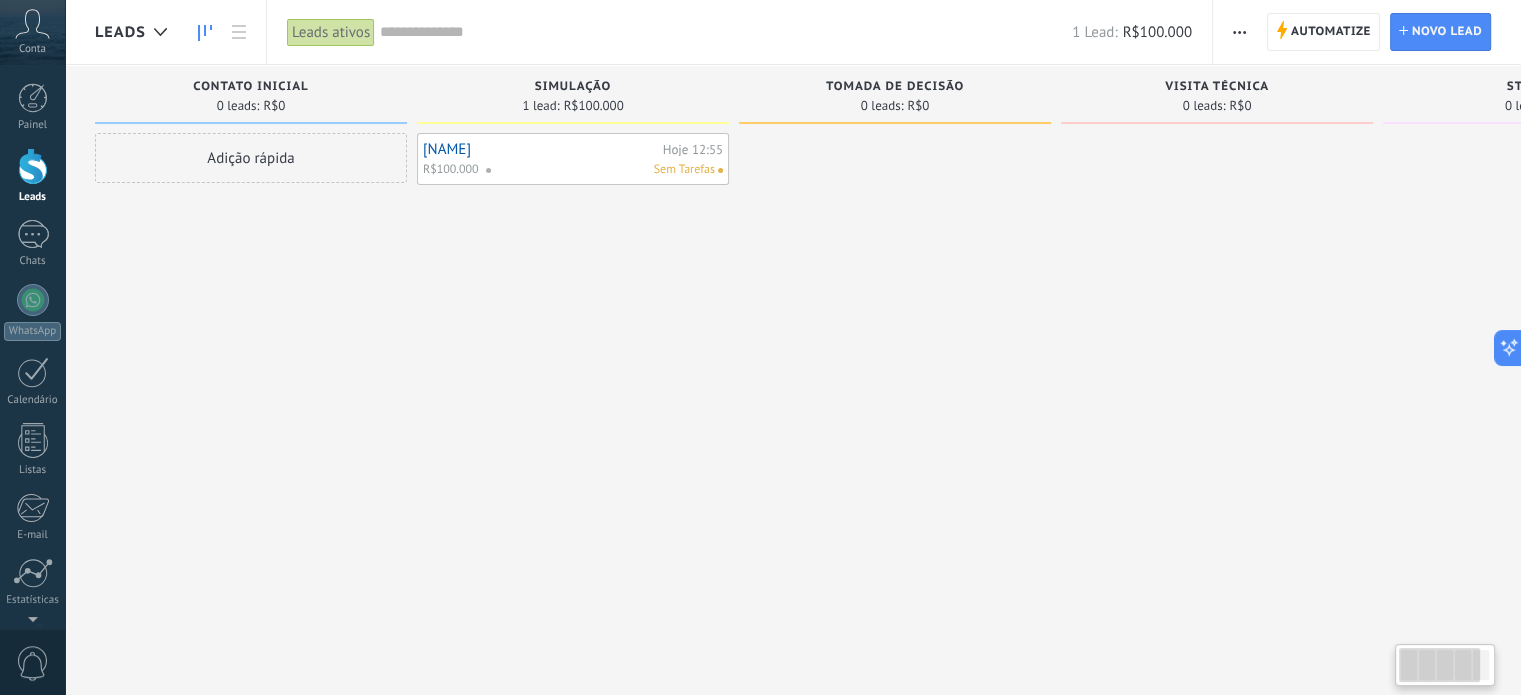 drag, startPoint x: 576, startPoint y: 243, endPoint x: 628, endPoint y: 243, distance: 52 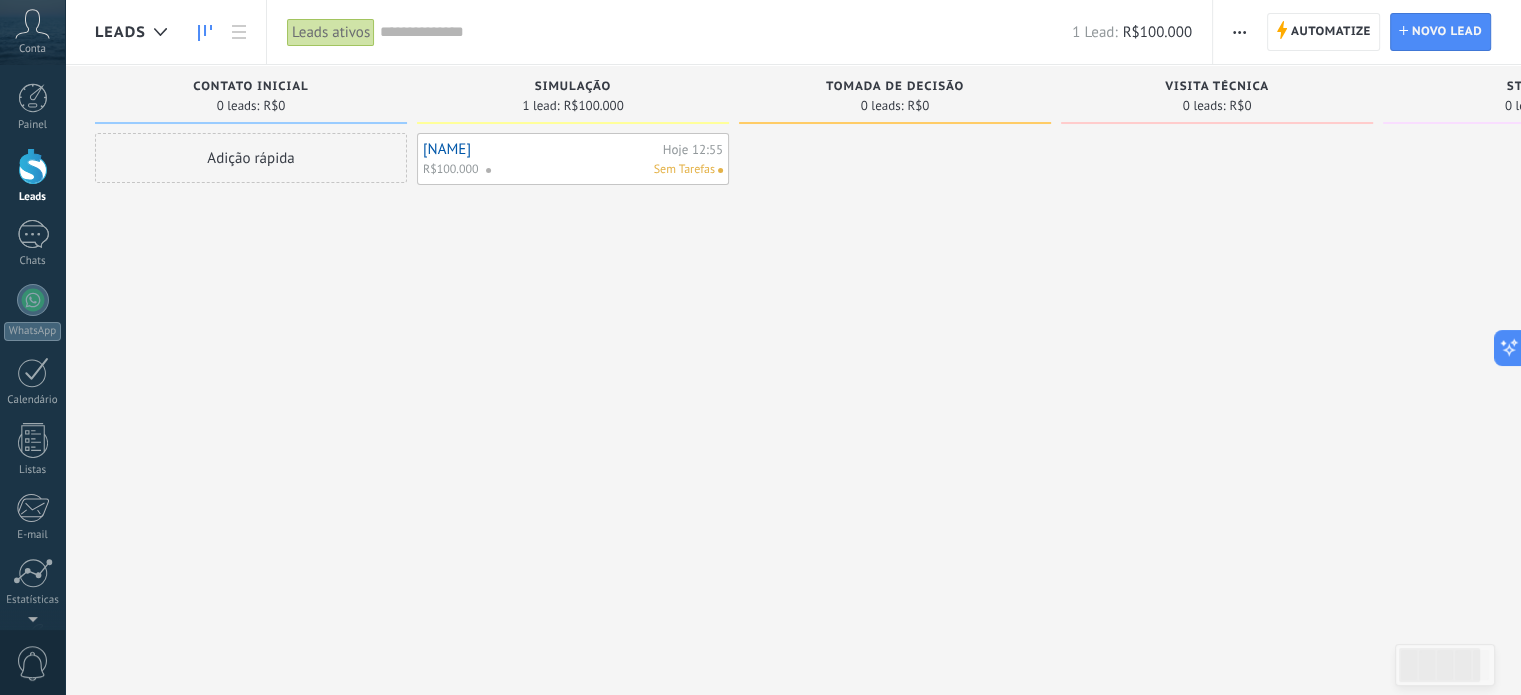 click at bounding box center [895, 350] 